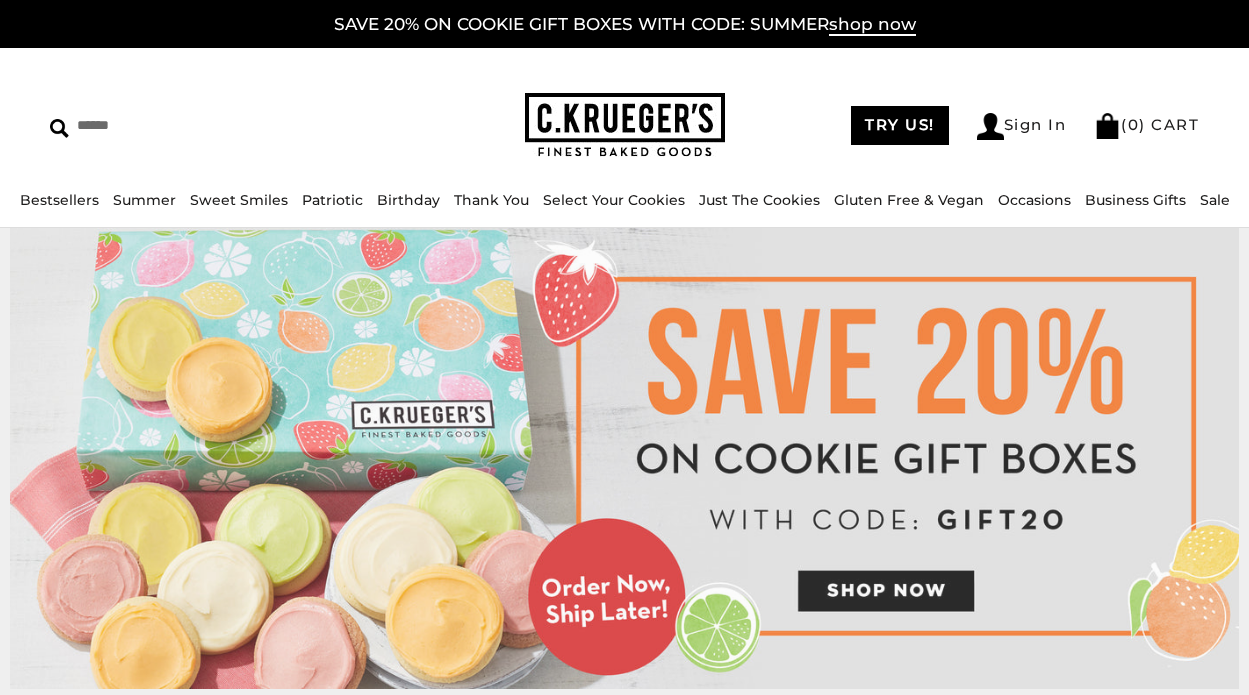 scroll, scrollTop: 0, scrollLeft: 0, axis: both 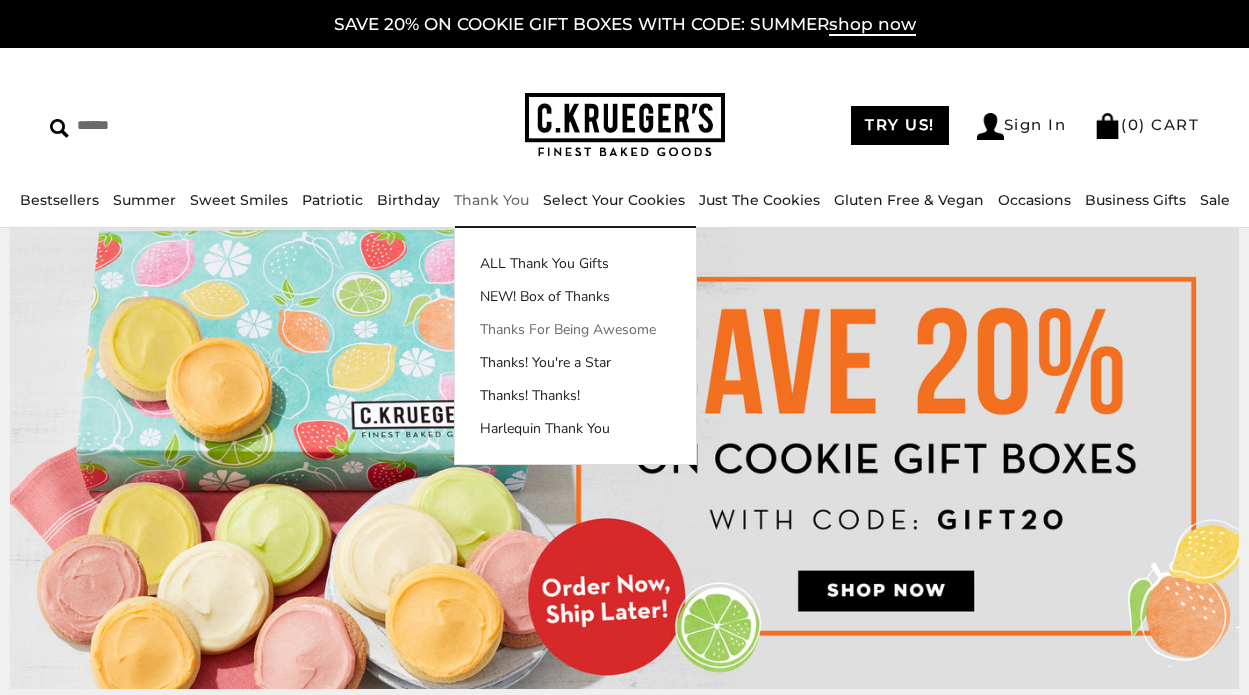 click on "Thanks For Being Awesome" at bounding box center [575, 329] 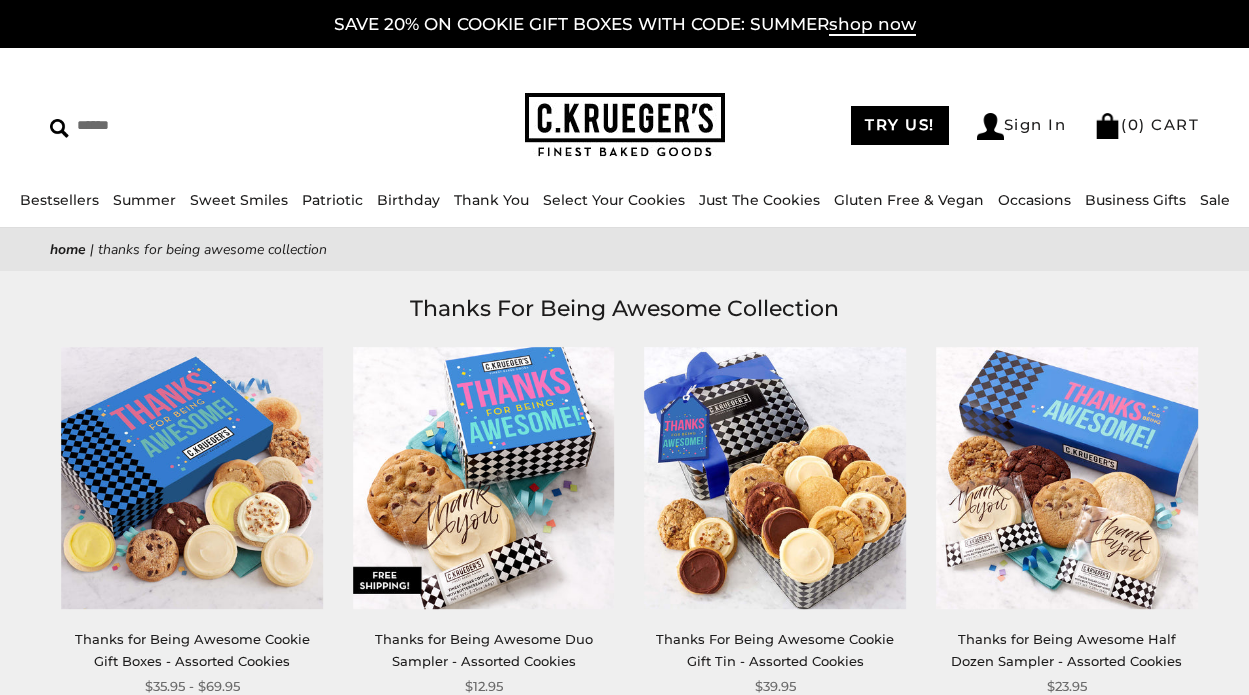 scroll, scrollTop: 0, scrollLeft: 0, axis: both 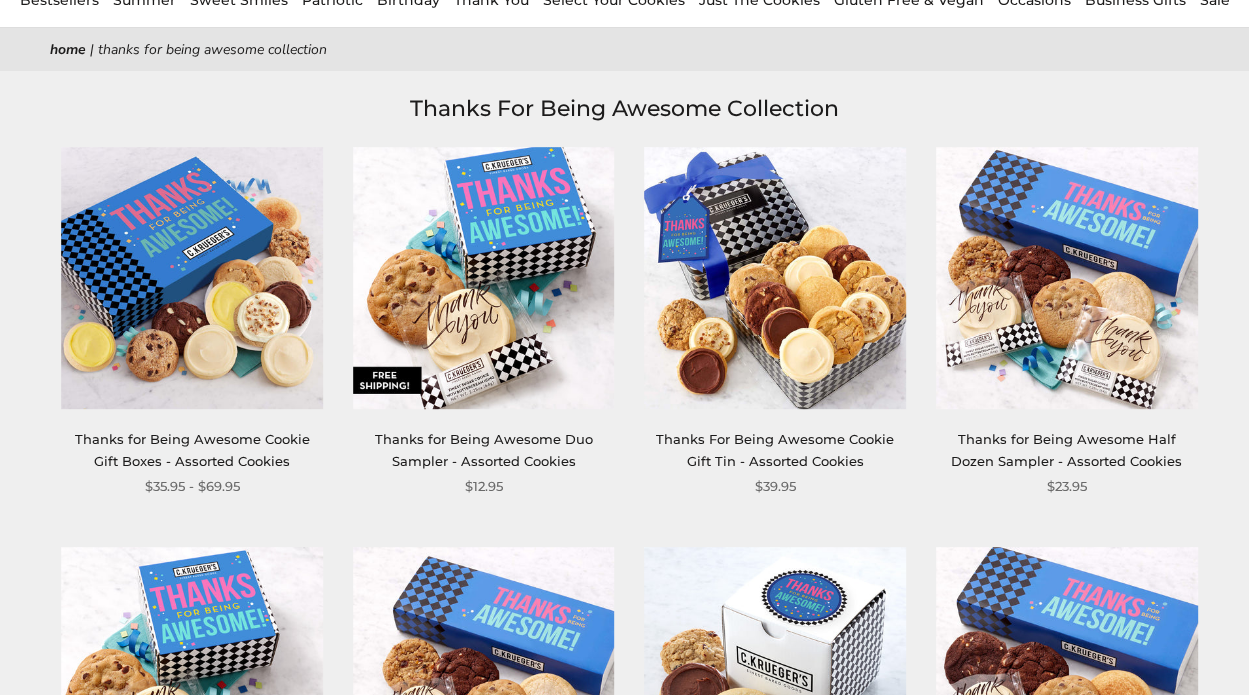 click at bounding box center [484, 278] 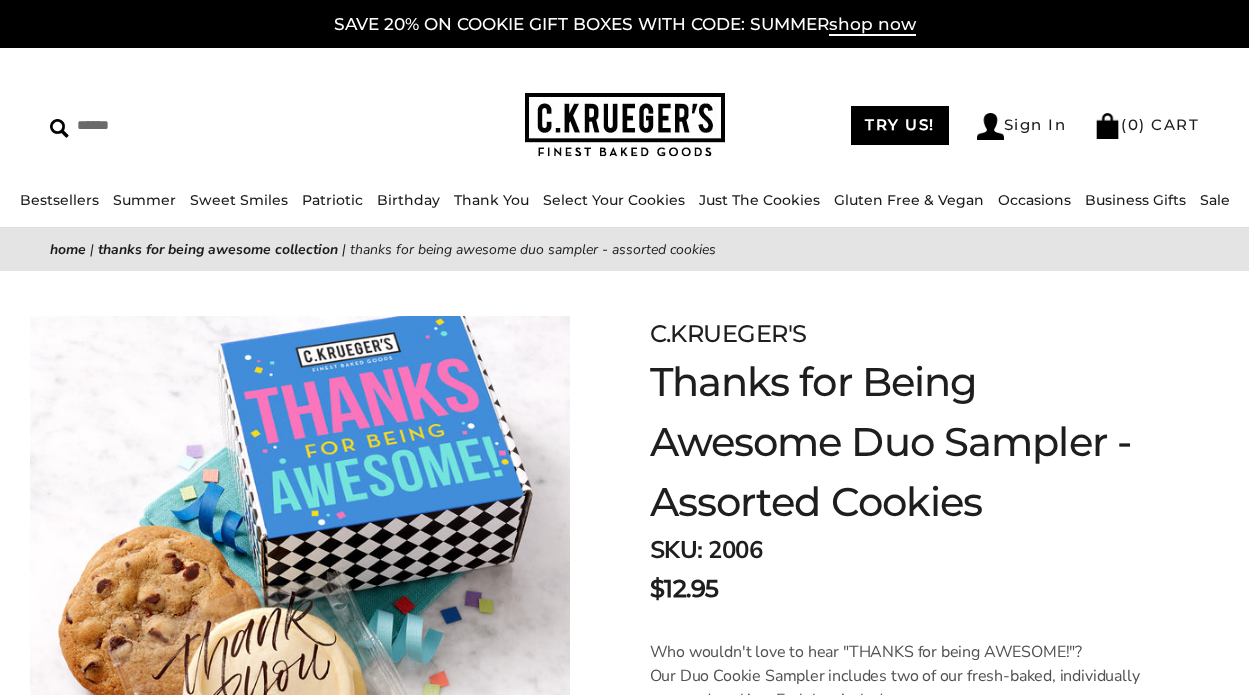 scroll, scrollTop: 0, scrollLeft: 0, axis: both 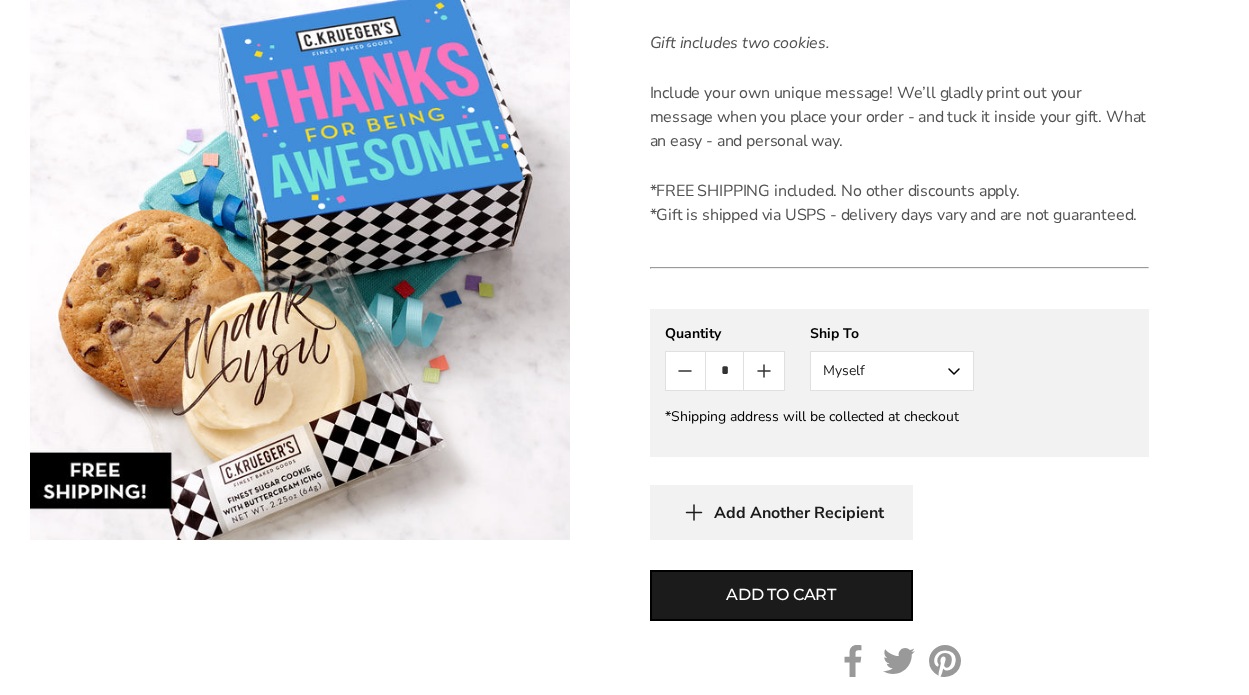 click 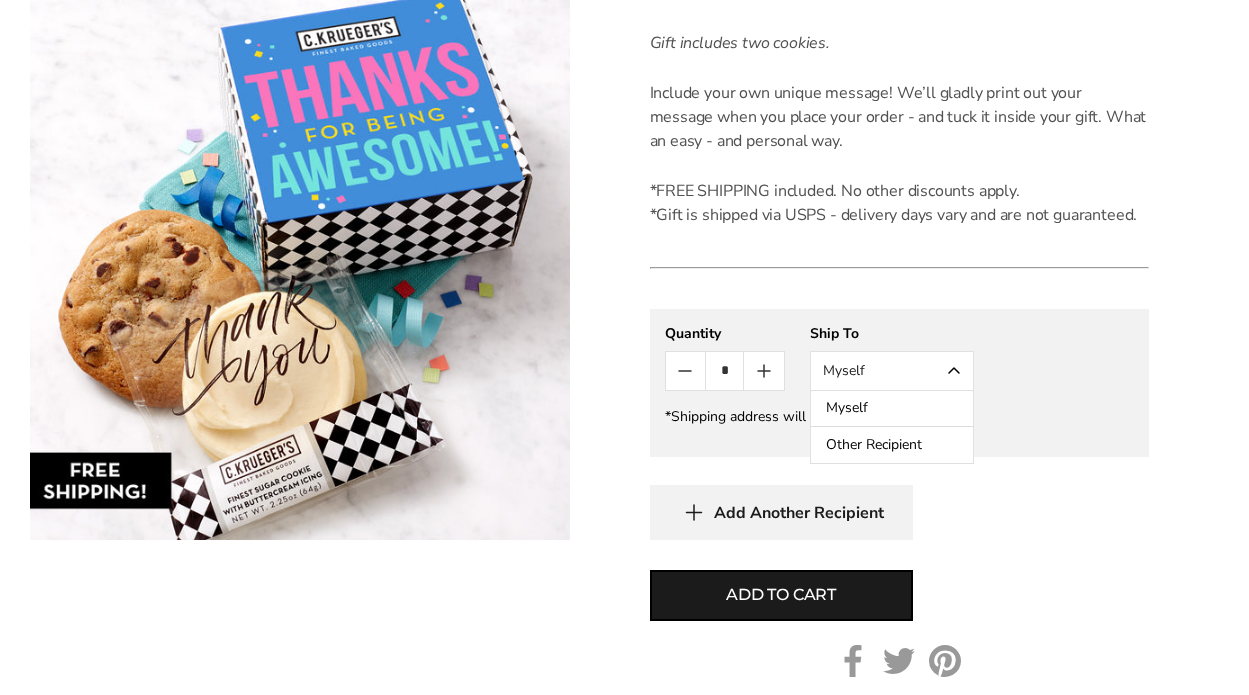 click on "Other Recipient" at bounding box center [892, 445] 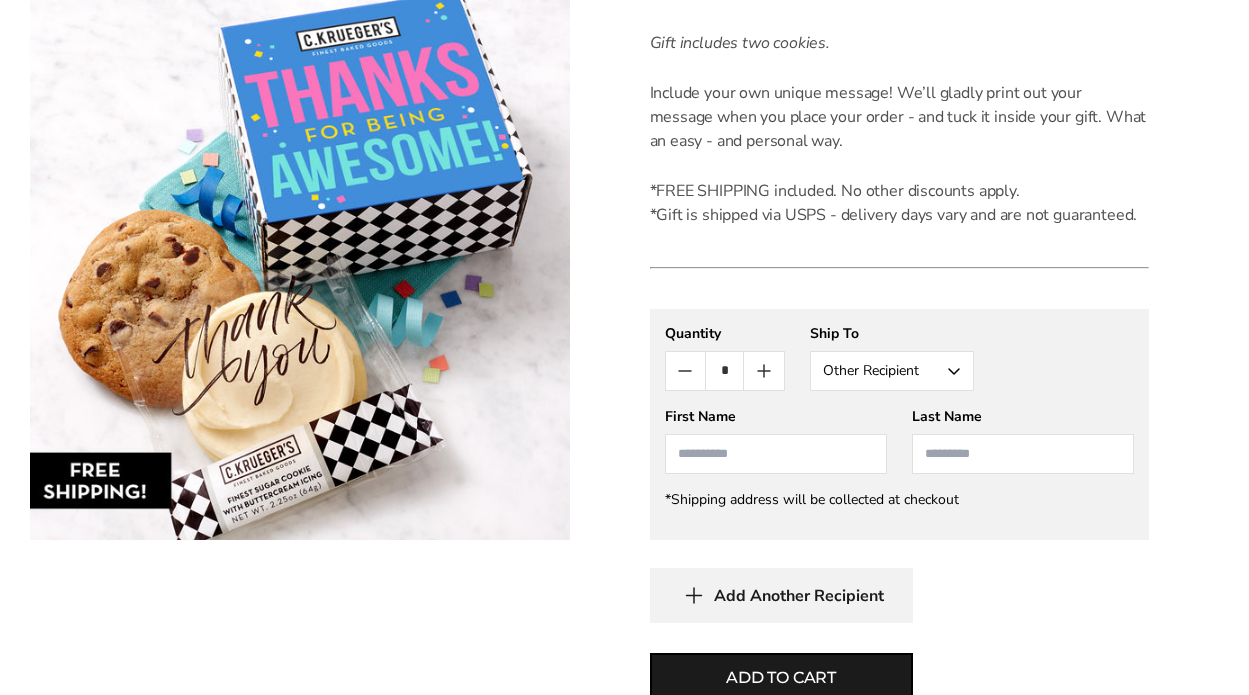 scroll, scrollTop: 900, scrollLeft: 0, axis: vertical 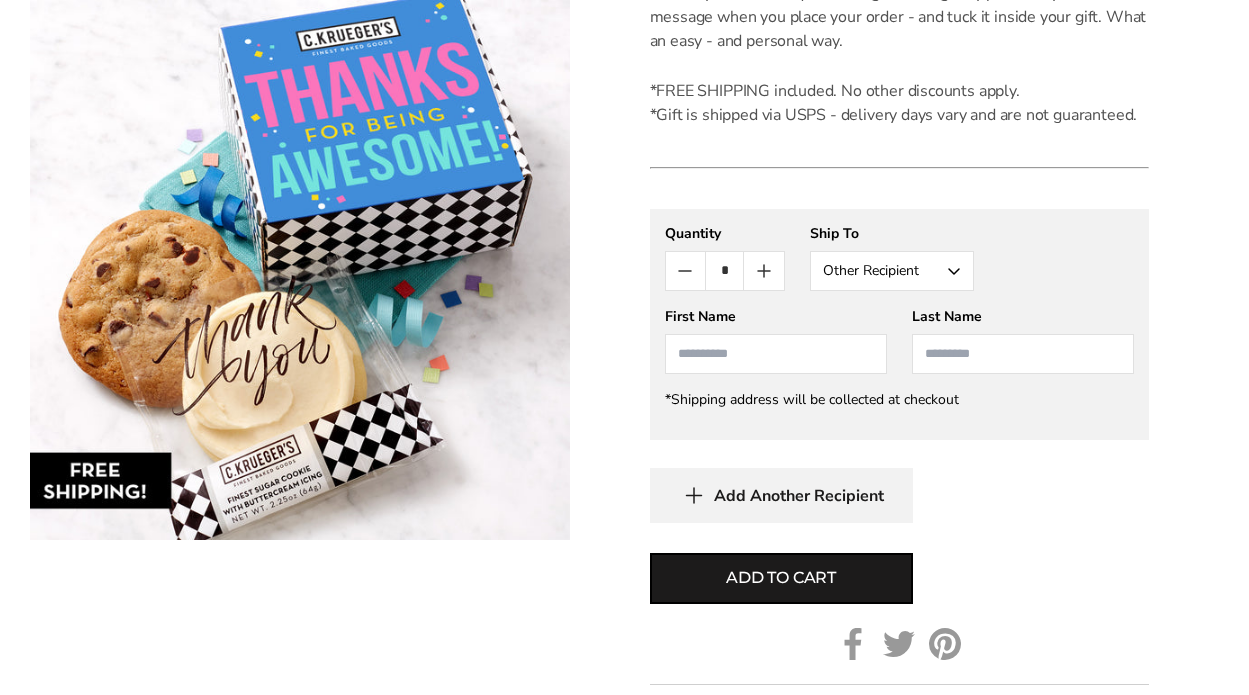 click 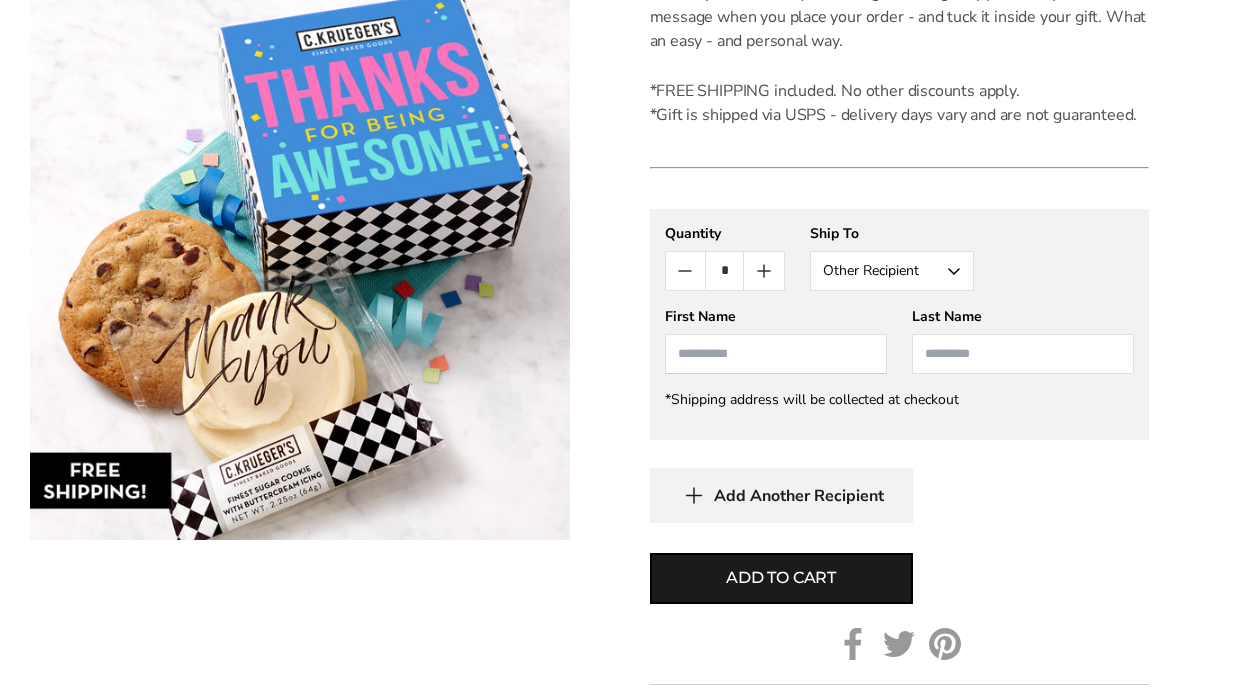 click at bounding box center [776, 354] 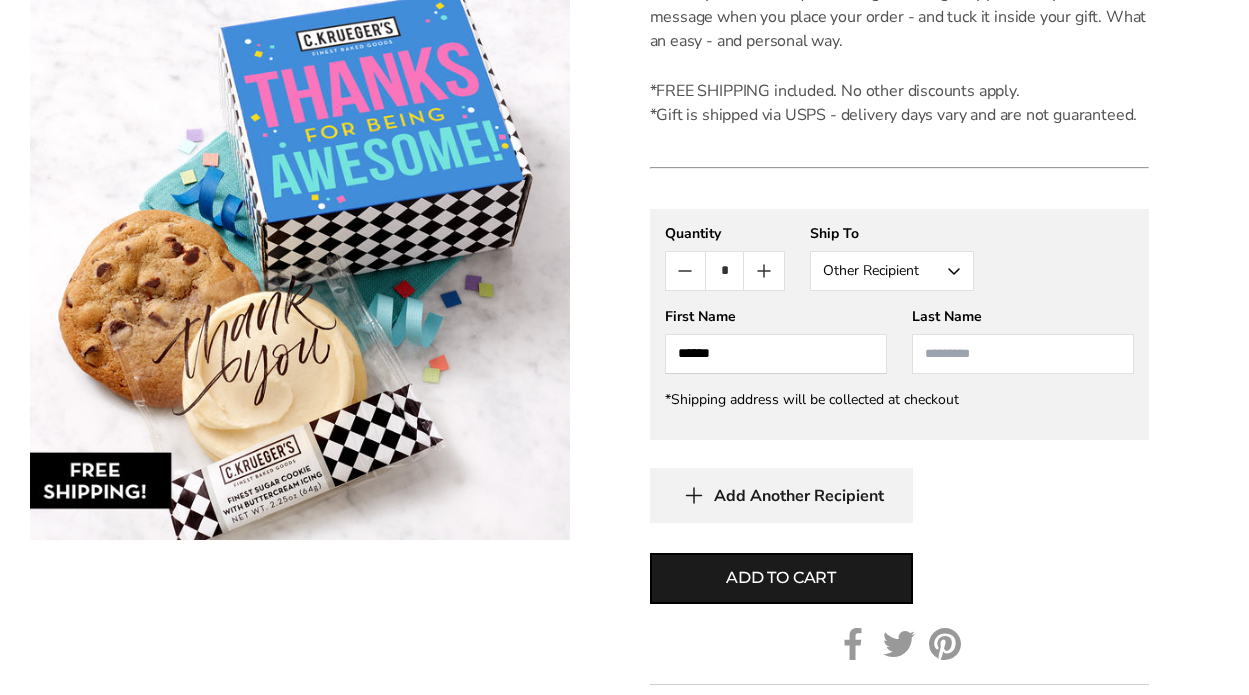 type on "******" 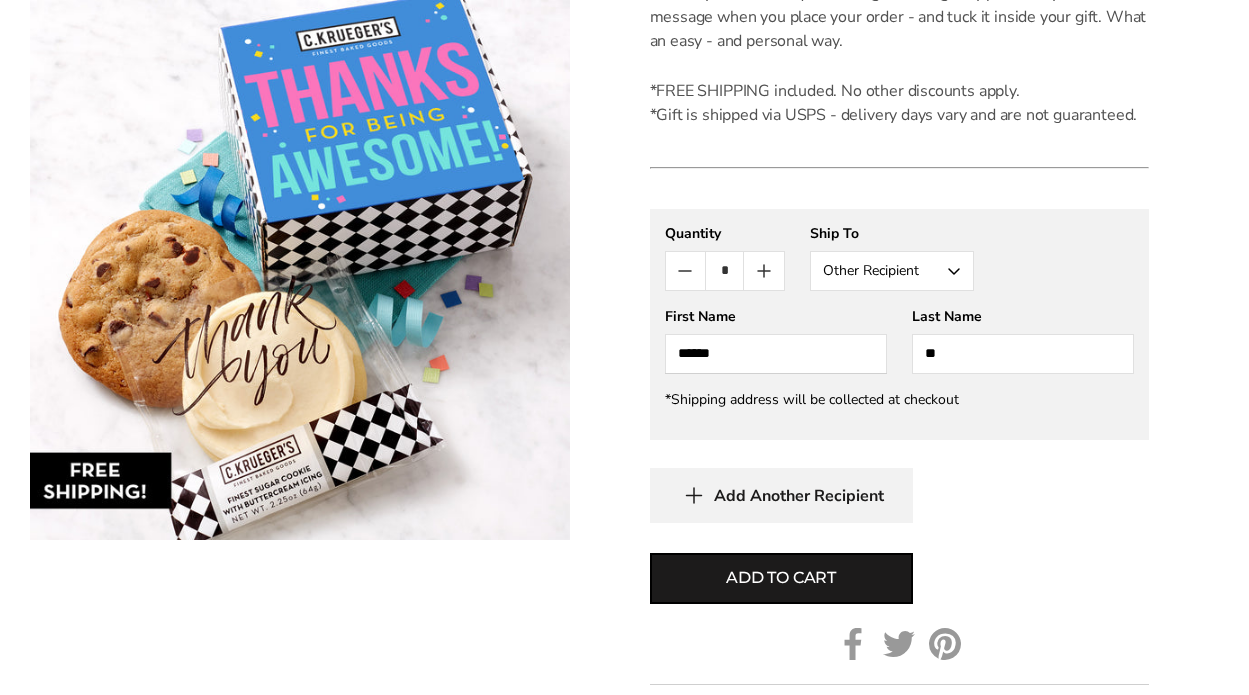 type on "*" 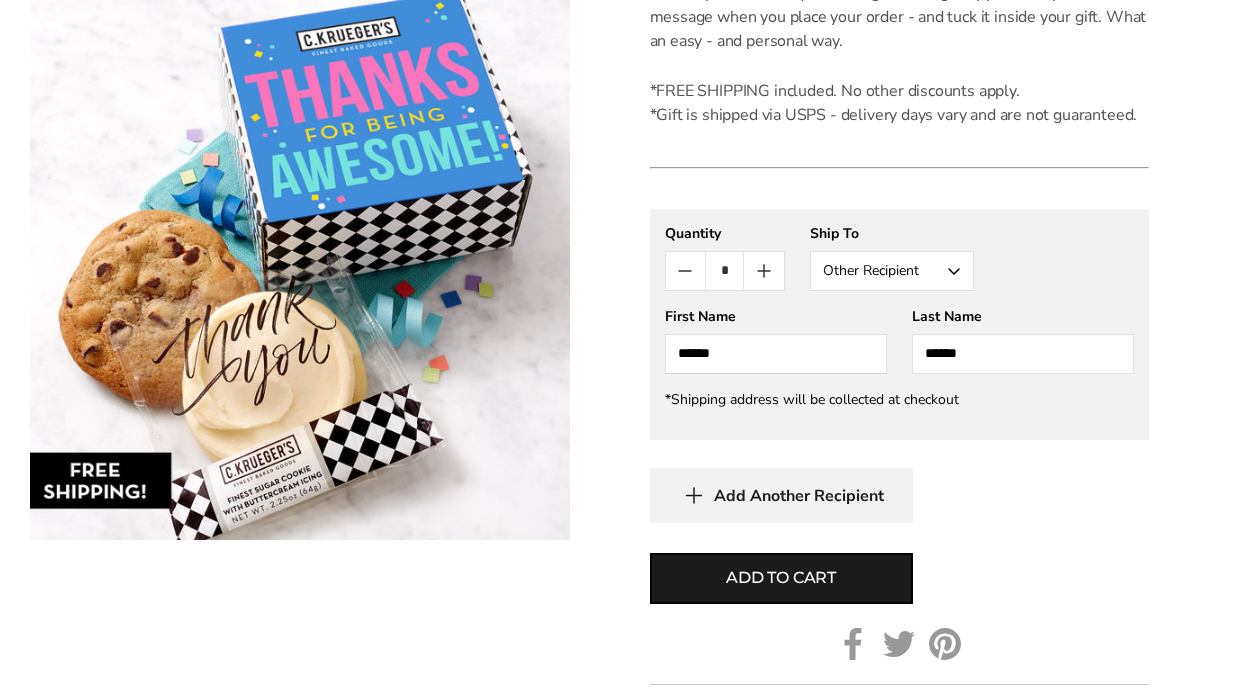 type on "******" 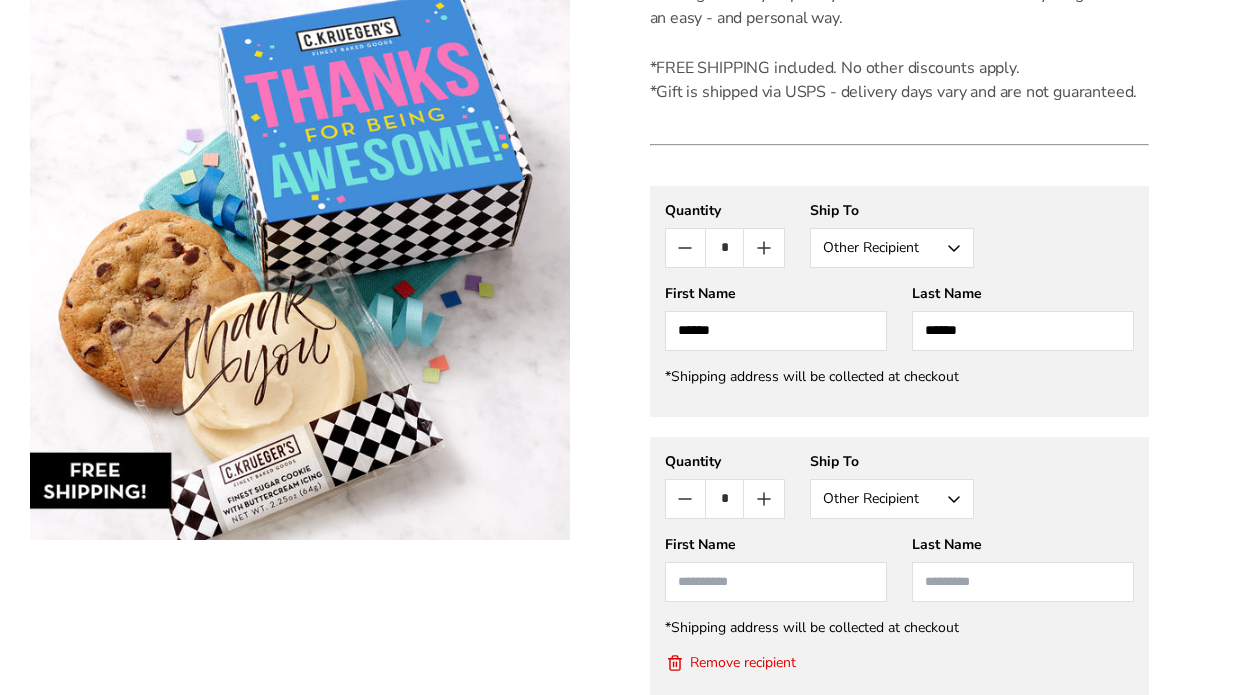 scroll, scrollTop: 1023, scrollLeft: 0, axis: vertical 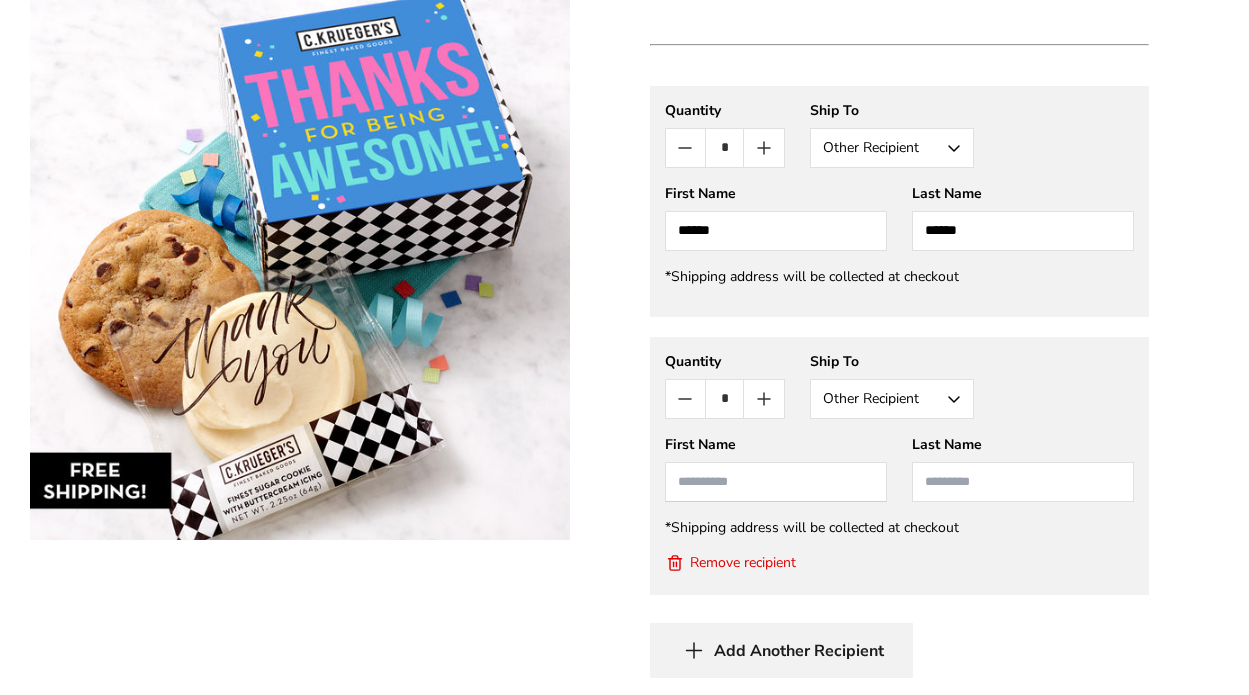 click at bounding box center (776, 482) 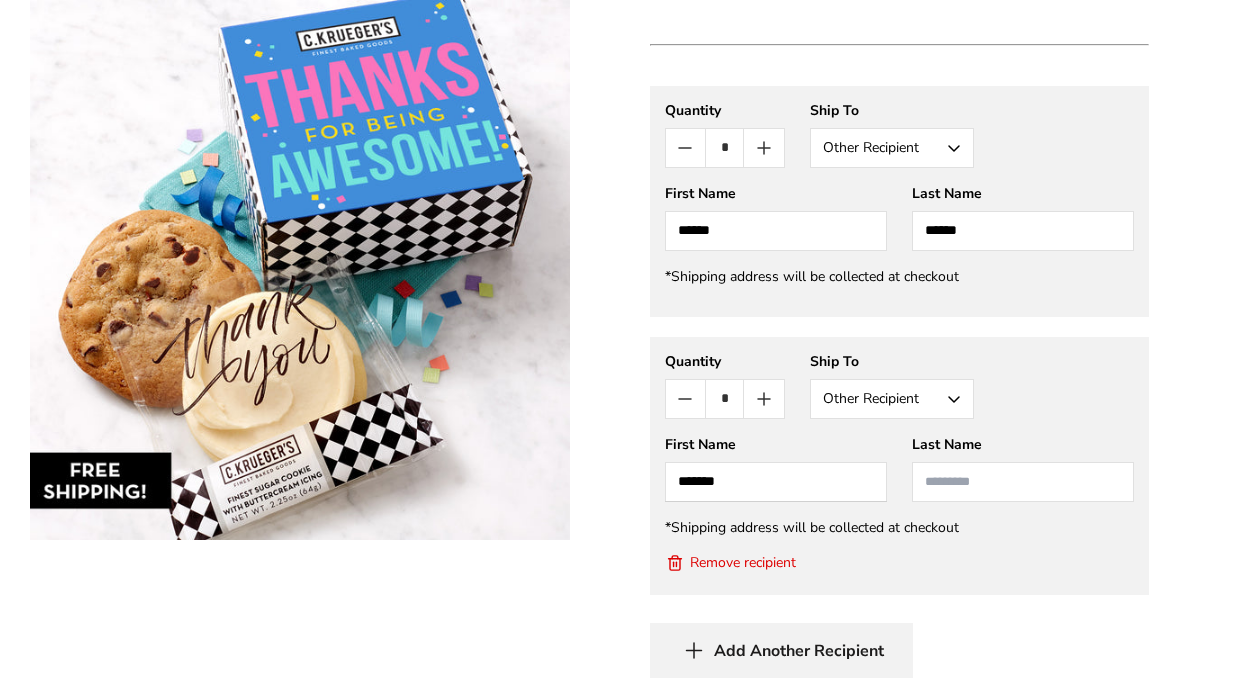 type on "******" 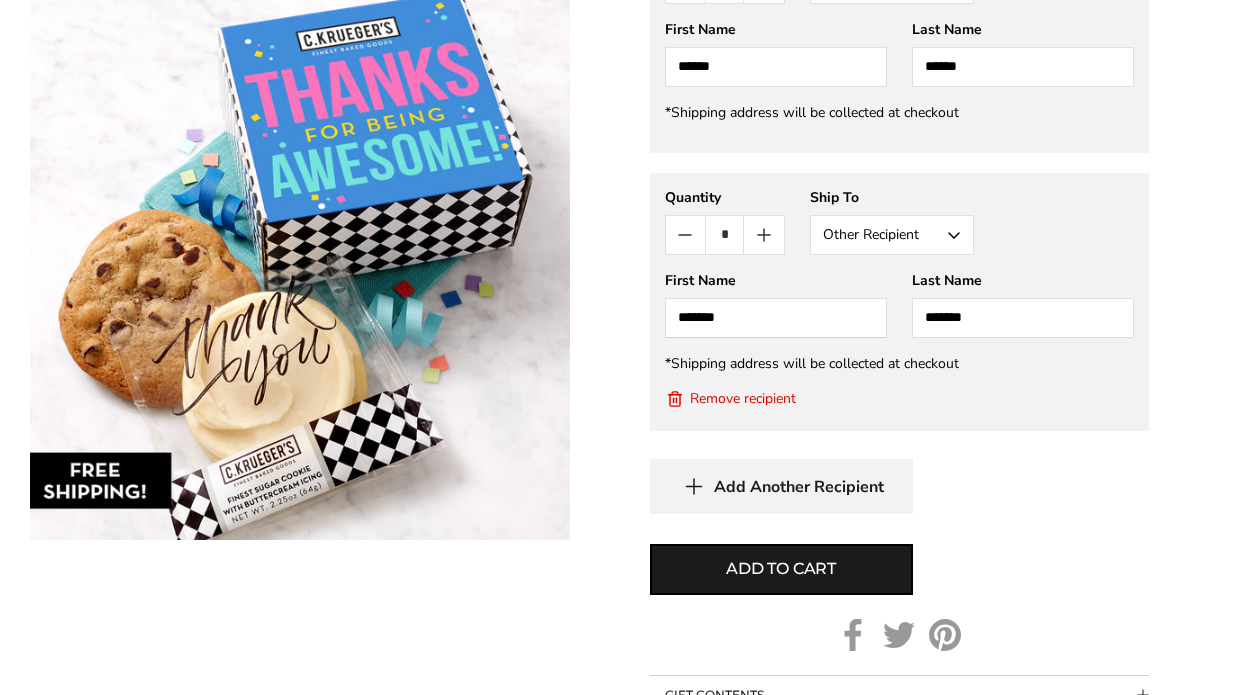 scroll, scrollTop: 1223, scrollLeft: 0, axis: vertical 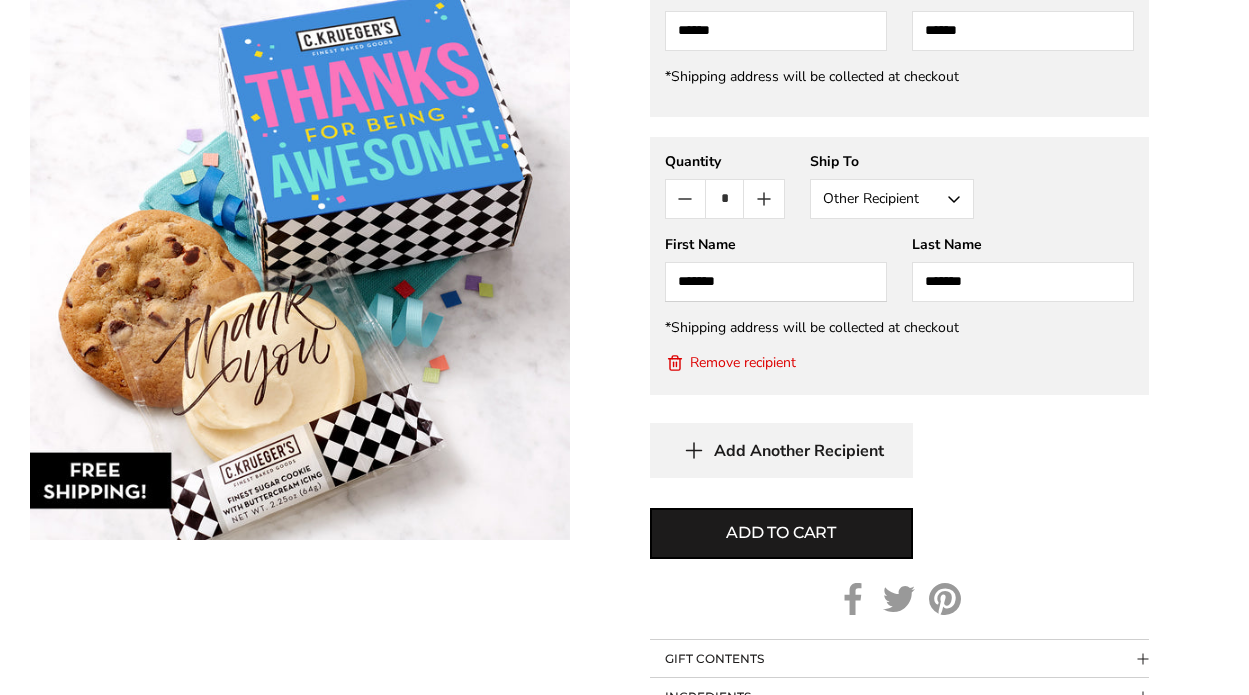 type on "*******" 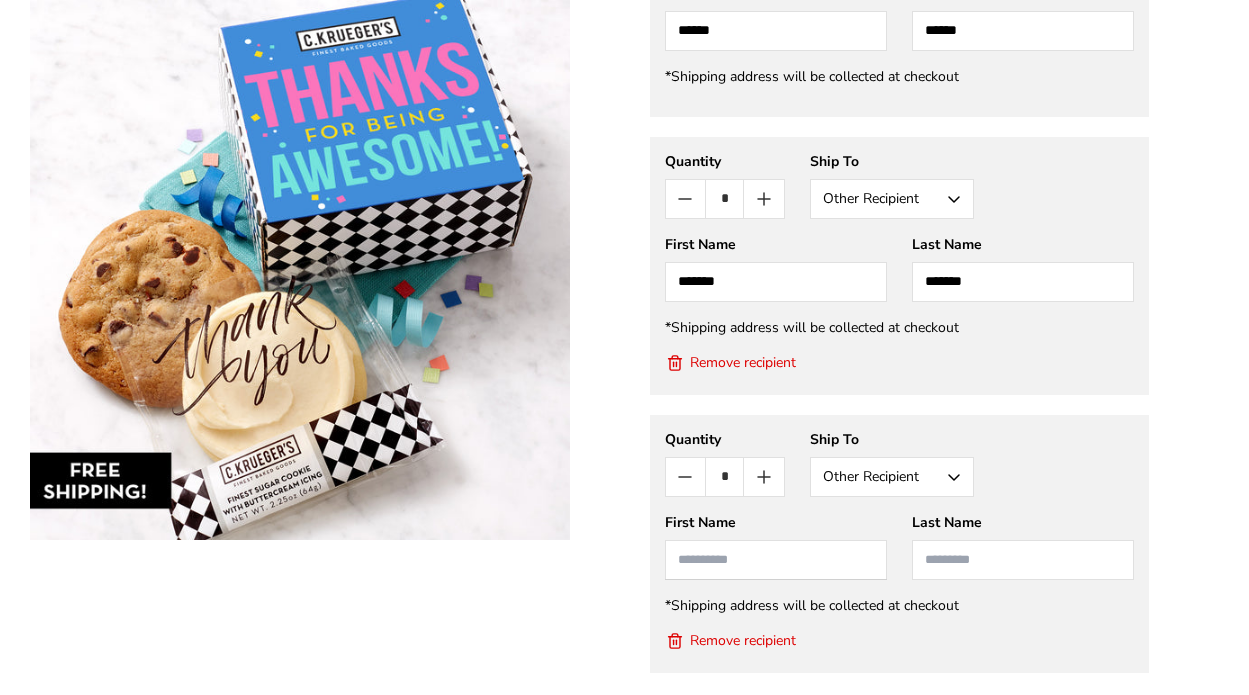 click at bounding box center (776, 560) 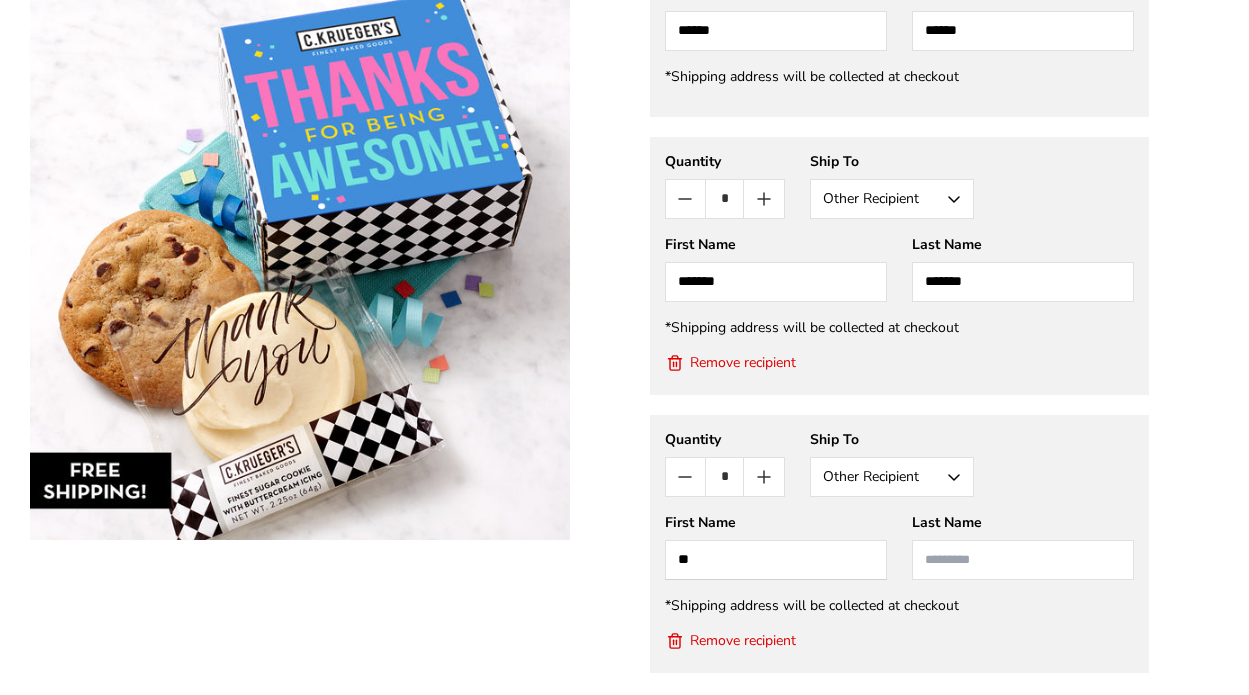 type on "*" 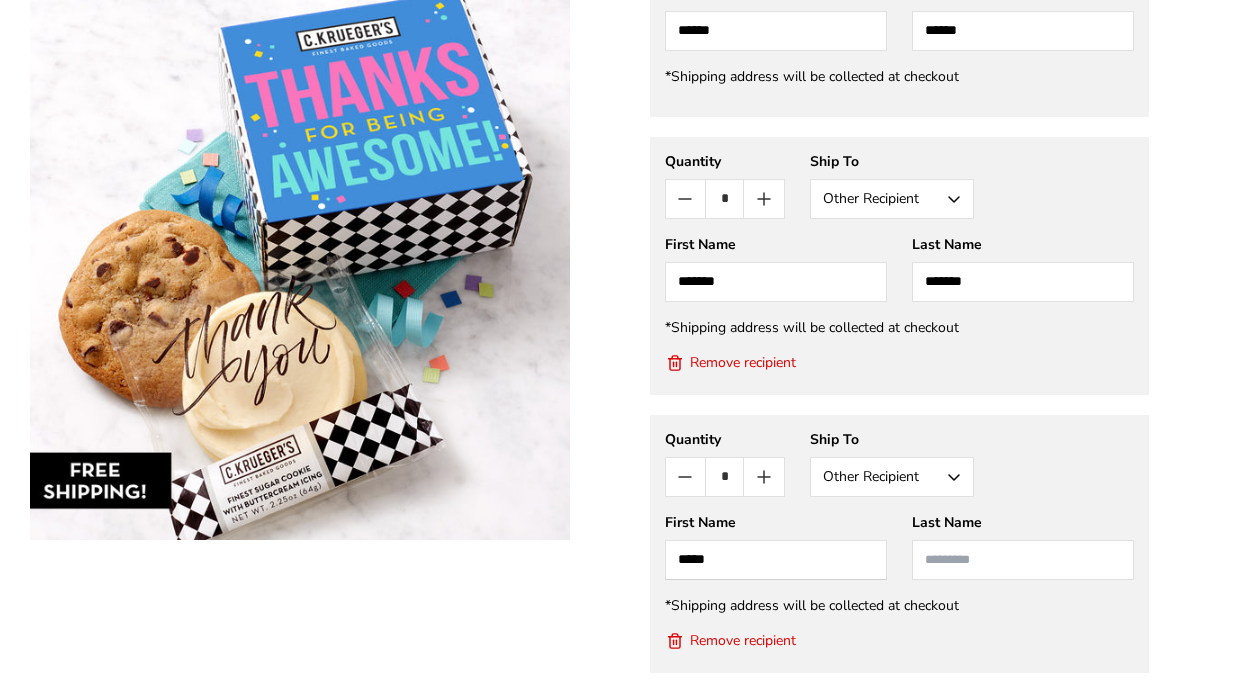type on "*****" 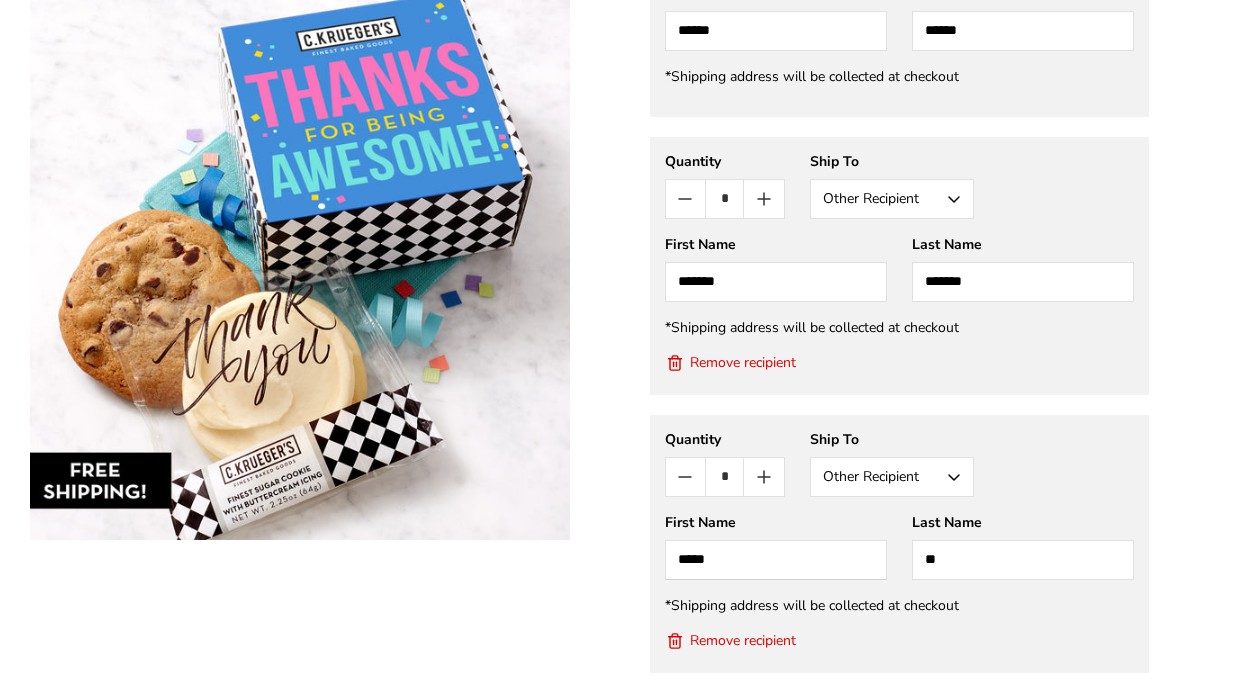 type on "*" 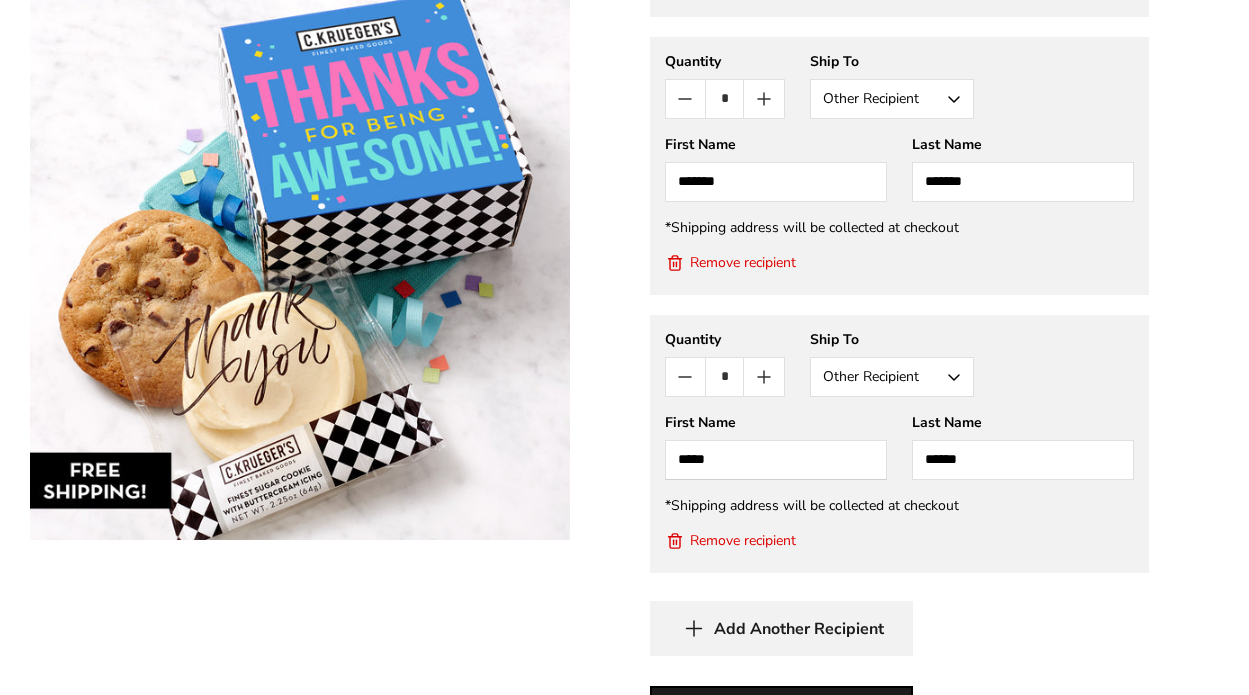 scroll, scrollTop: 1423, scrollLeft: 0, axis: vertical 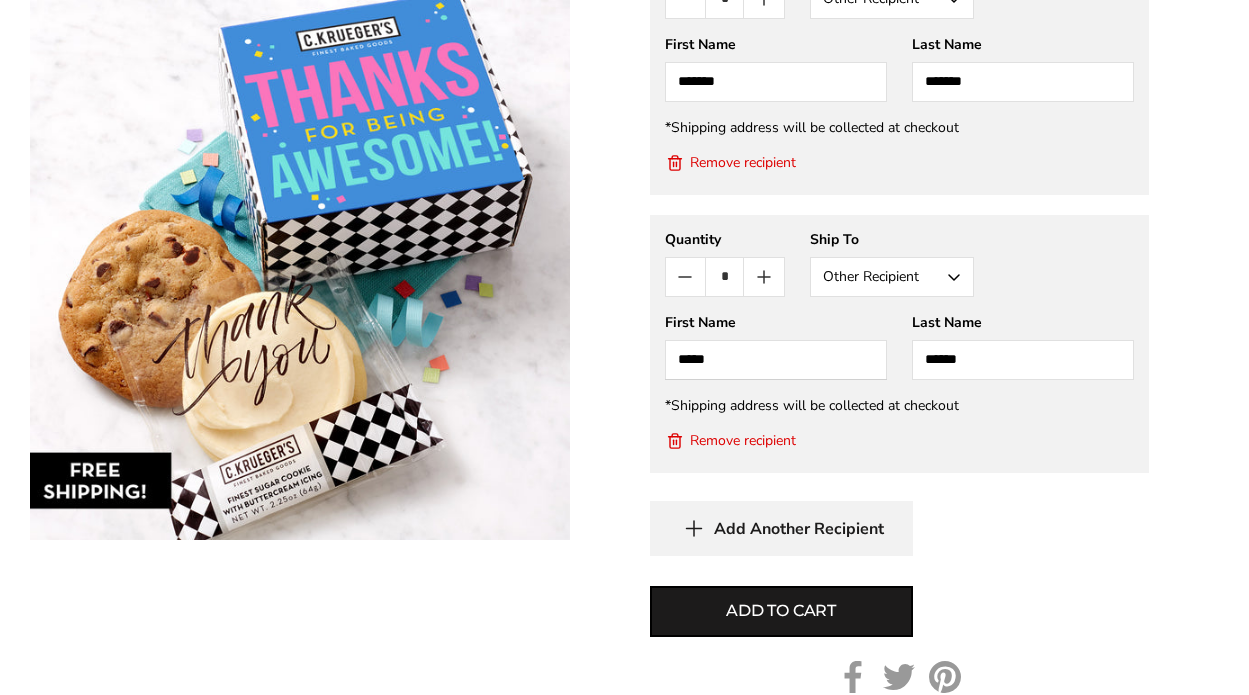 type on "******" 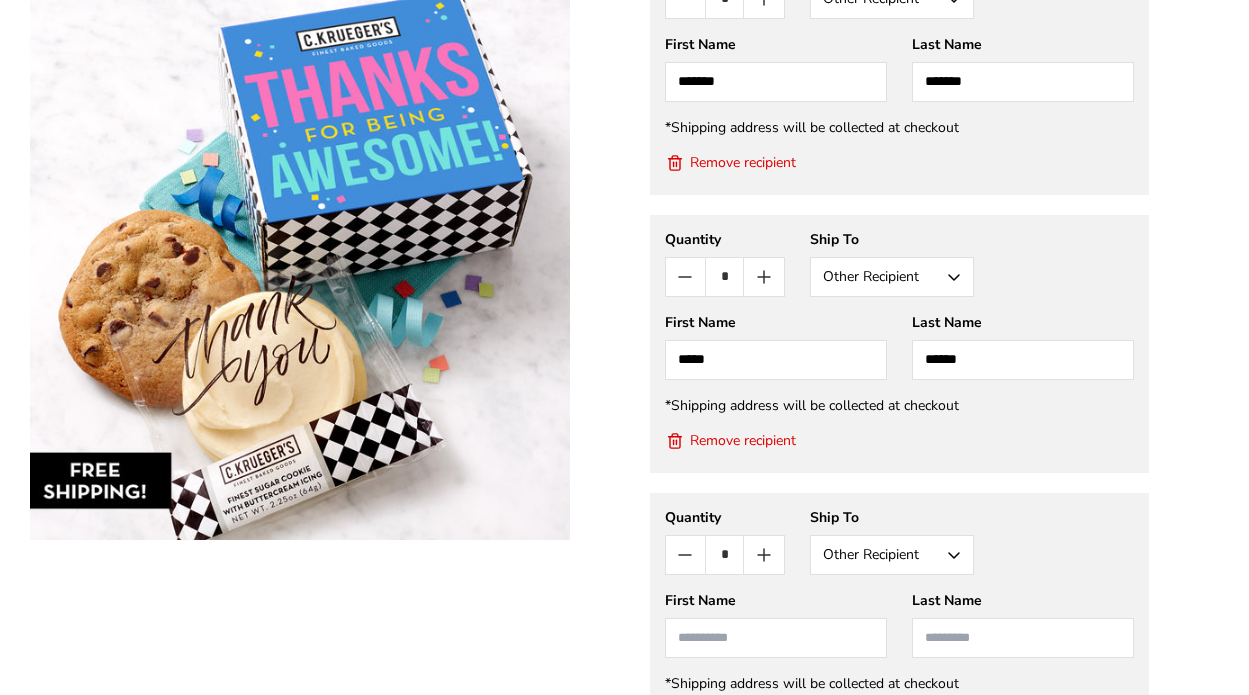 scroll, scrollTop: 1479, scrollLeft: 0, axis: vertical 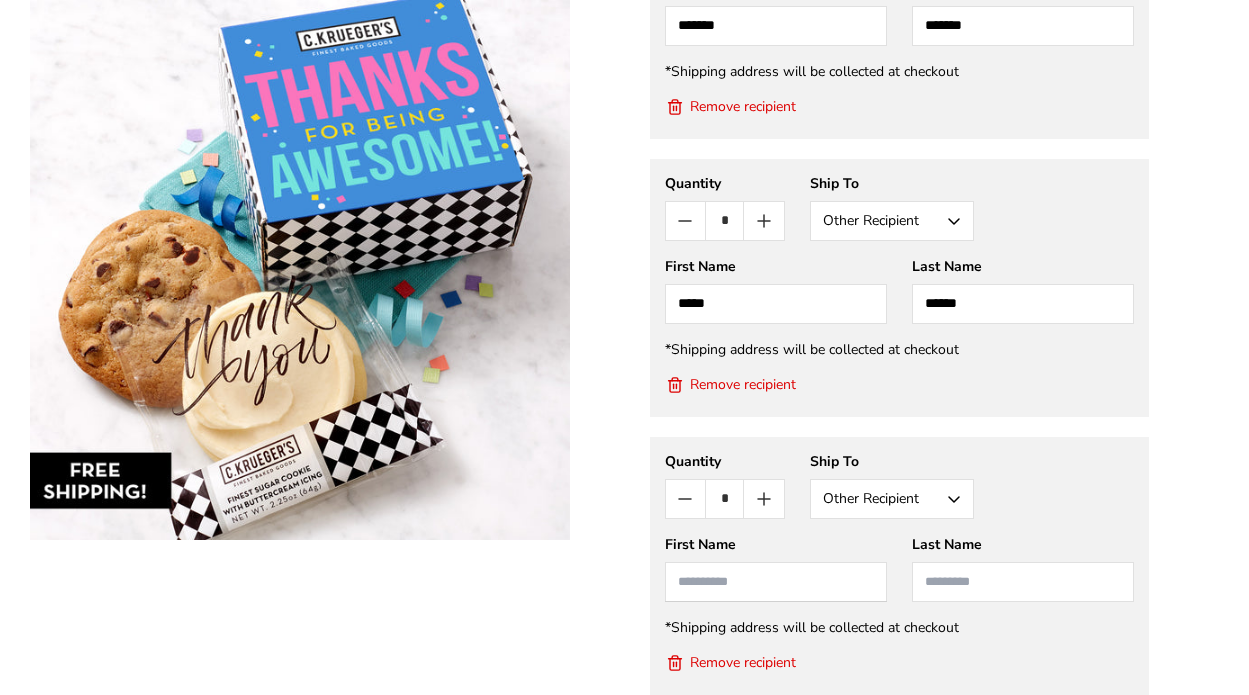 click at bounding box center [776, 582] 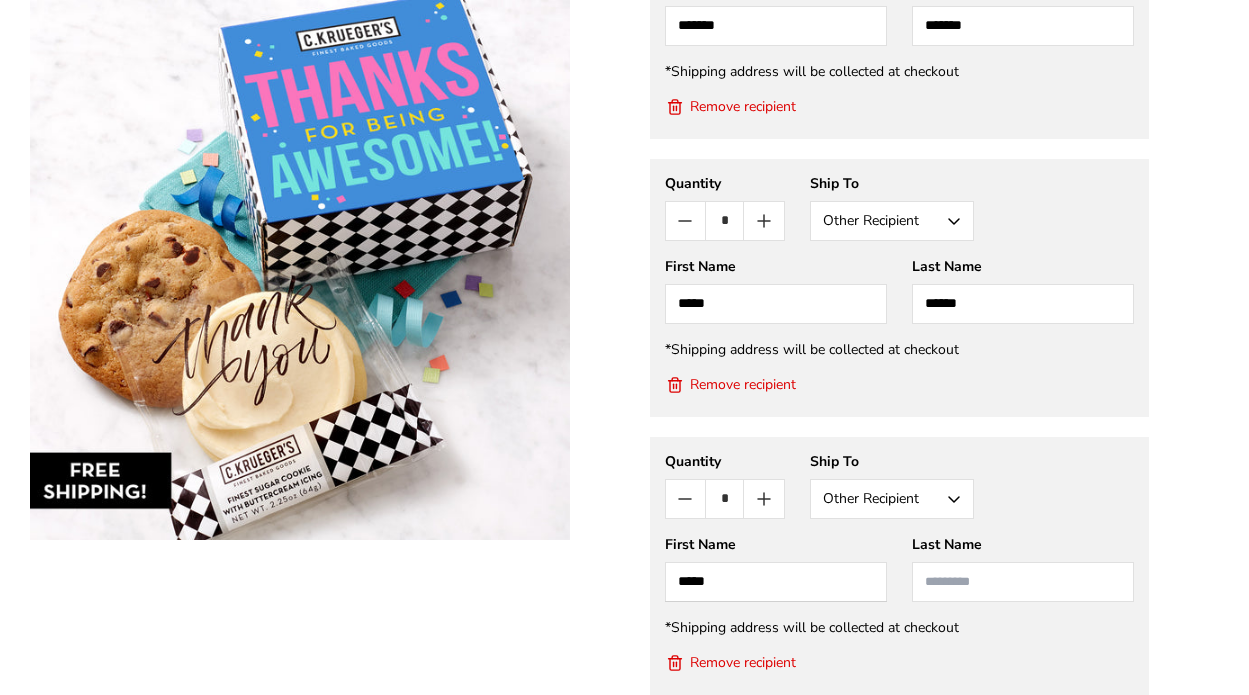 type on "*****" 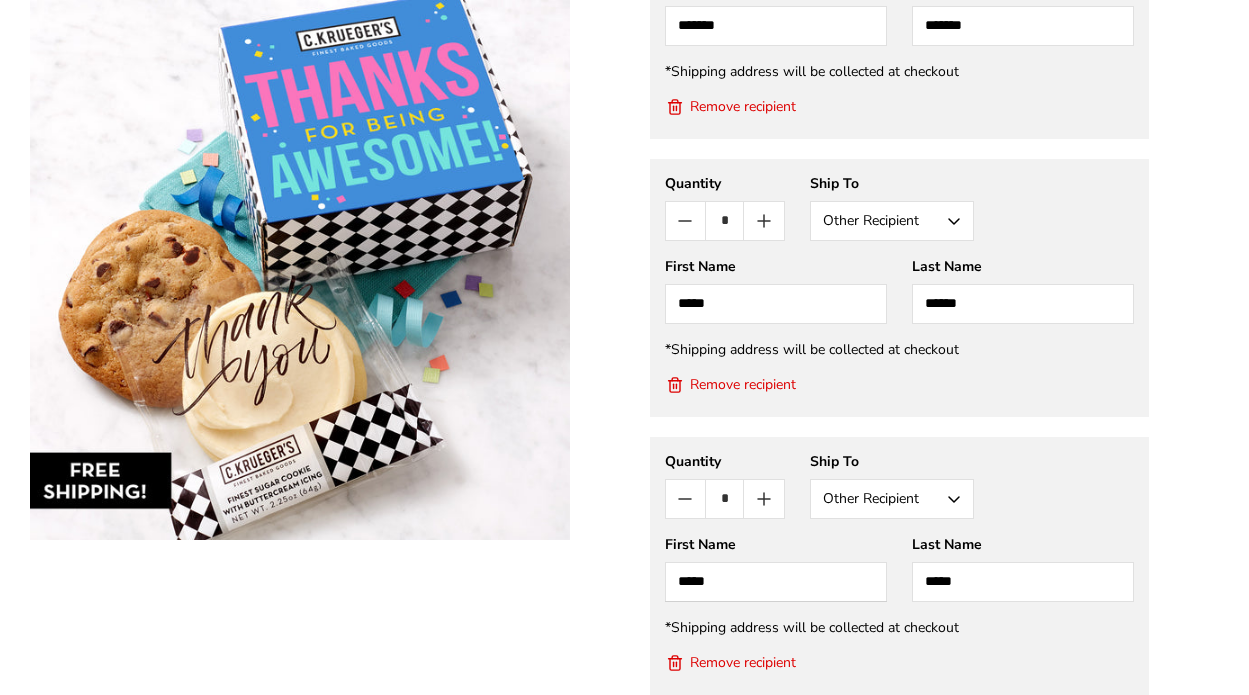 drag, startPoint x: 987, startPoint y: 583, endPoint x: 925, endPoint y: 583, distance: 62 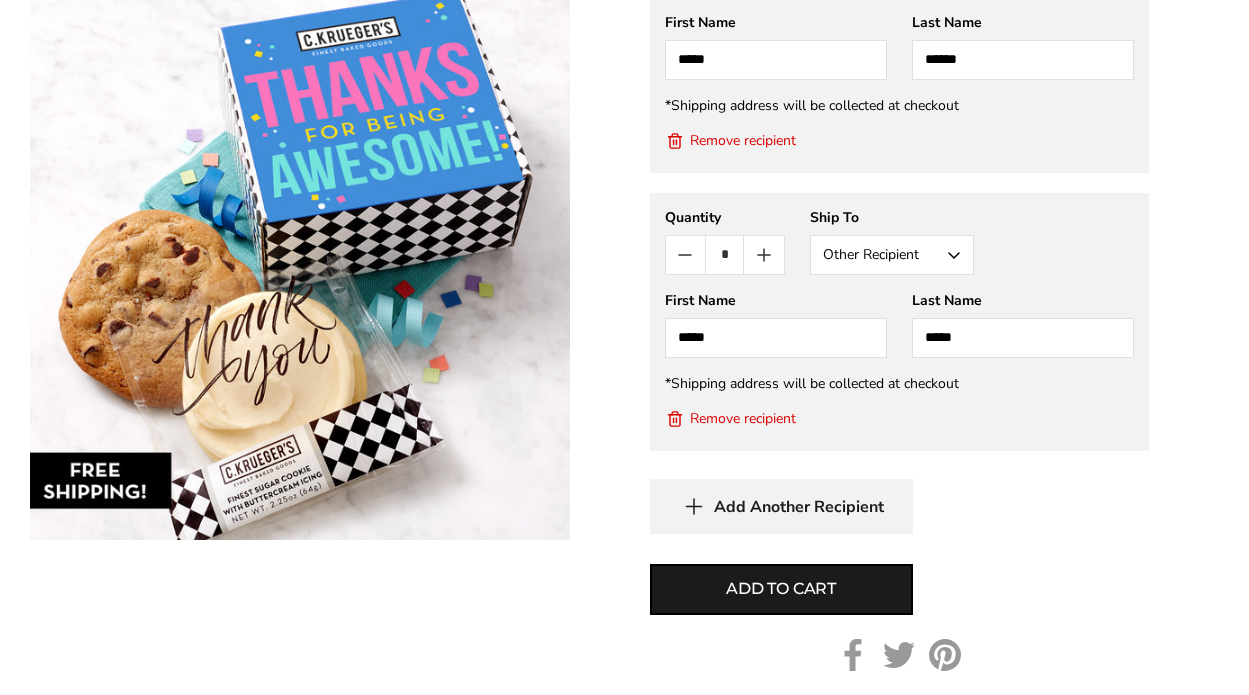 scroll, scrollTop: 1779, scrollLeft: 0, axis: vertical 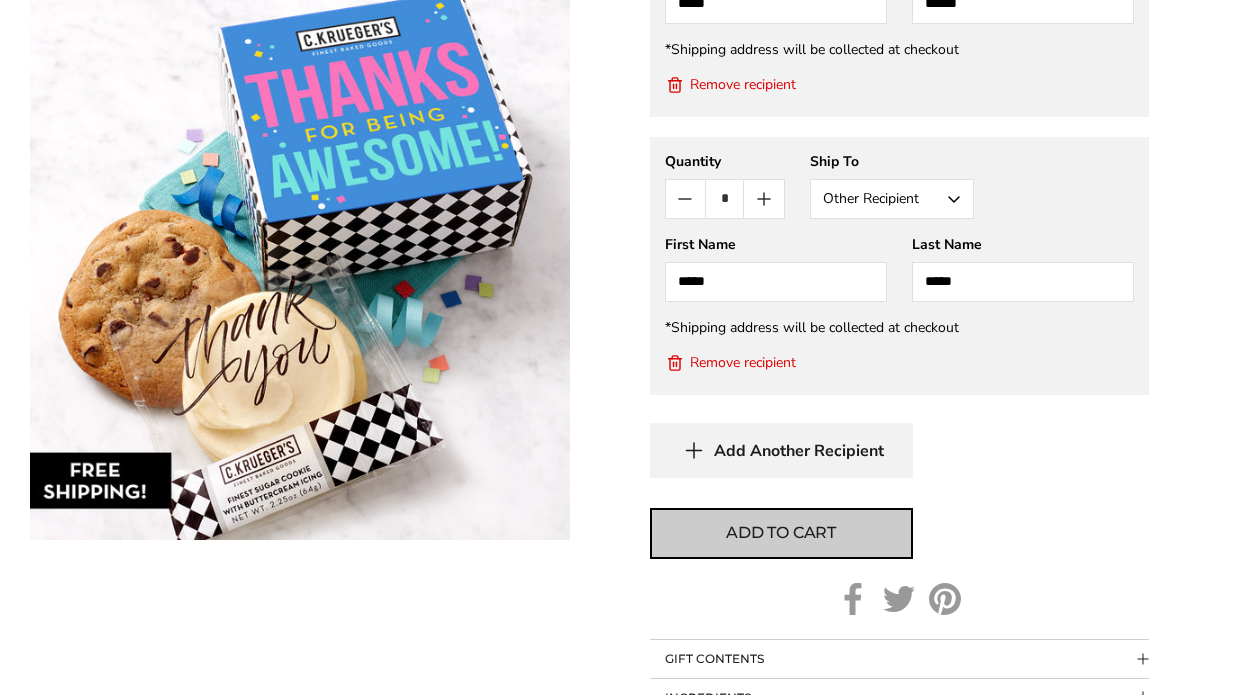 type on "*****" 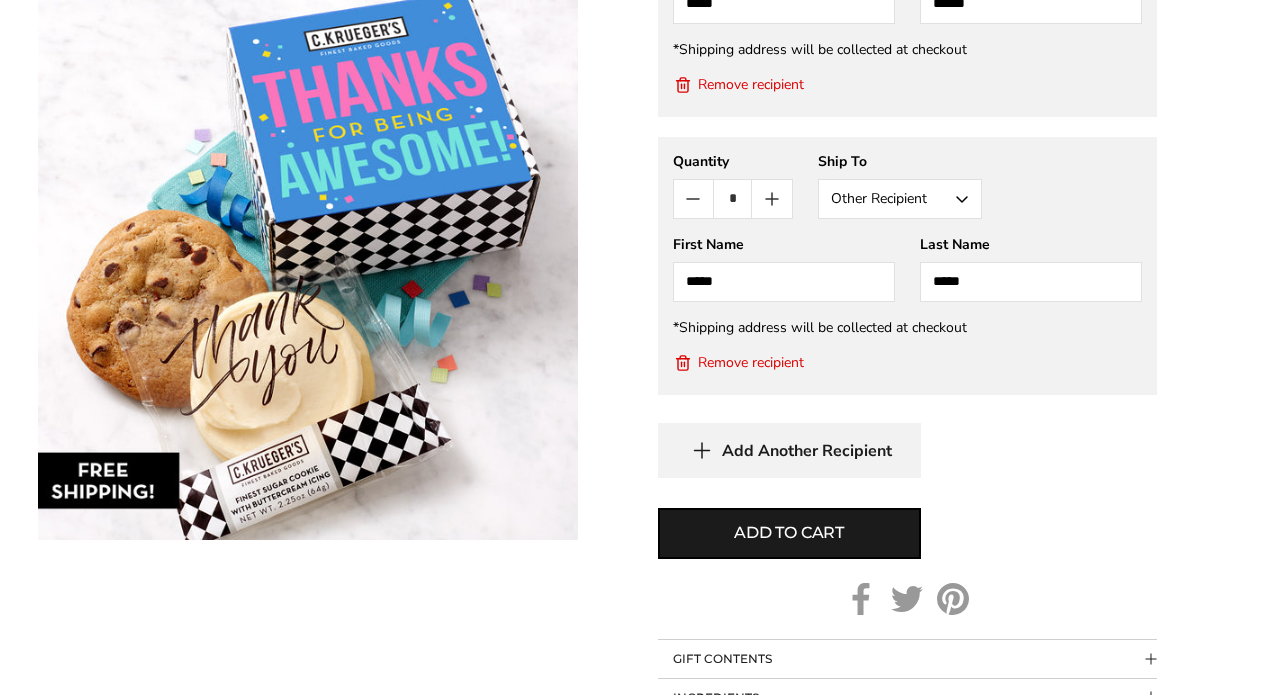 scroll, scrollTop: 1622, scrollLeft: 0, axis: vertical 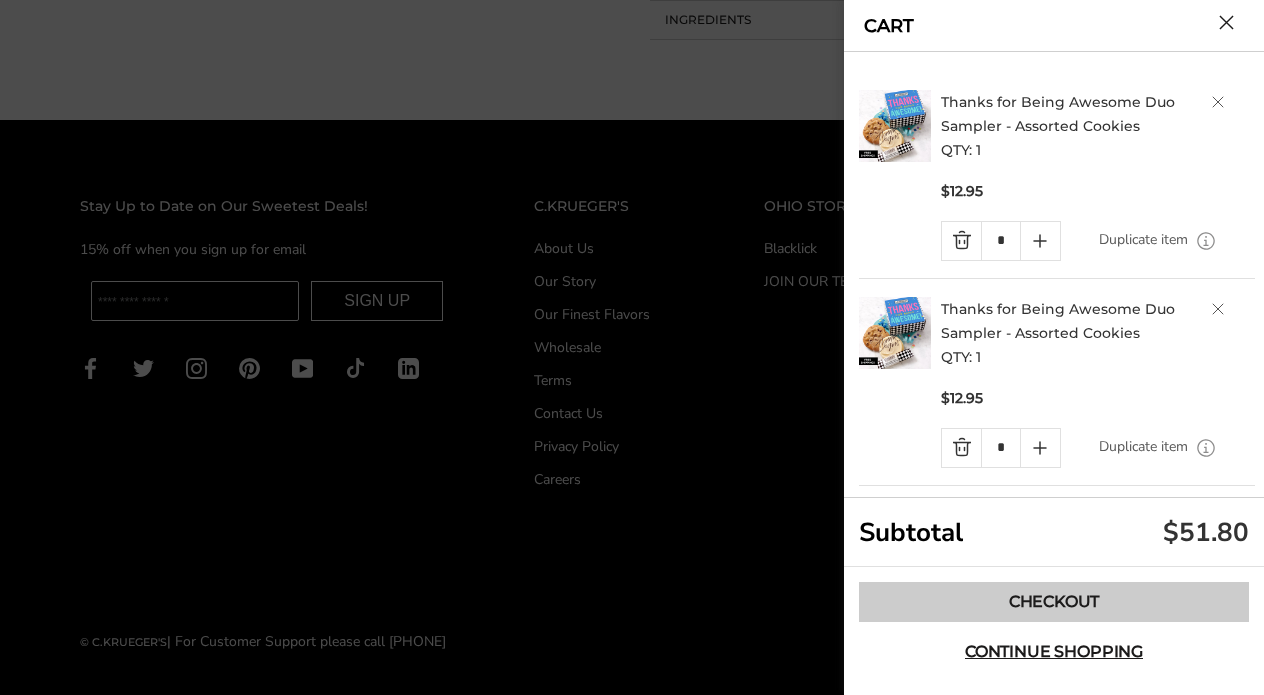 click on "Checkout" at bounding box center [1054, 602] 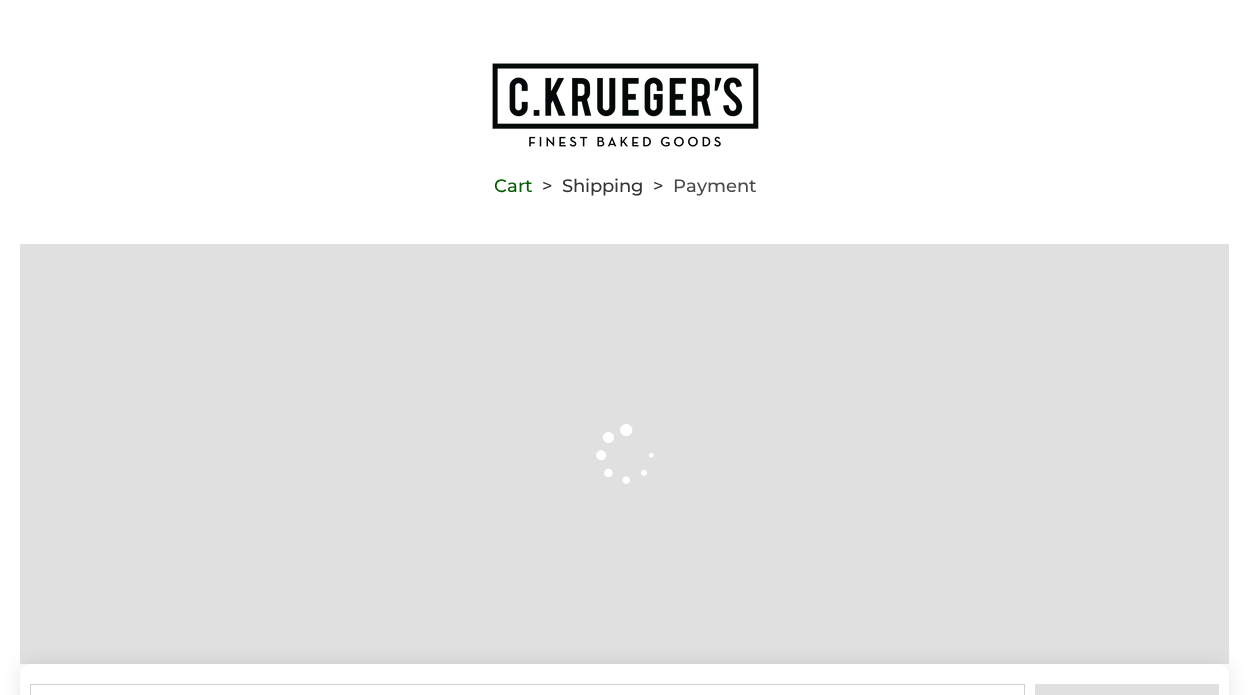 scroll, scrollTop: 0, scrollLeft: 0, axis: both 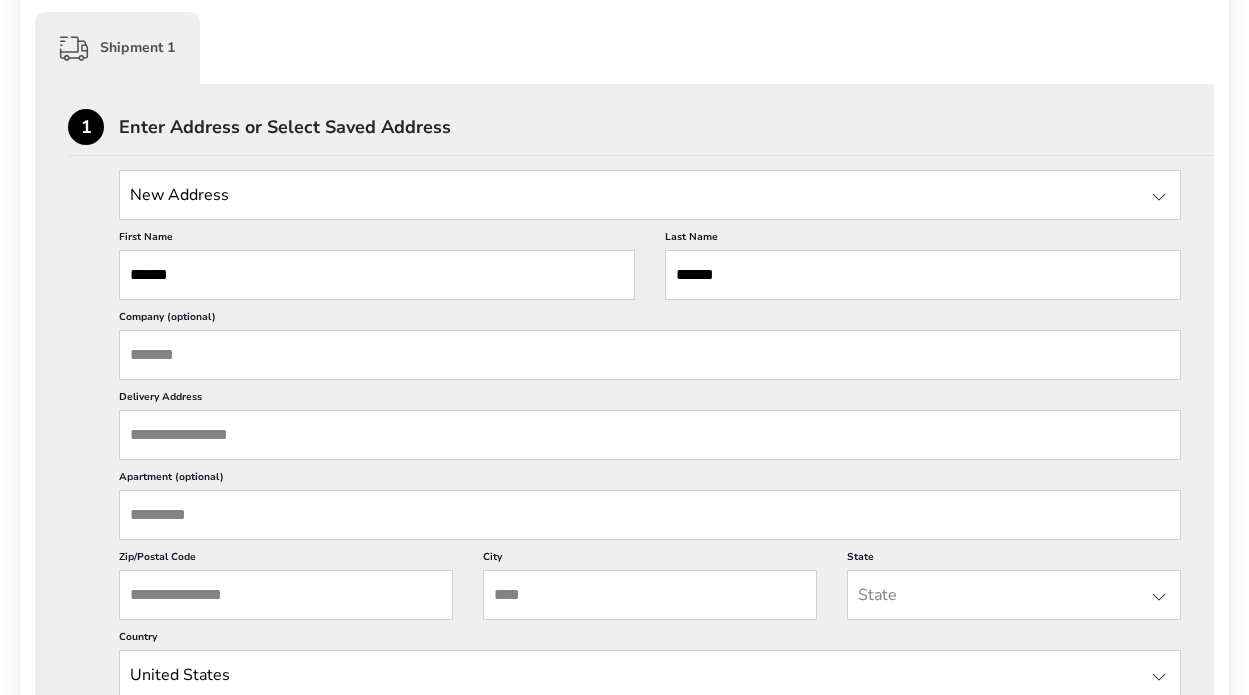 click on "Company (optional)" at bounding box center (650, 355) 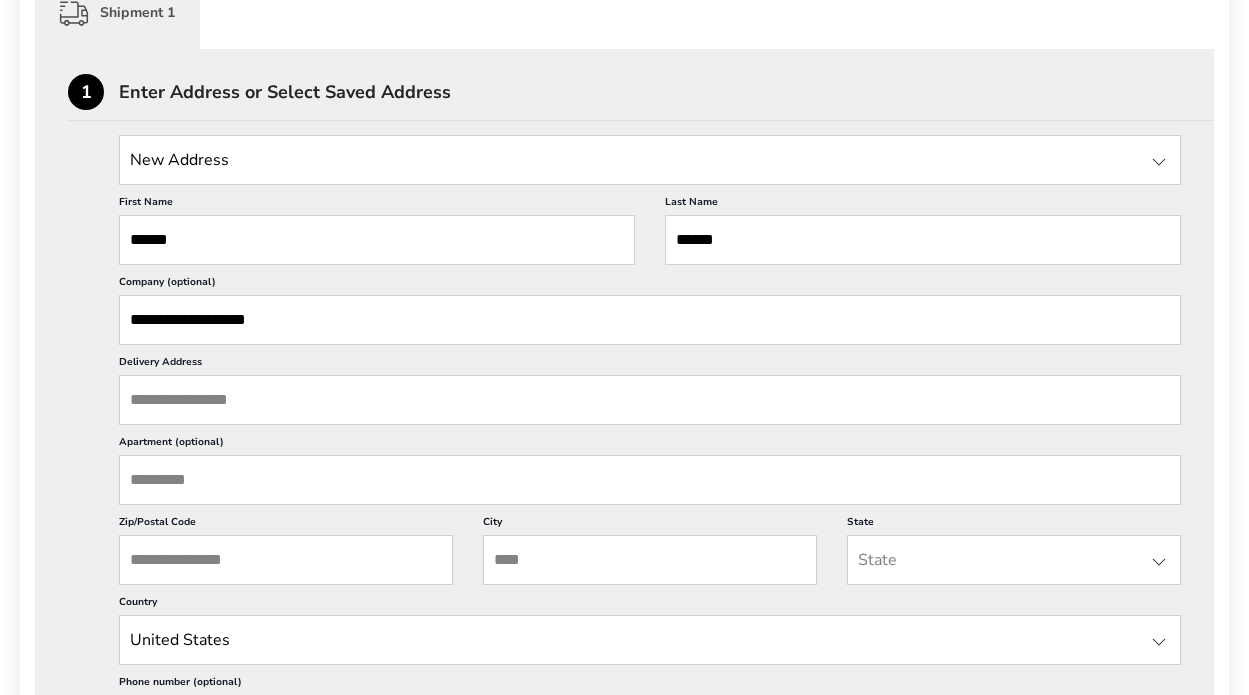 scroll, scrollTop: 500, scrollLeft: 0, axis: vertical 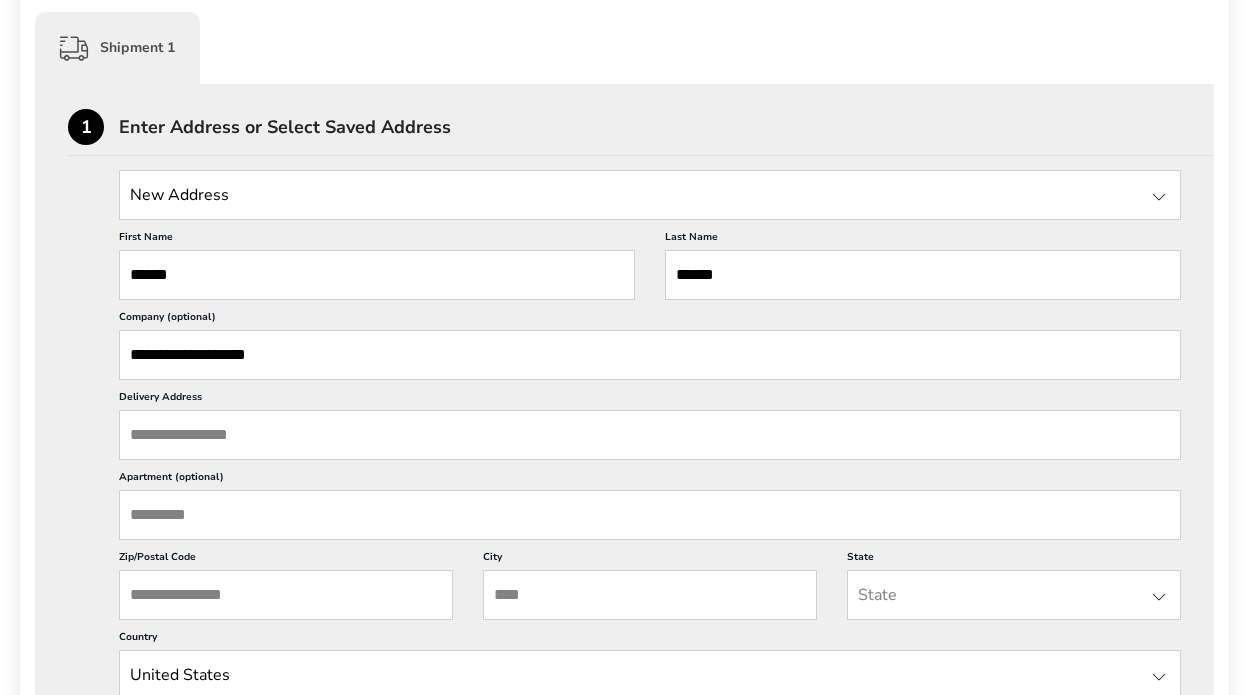 type on "**********" 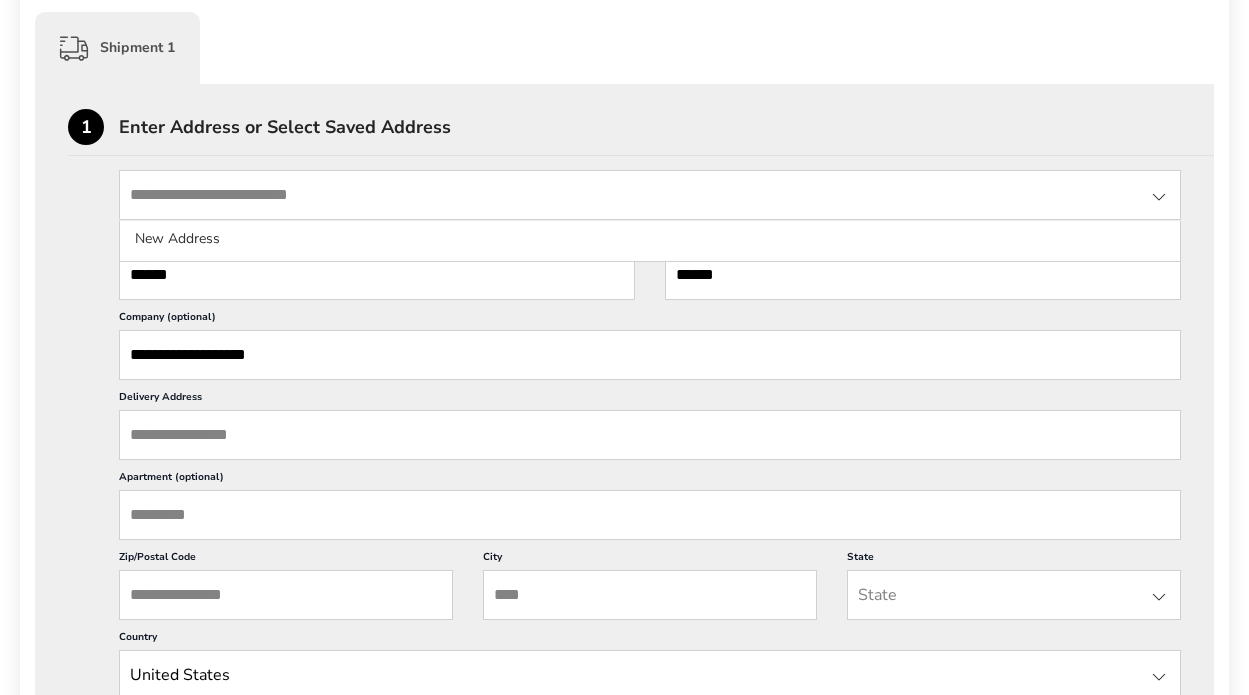 click on "Delivery Address" at bounding box center [650, 435] 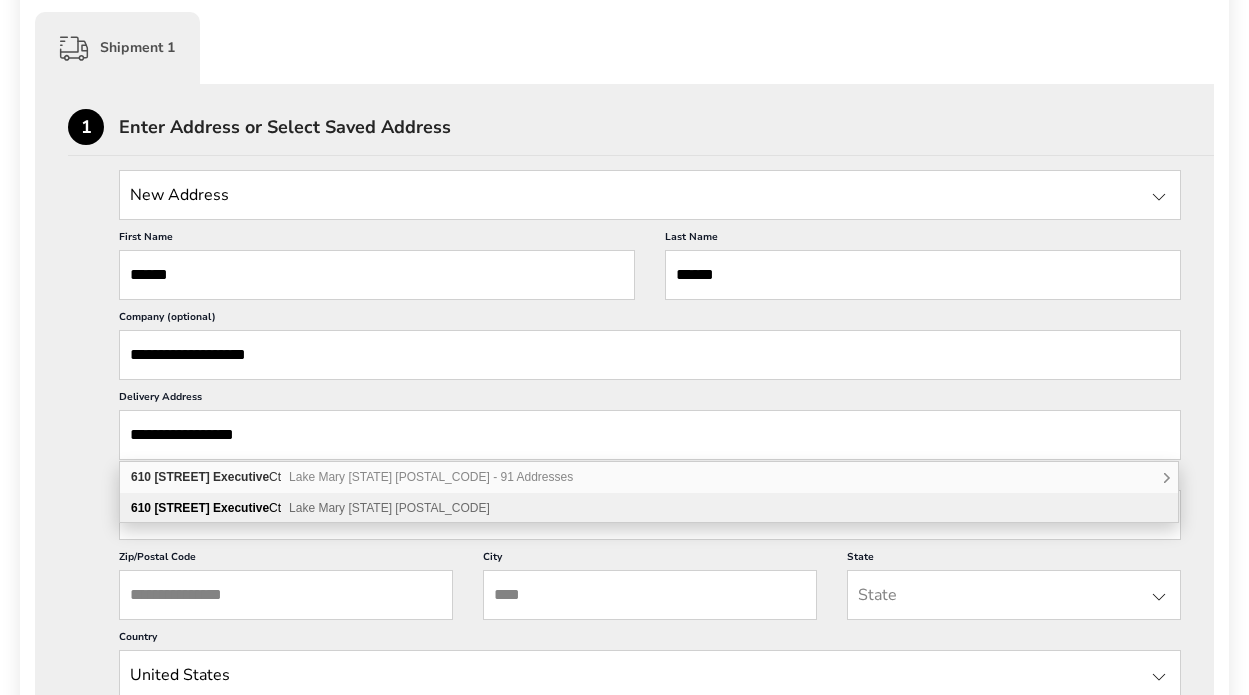 click on "Lake Mary FL 32746" at bounding box center [389, 508] 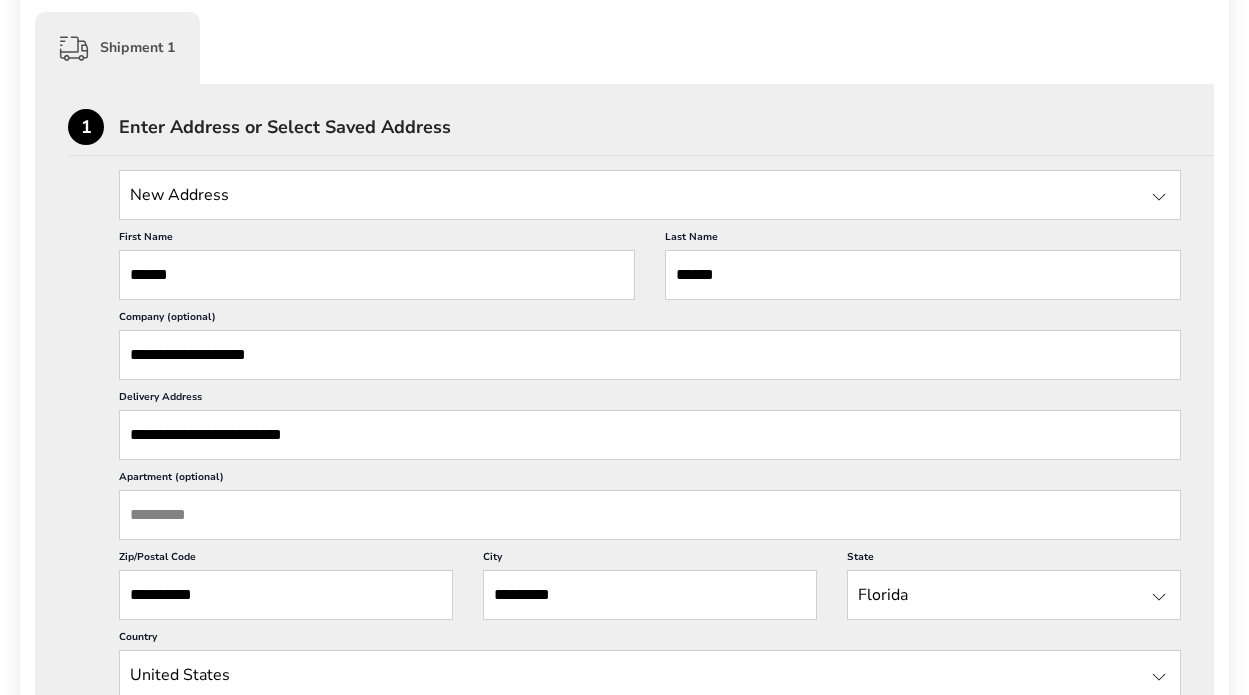 click on "Apartment (optional)" at bounding box center (650, 515) 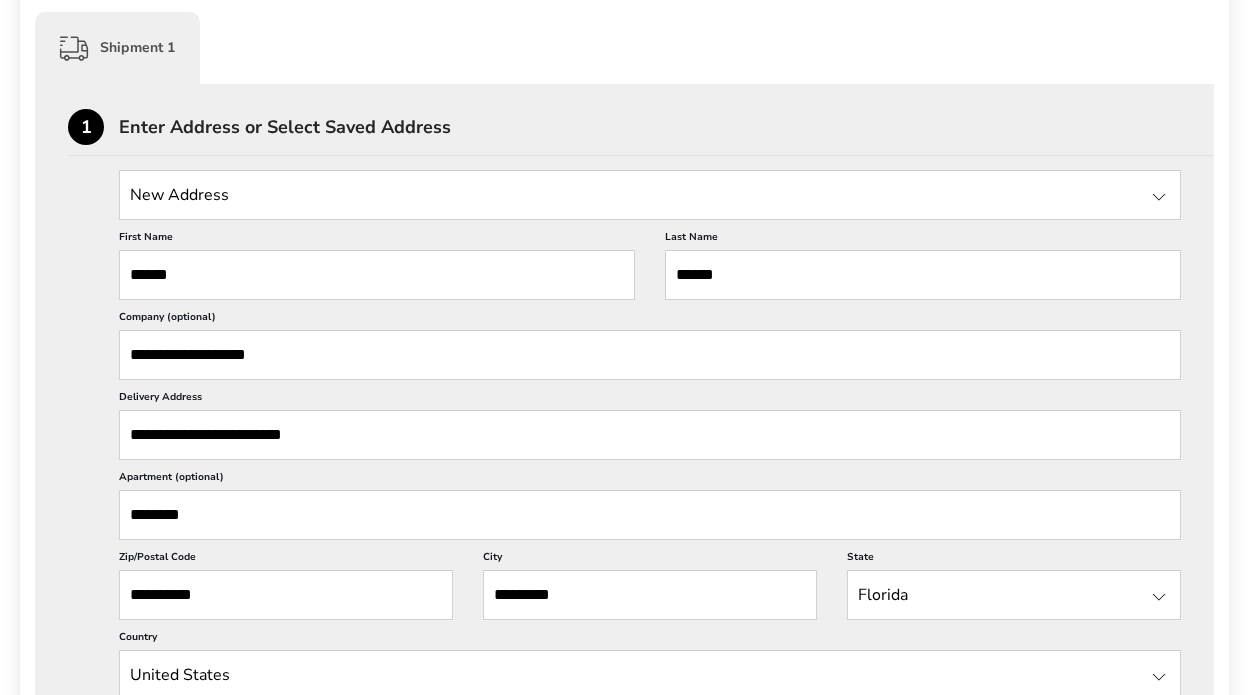scroll, scrollTop: 600, scrollLeft: 0, axis: vertical 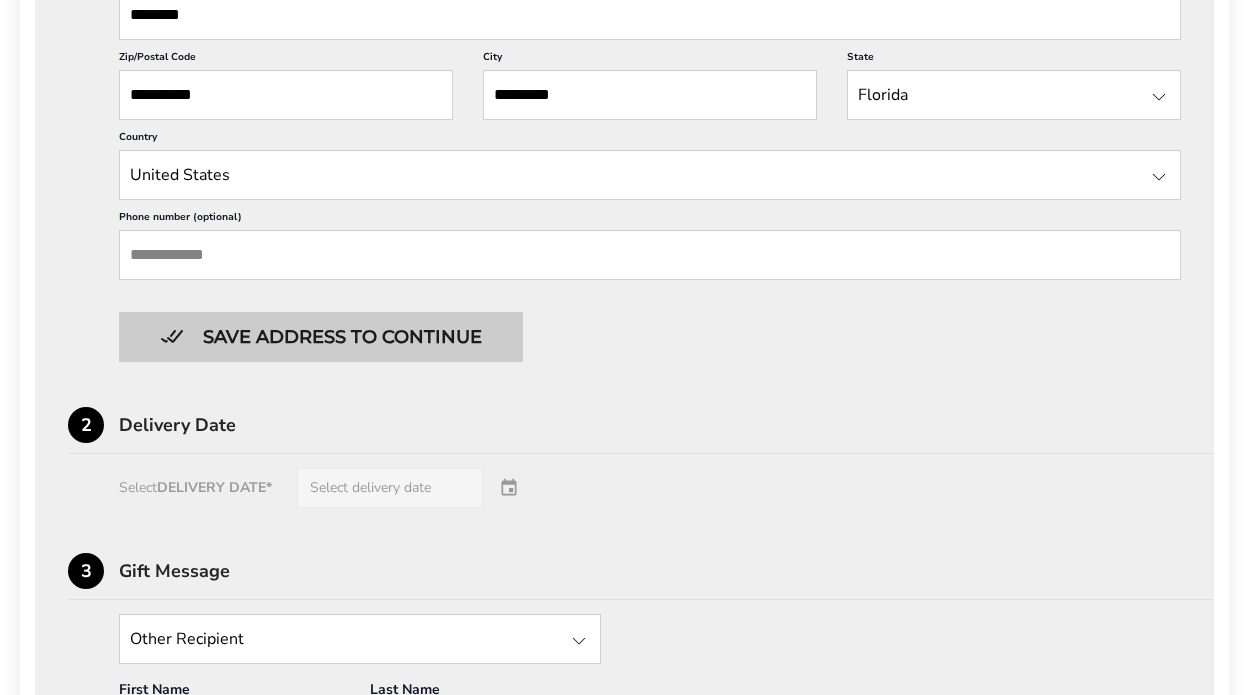 type on "********" 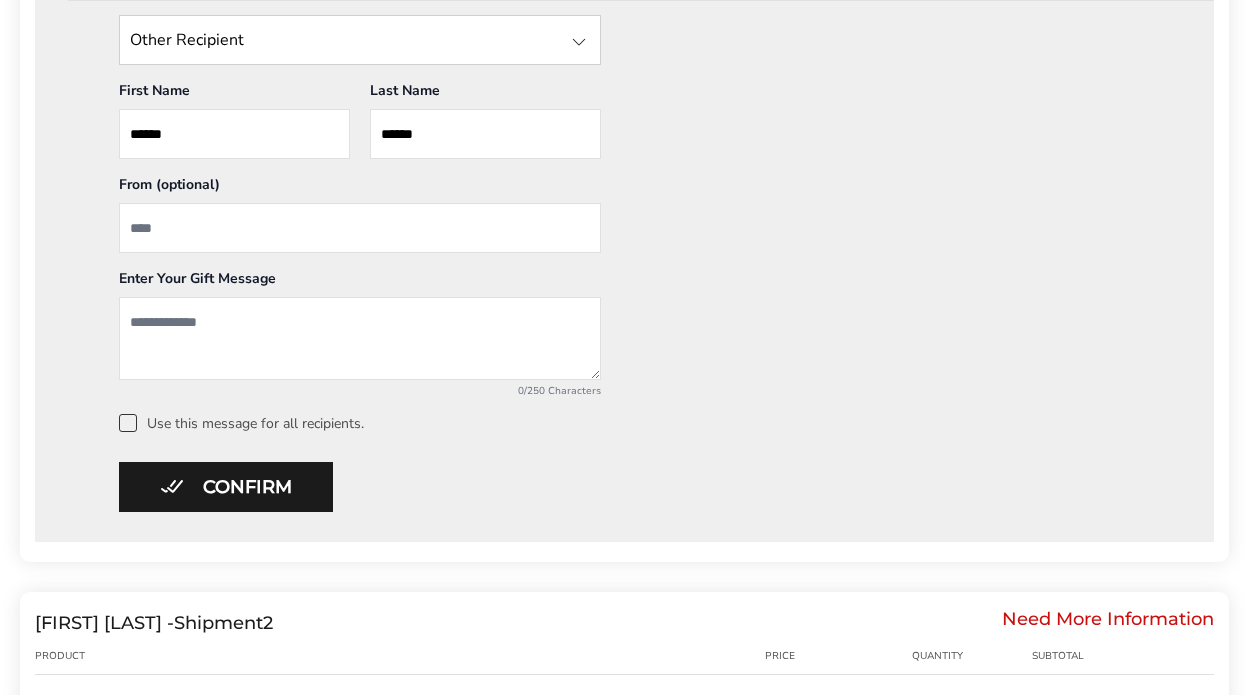 click at bounding box center [360, 338] 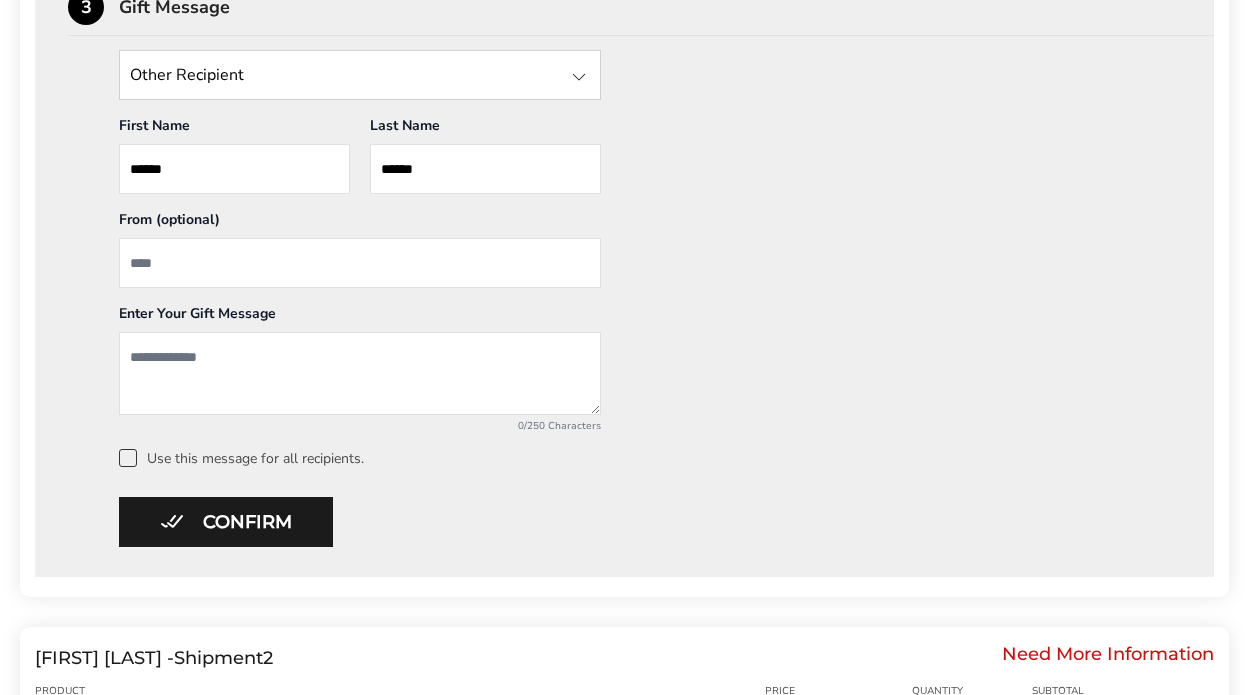 scroll, scrollTop: 900, scrollLeft: 0, axis: vertical 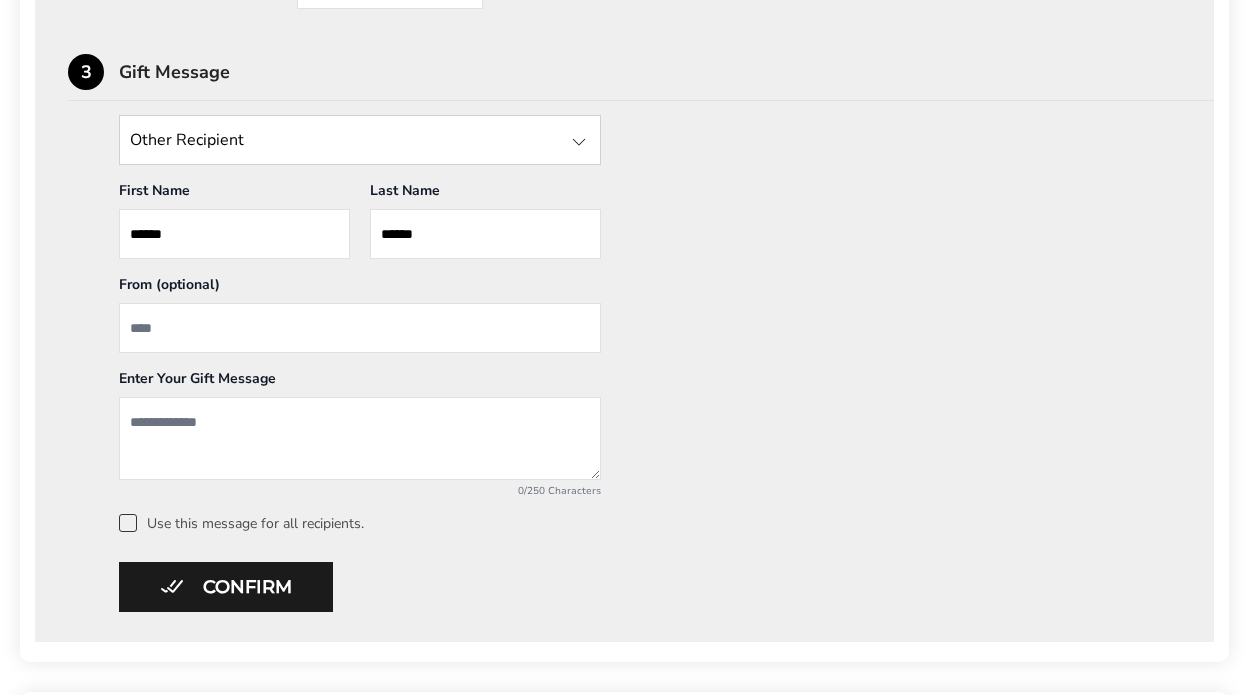 click at bounding box center [360, 328] 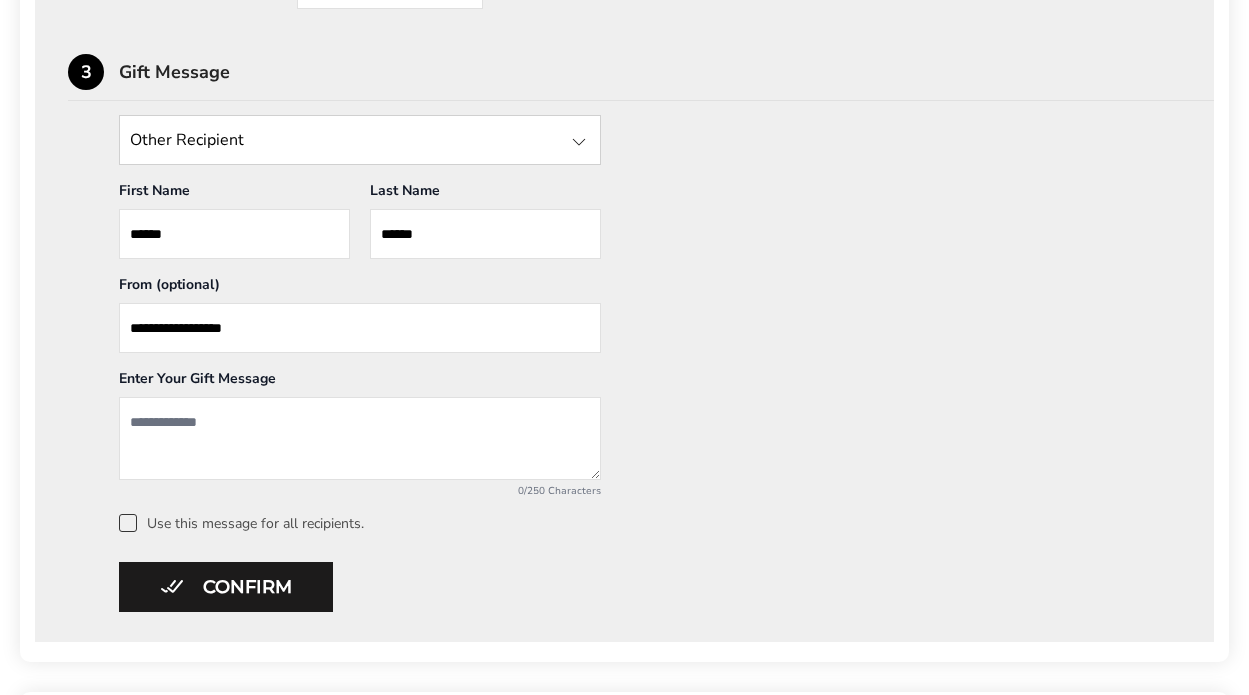 type on "**********" 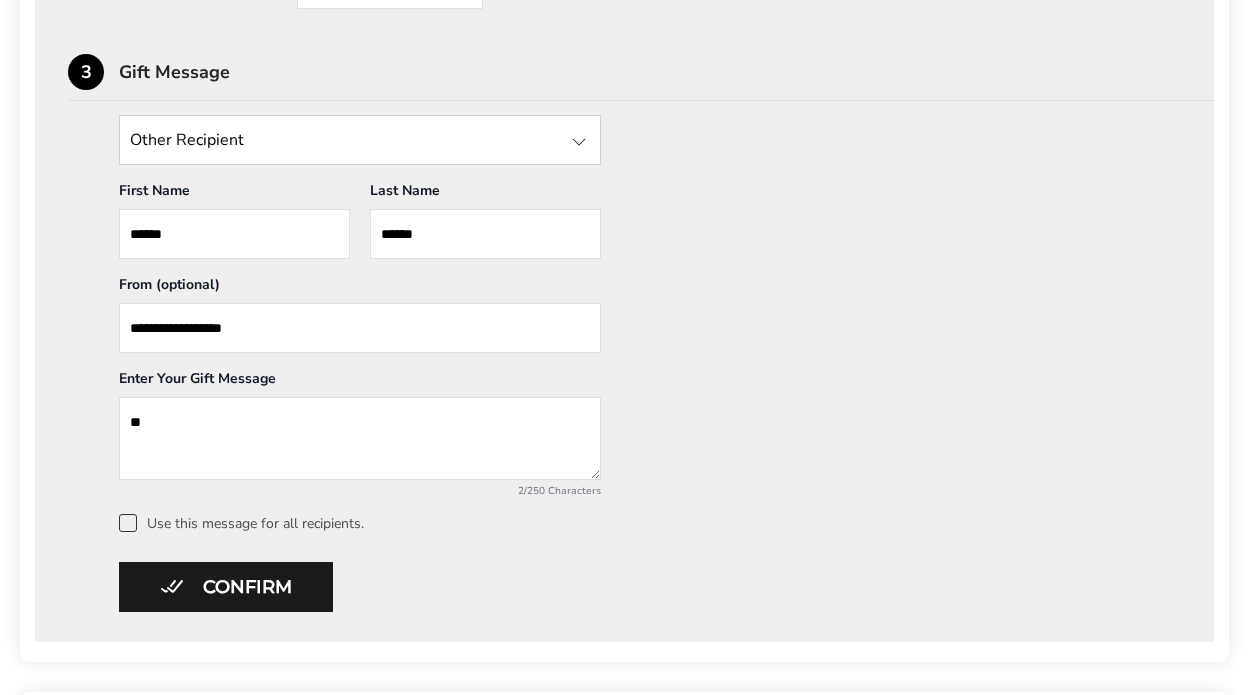 type on "*" 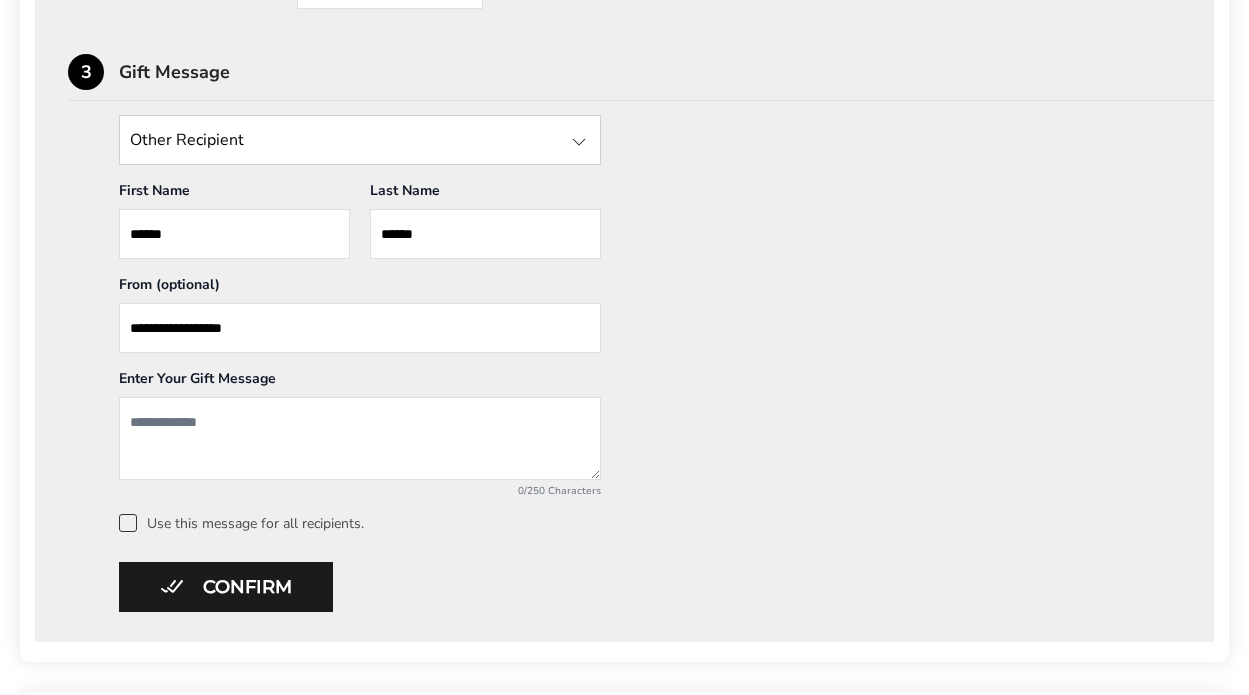 click at bounding box center [360, 438] 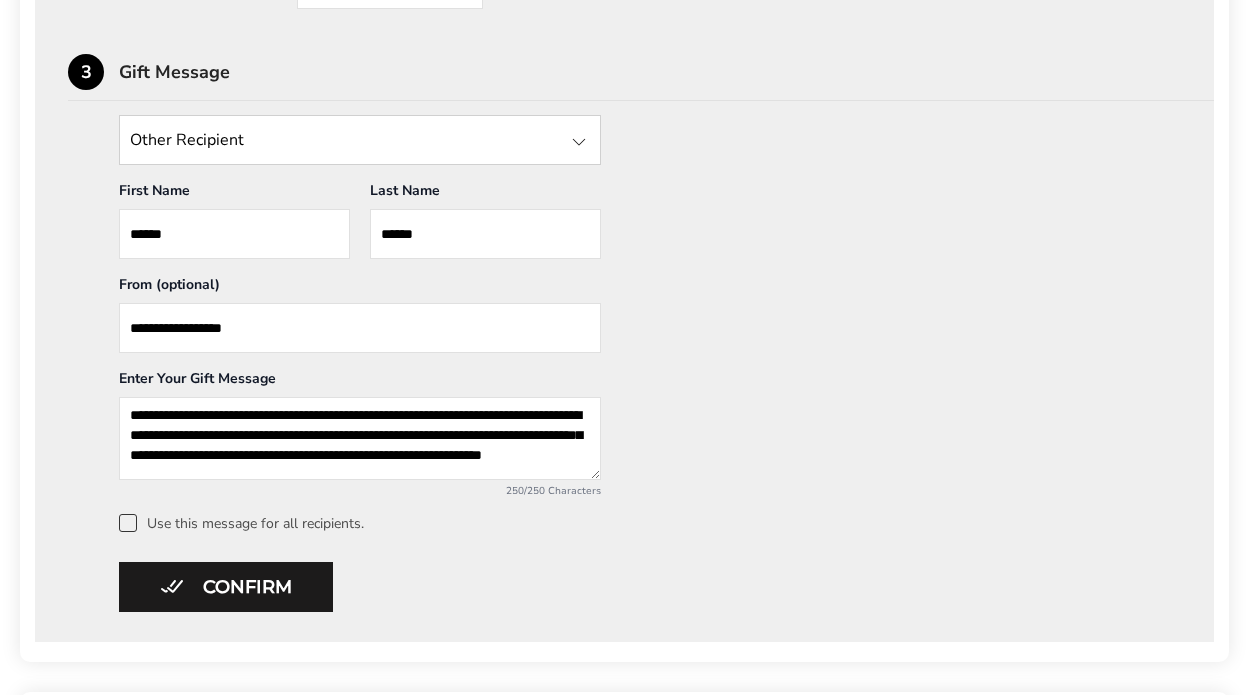 scroll, scrollTop: 0, scrollLeft: 0, axis: both 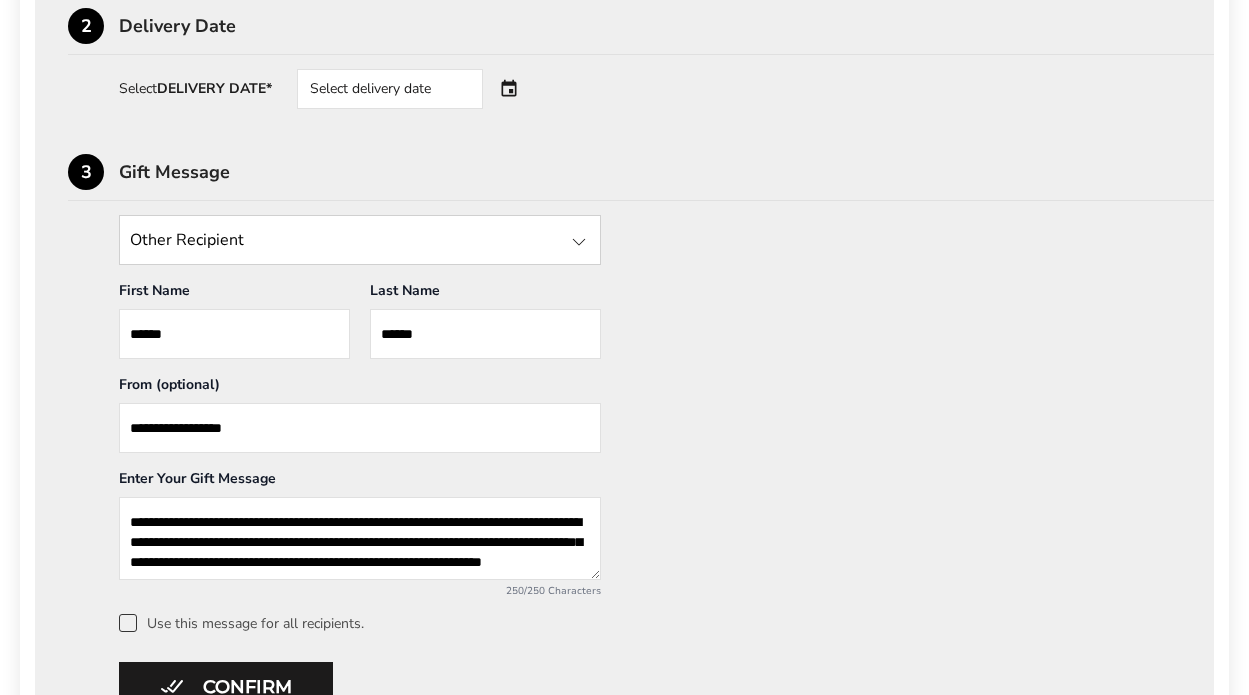 drag, startPoint x: 326, startPoint y: 519, endPoint x: 119, endPoint y: 523, distance: 207.03865 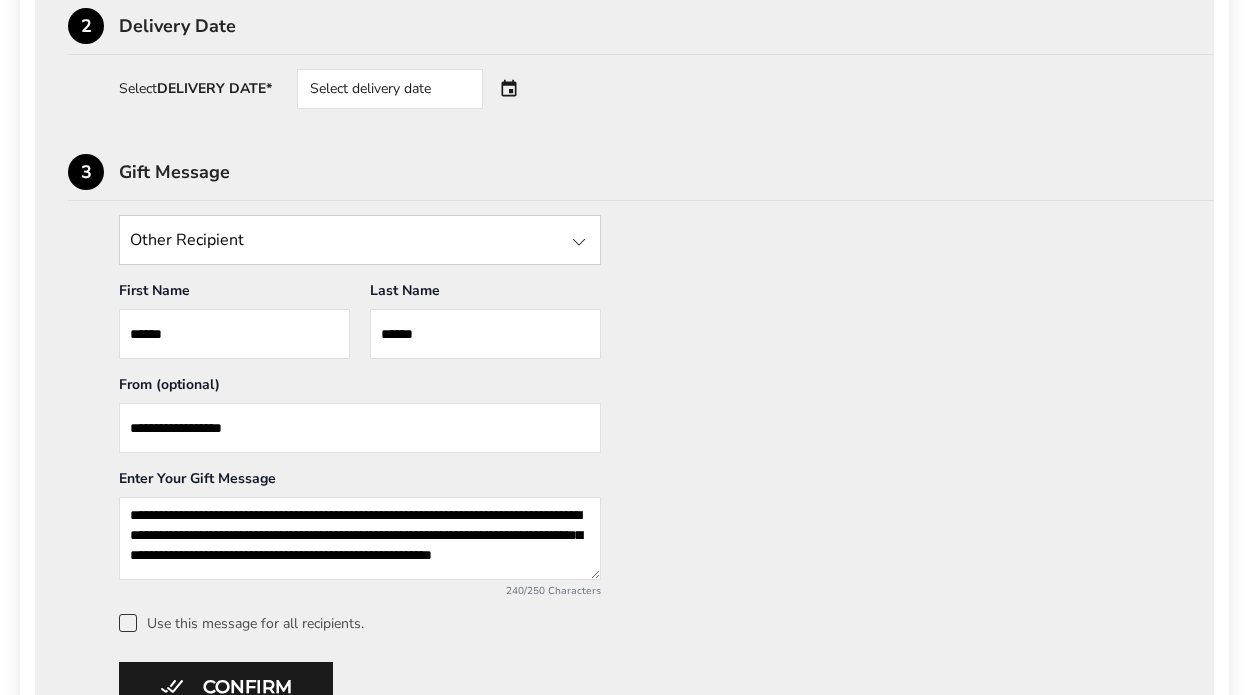 scroll, scrollTop: 27, scrollLeft: 0, axis: vertical 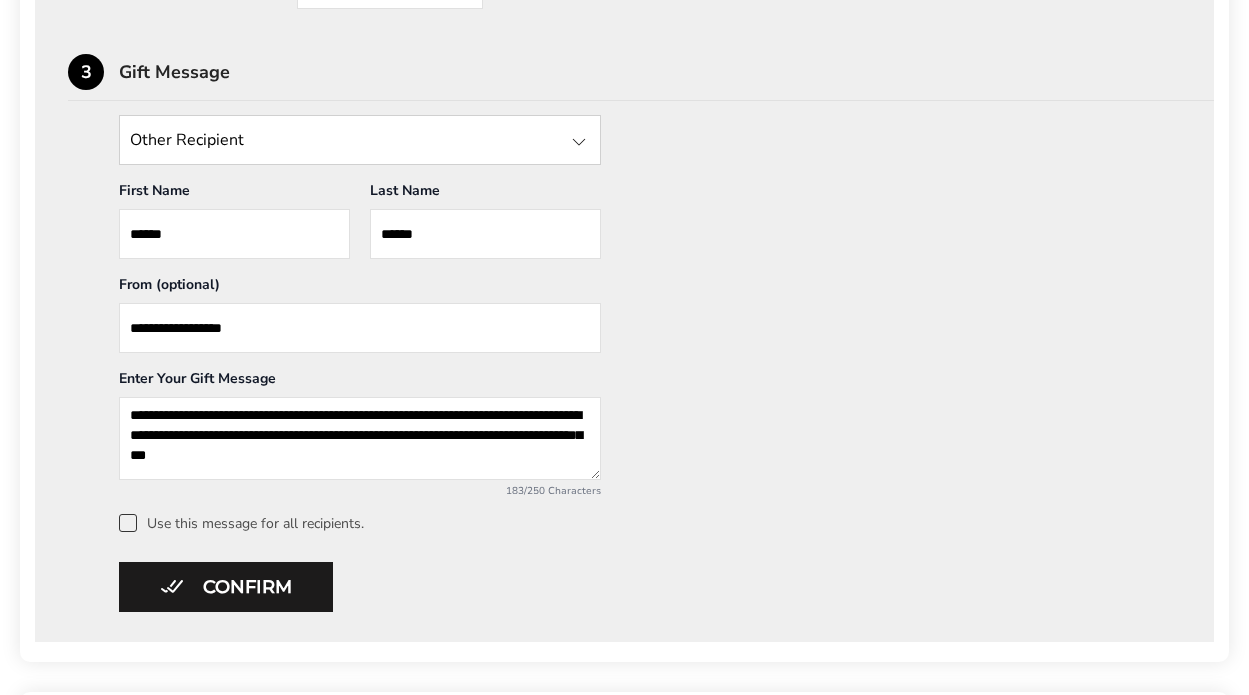 click on "**********" at bounding box center (360, 438) 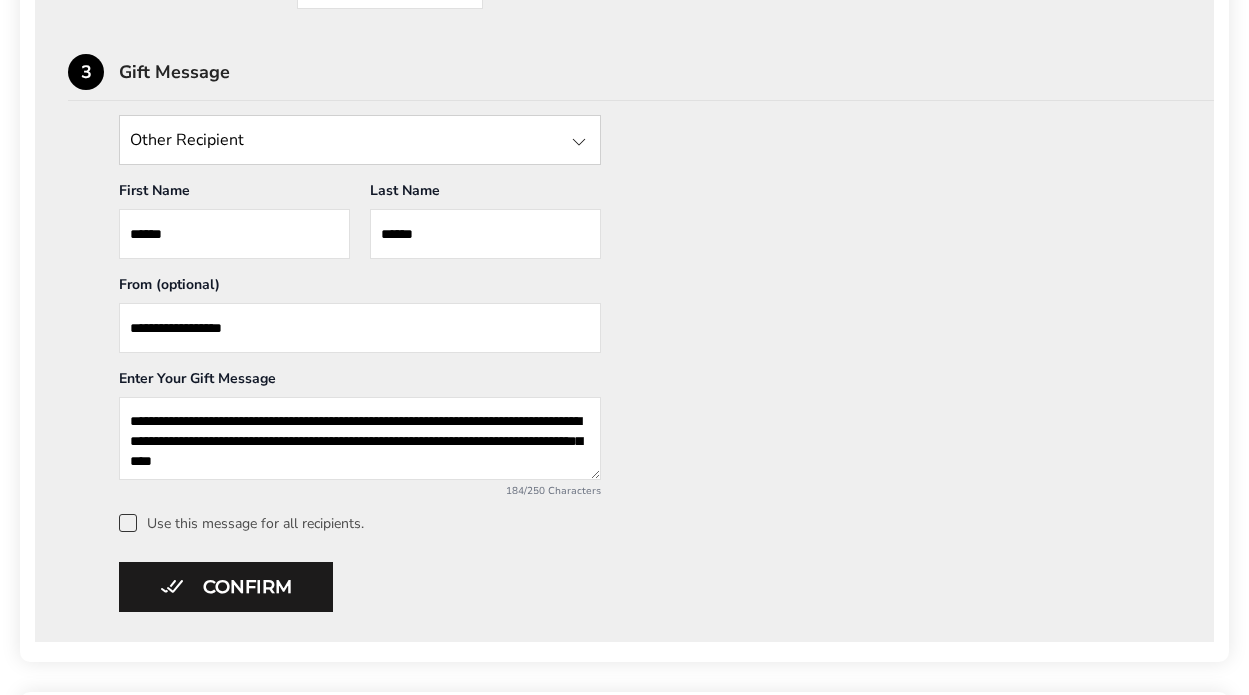 scroll, scrollTop: 0, scrollLeft: 0, axis: both 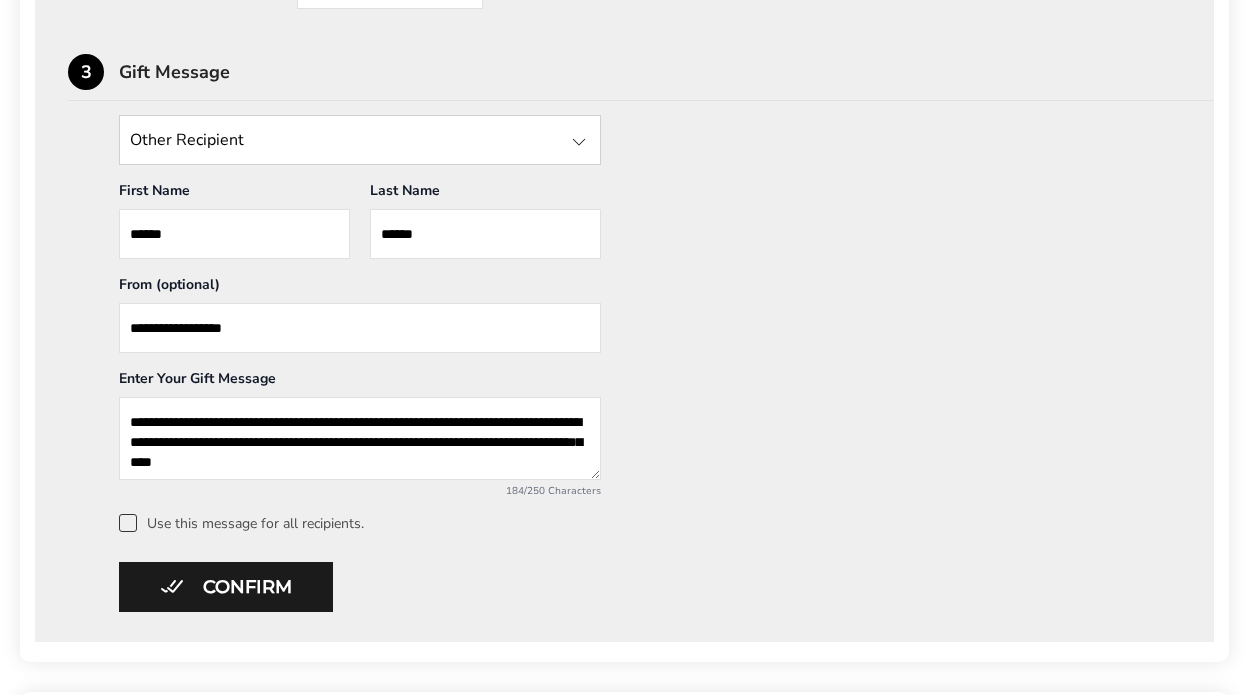 type on "**********" 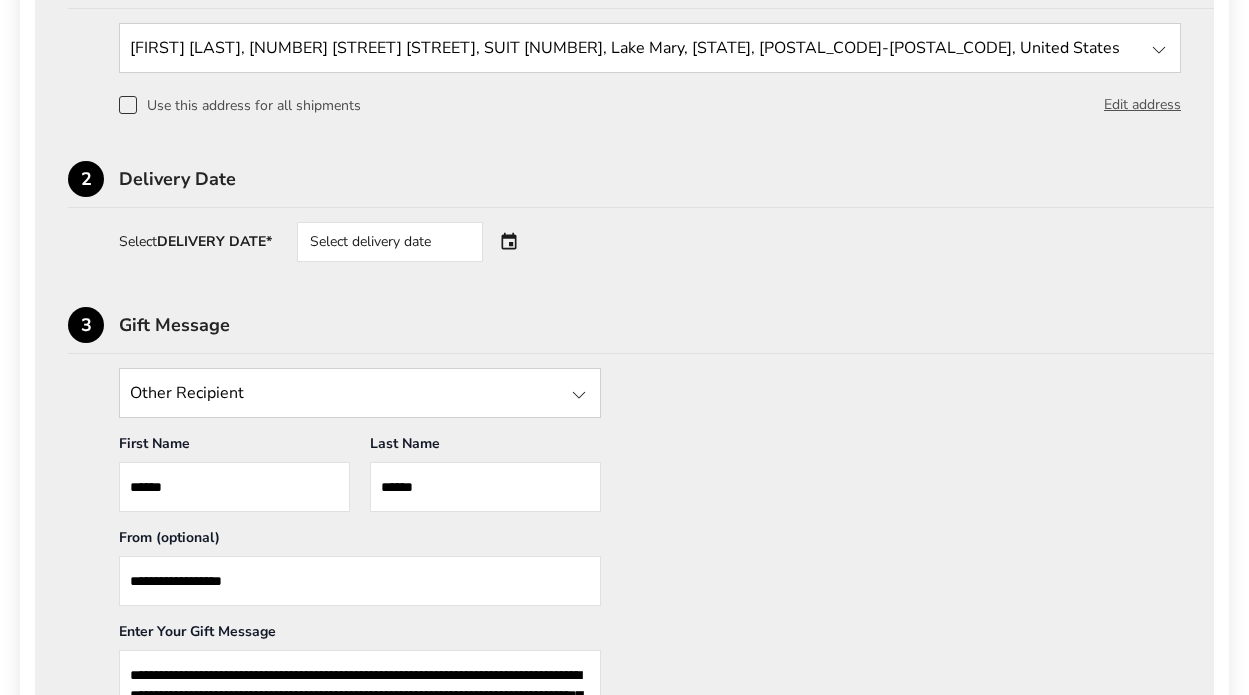scroll, scrollTop: 600, scrollLeft: 0, axis: vertical 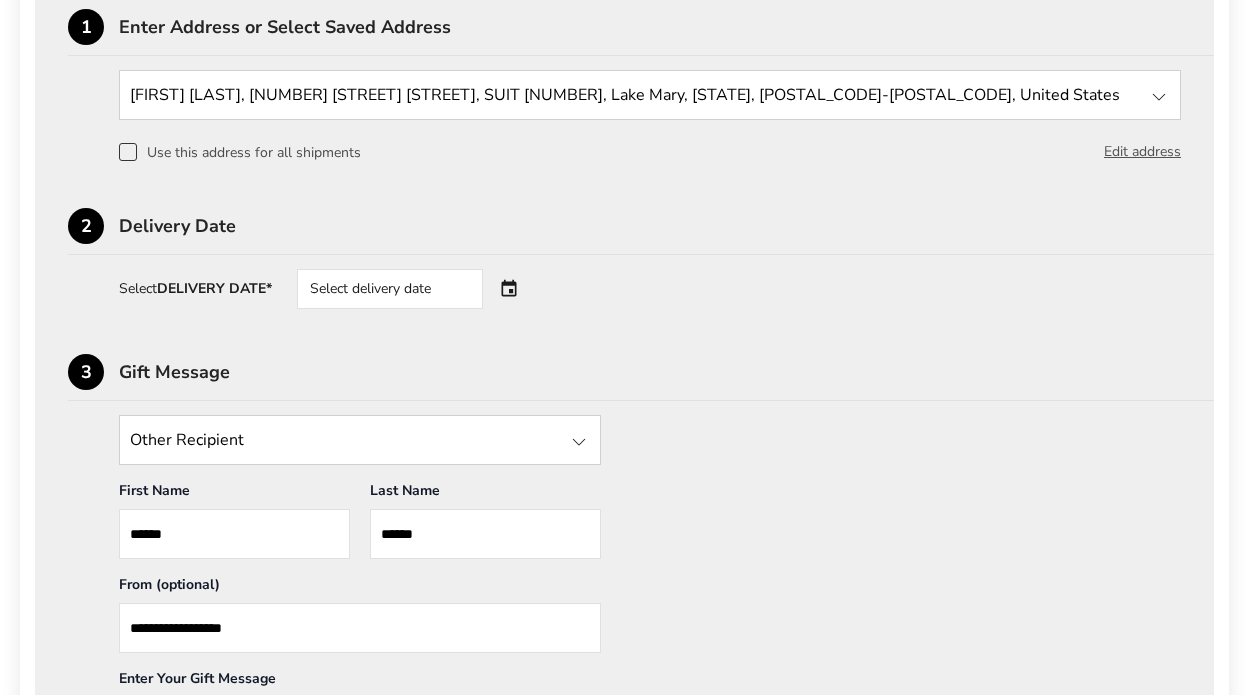 click on "Select delivery date" at bounding box center [418, 289] 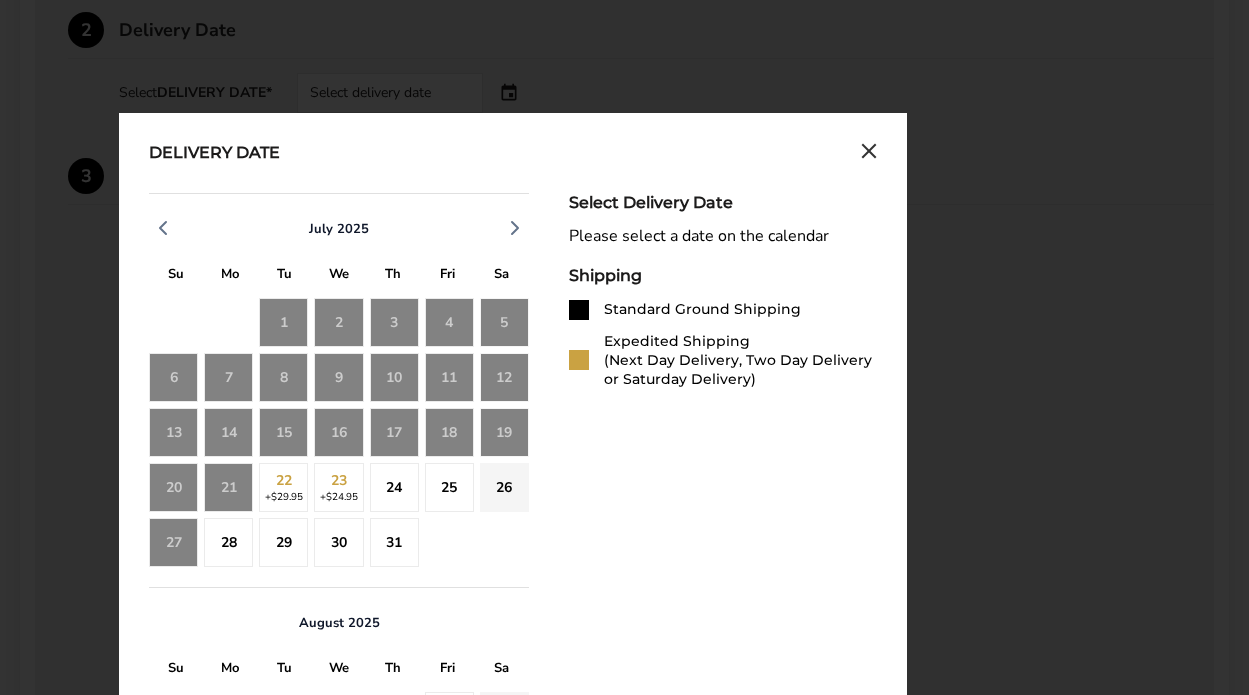 scroll, scrollTop: 800, scrollLeft: 0, axis: vertical 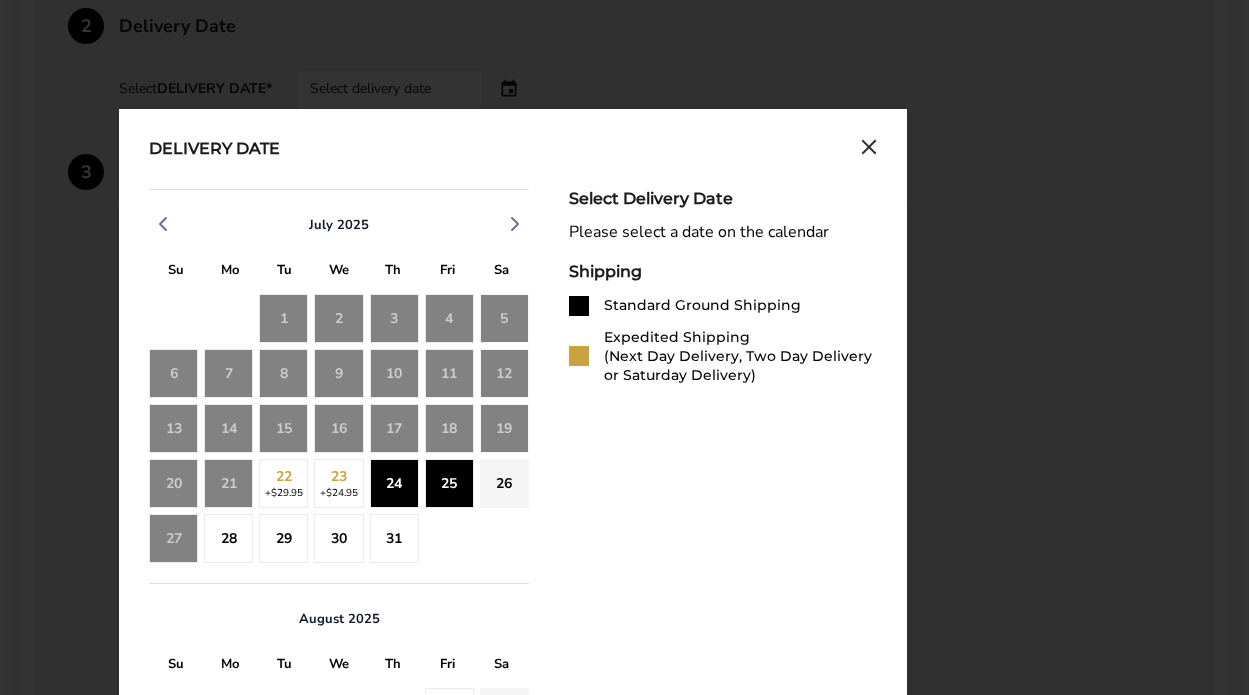 click on "25" 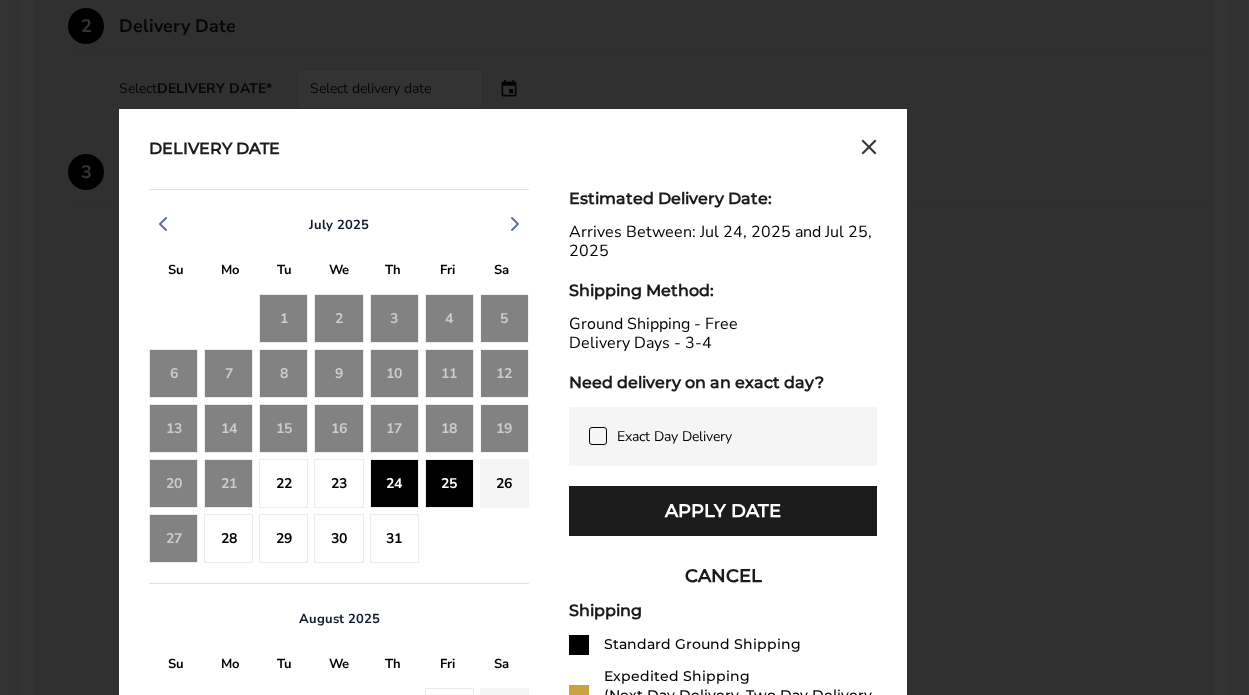 click 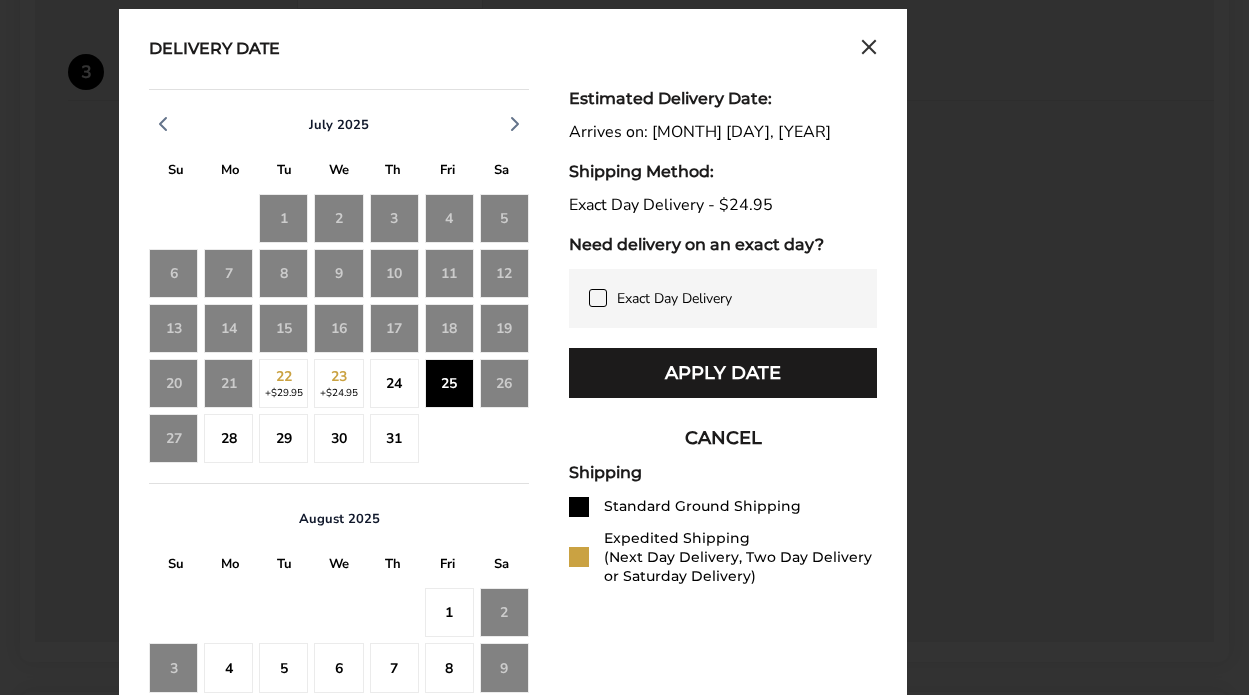 scroll, scrollTop: 800, scrollLeft: 0, axis: vertical 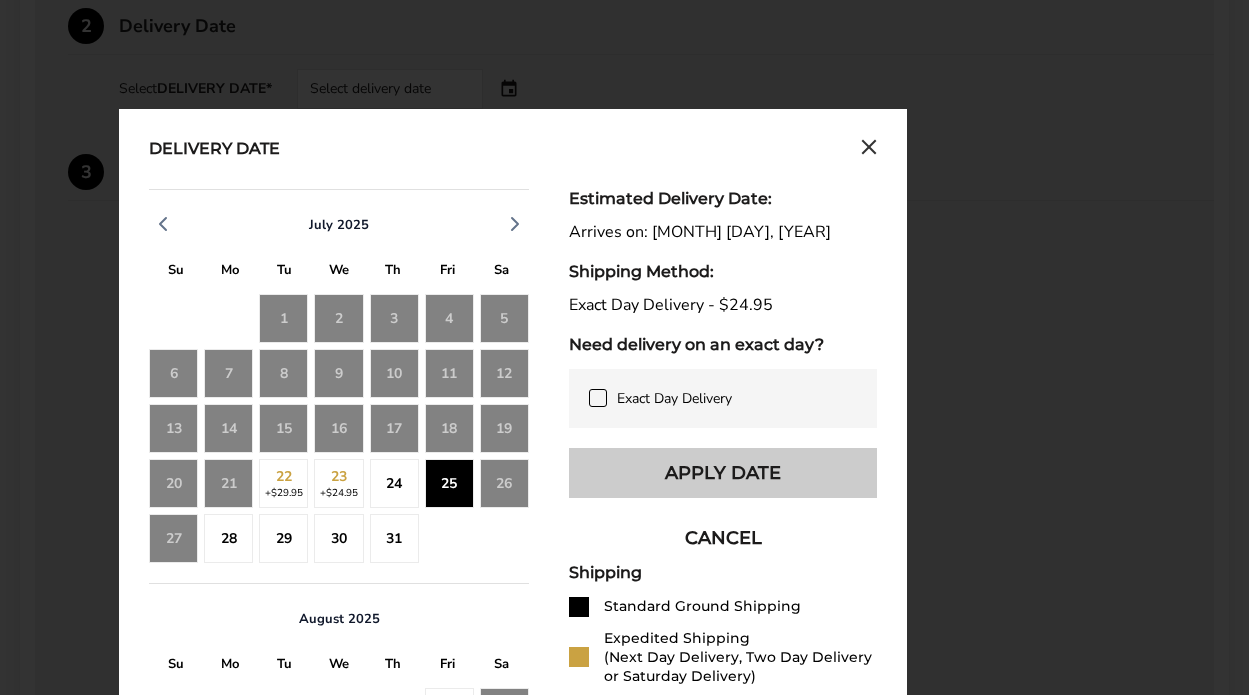 click on "Apply Date" at bounding box center [723, 473] 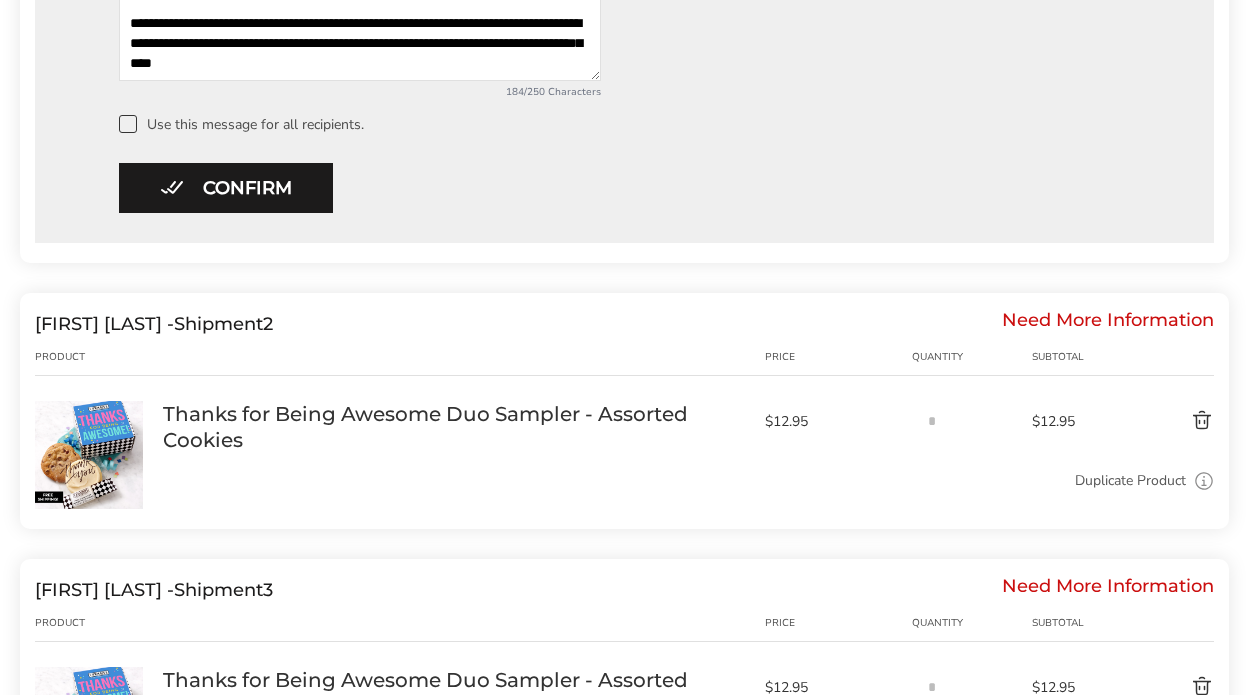 scroll, scrollTop: 1300, scrollLeft: 0, axis: vertical 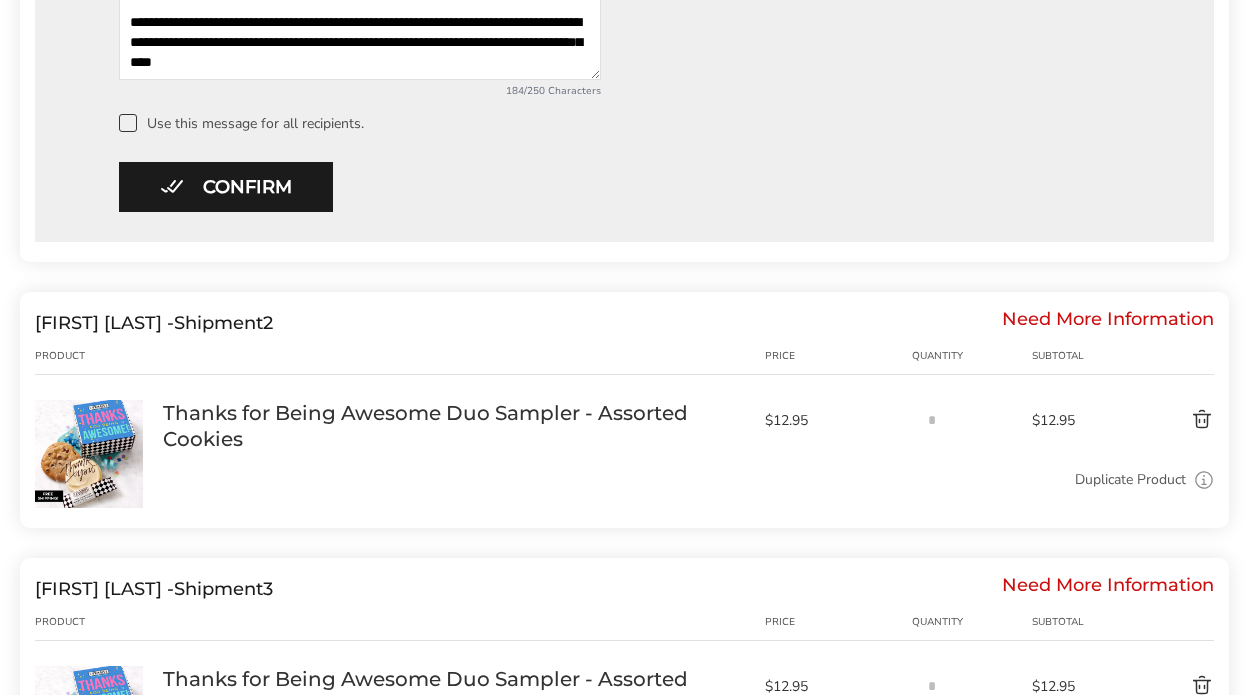 click on "Need More Information" at bounding box center [1108, 323] 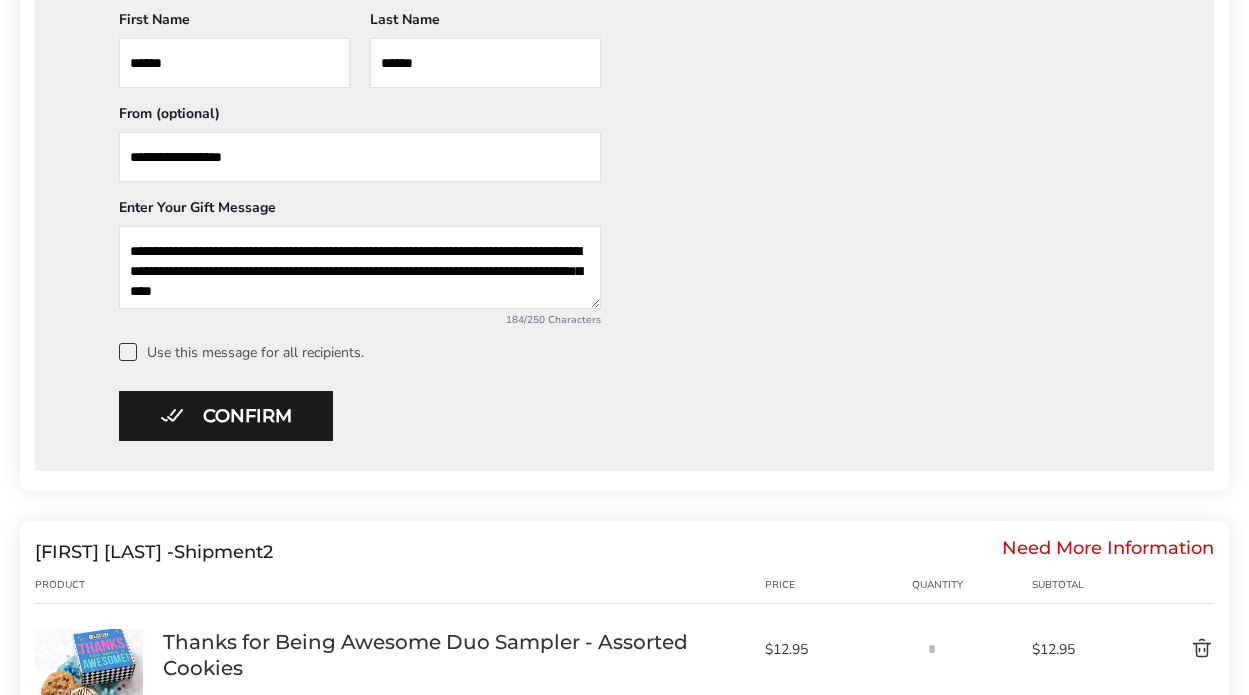 scroll, scrollTop: 971, scrollLeft: 0, axis: vertical 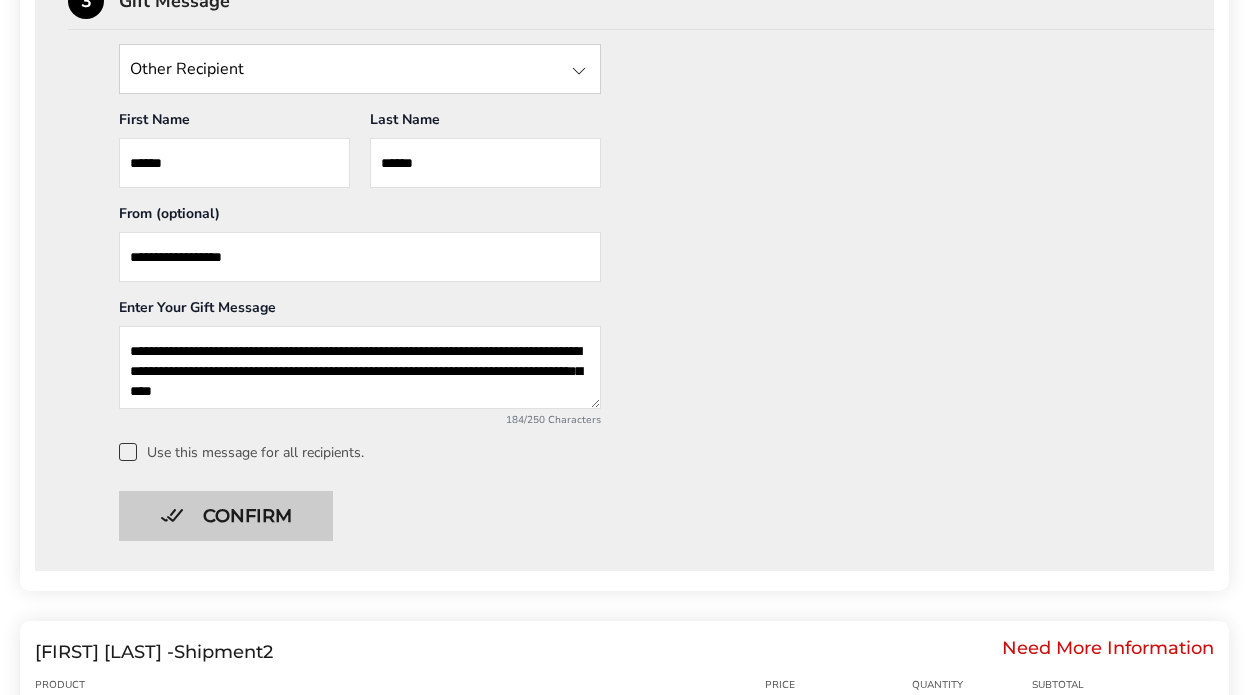 click on "Confirm" at bounding box center (226, 516) 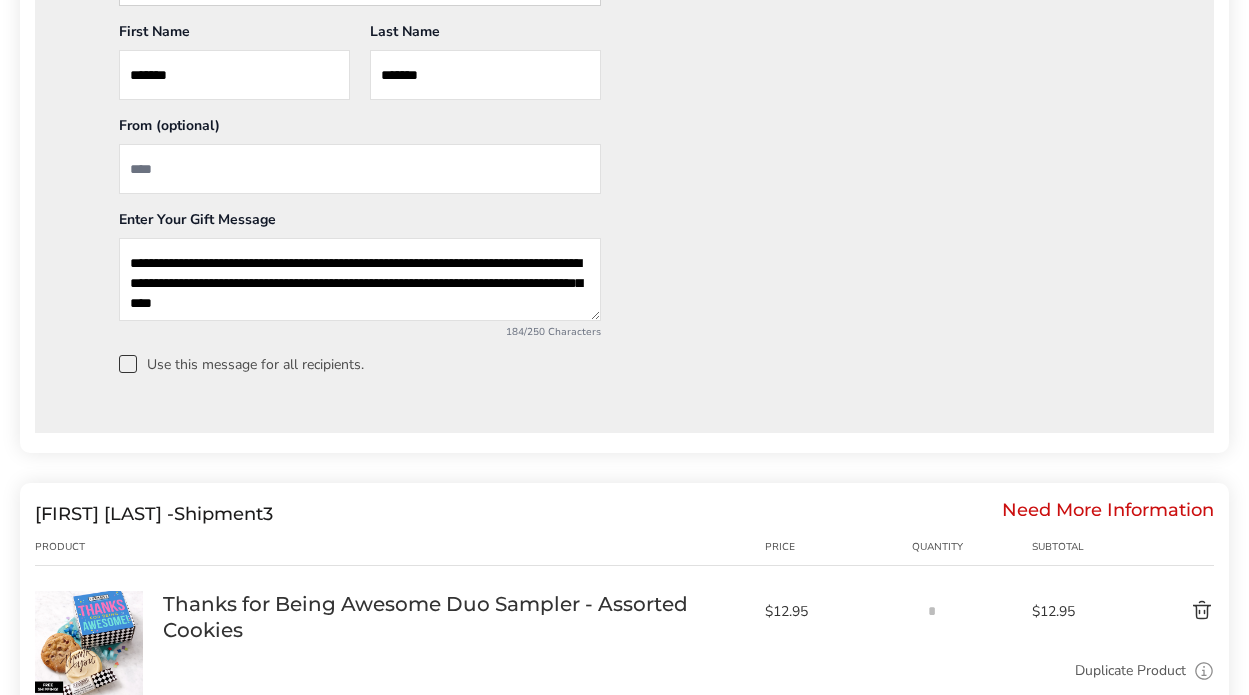 scroll, scrollTop: 2072, scrollLeft: 0, axis: vertical 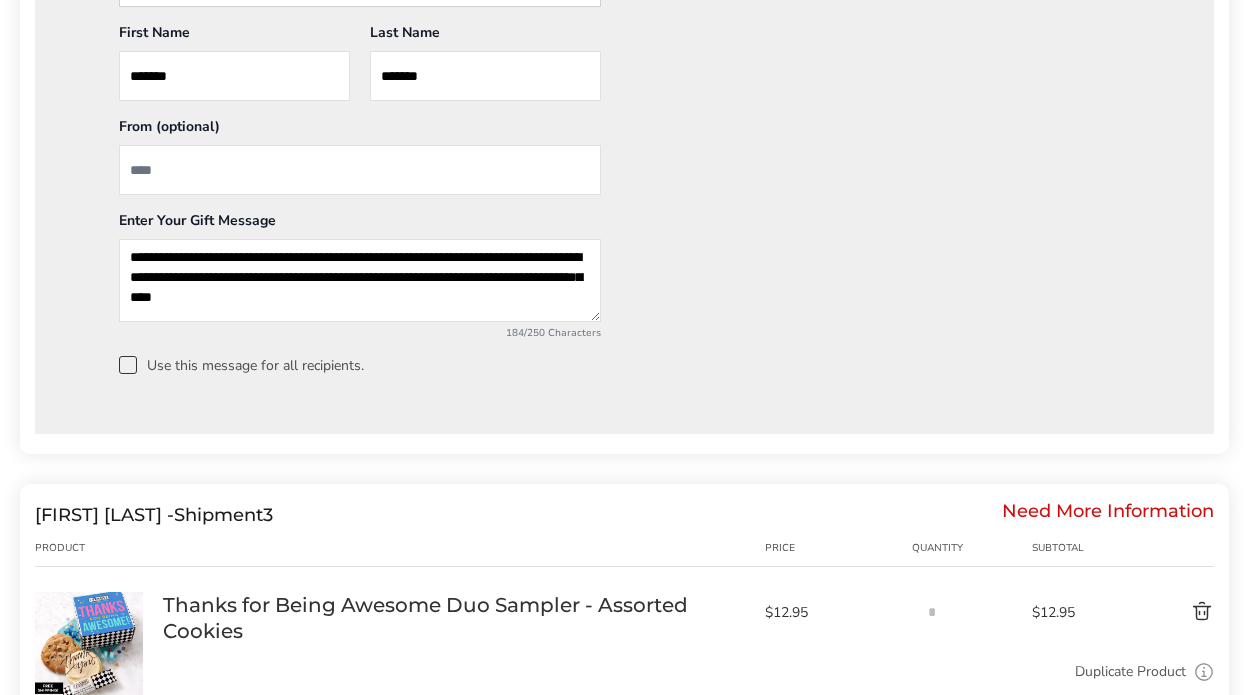 click on "Need More Information" at bounding box center [1108, 515] 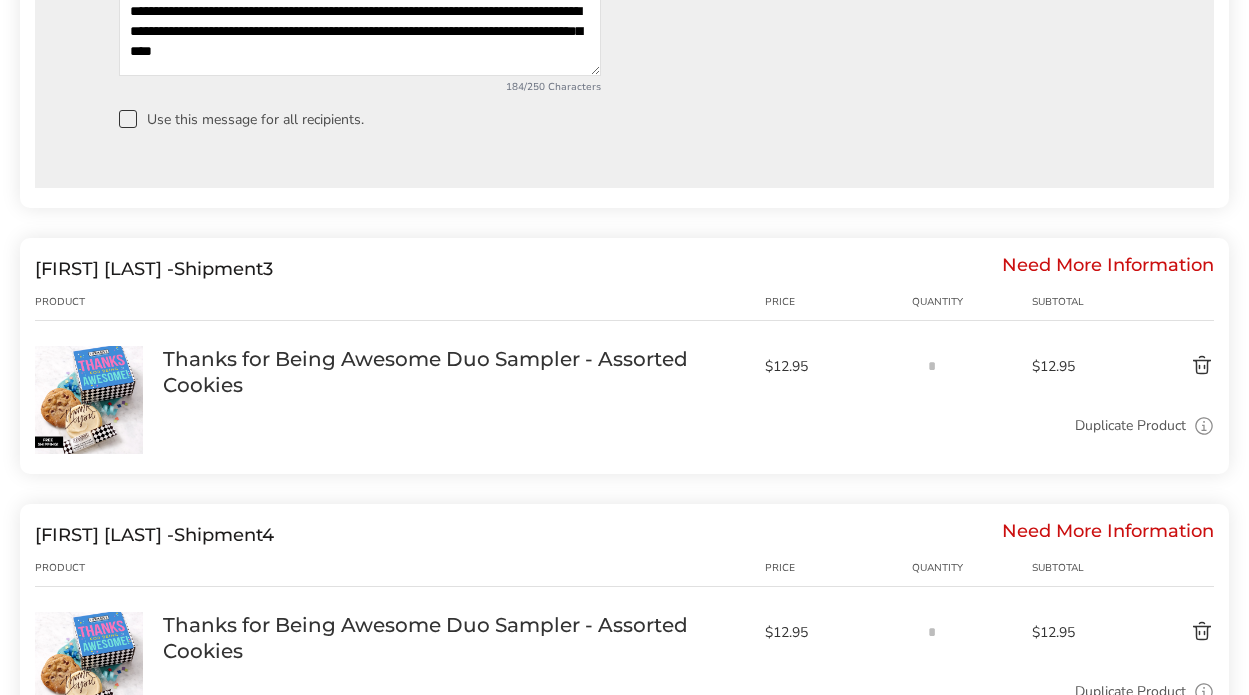 scroll, scrollTop: 2272, scrollLeft: 0, axis: vertical 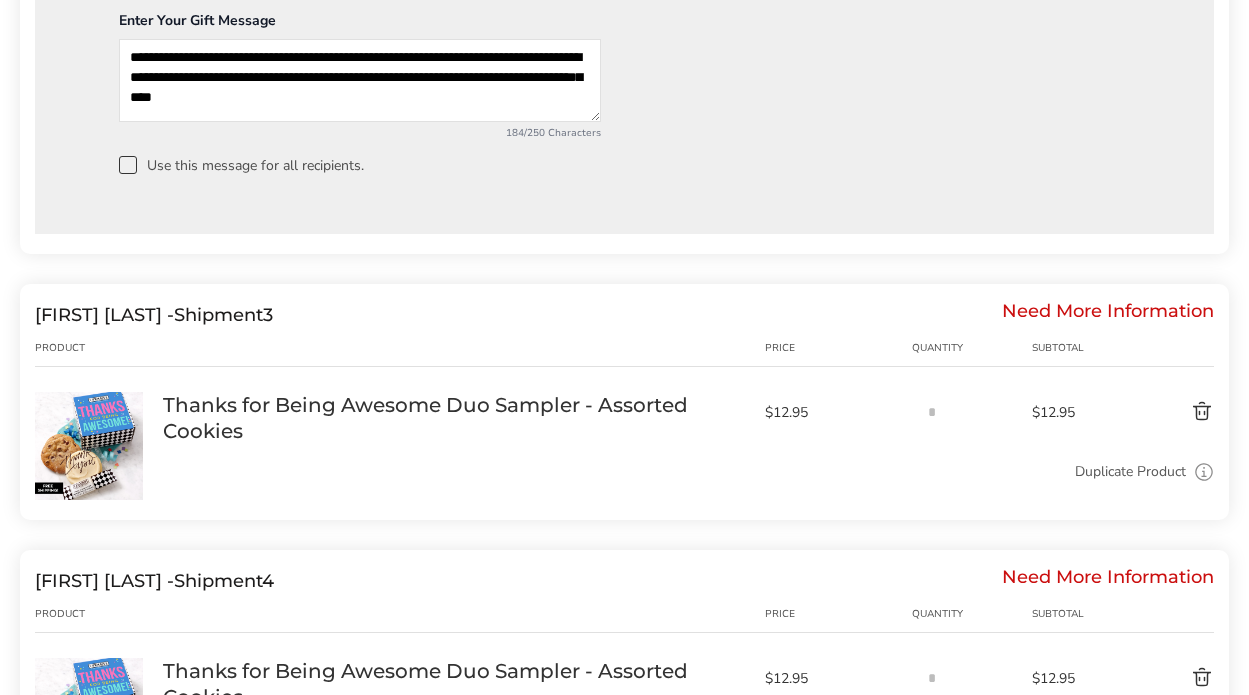 click on "Need More Information" at bounding box center (1108, 315) 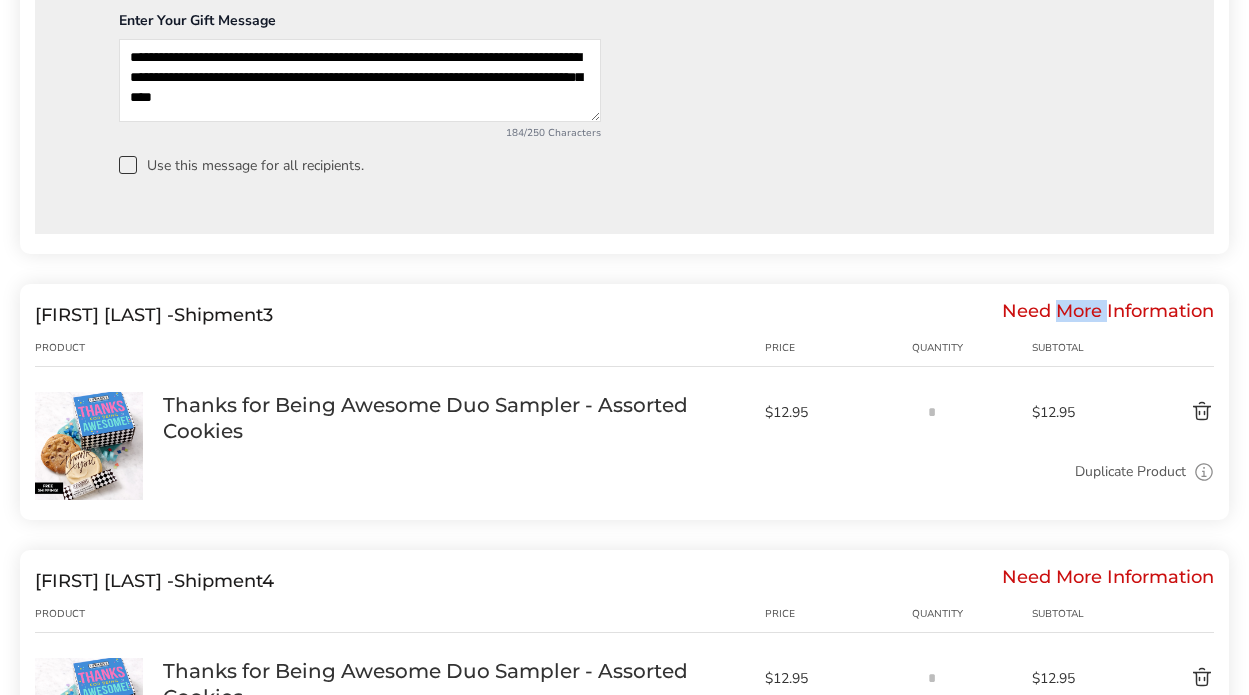 click on "Need More Information" at bounding box center (1108, 315) 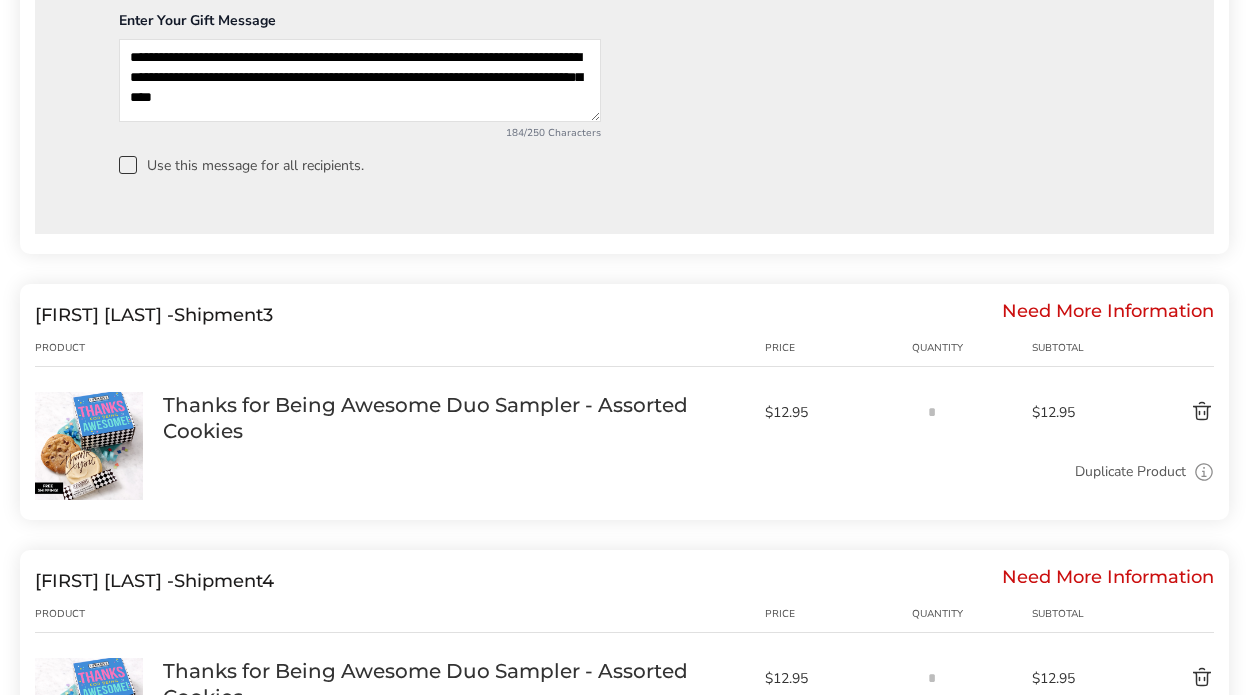 click on "Need More Information" at bounding box center [1108, 315] 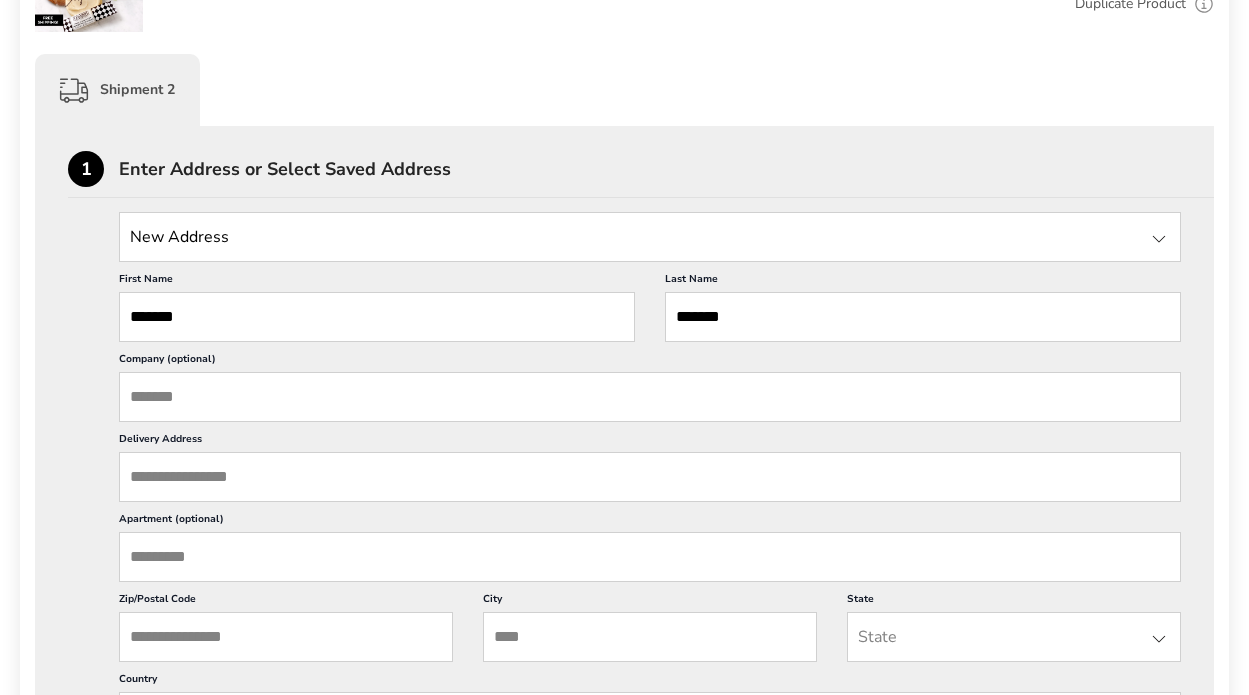 scroll, scrollTop: 872, scrollLeft: 0, axis: vertical 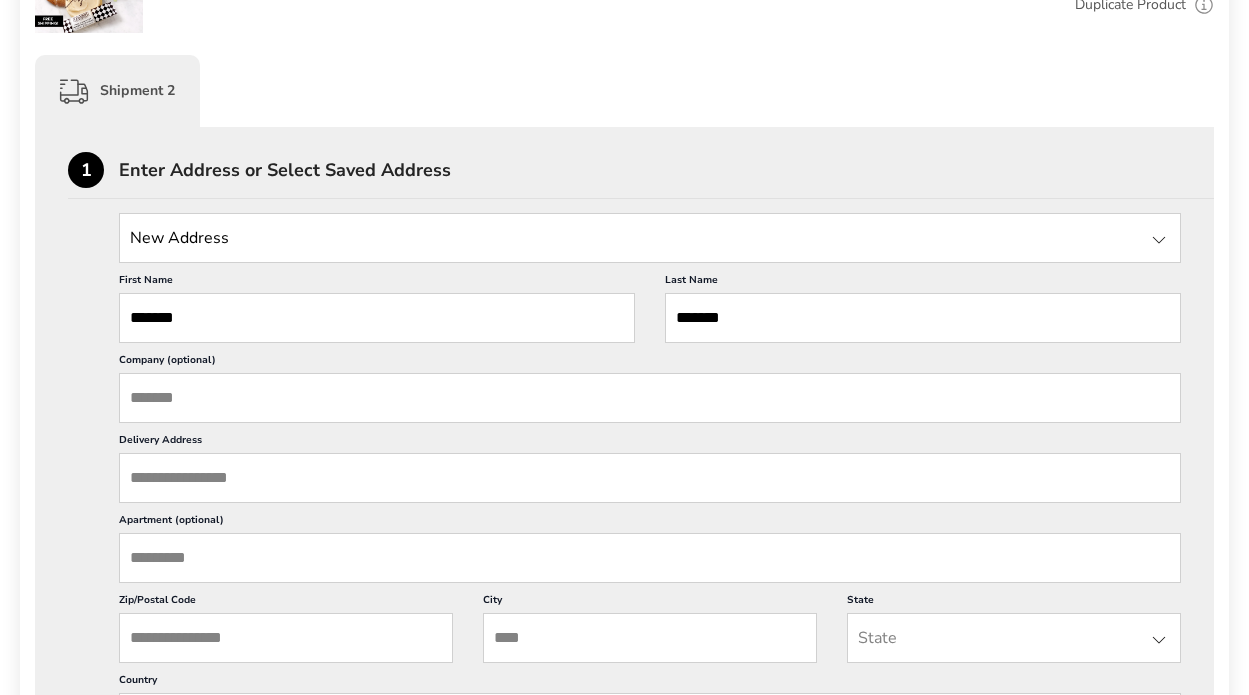 click on "Company (optional)" at bounding box center [650, 398] 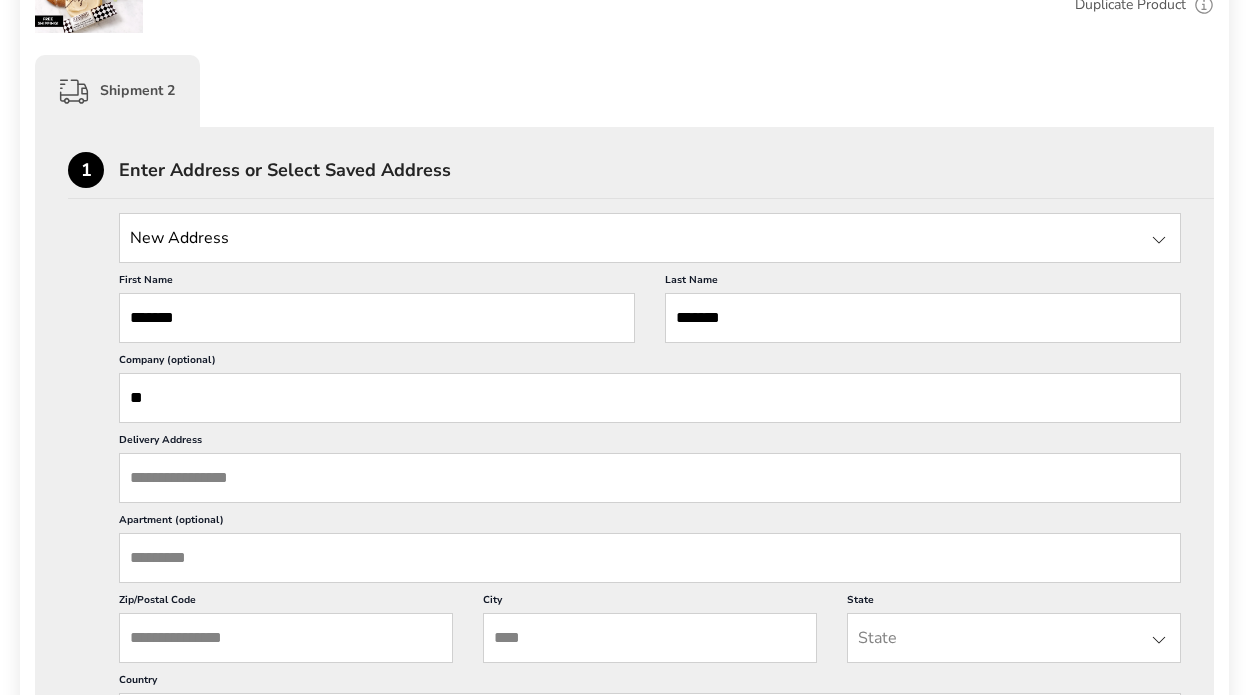type on "*" 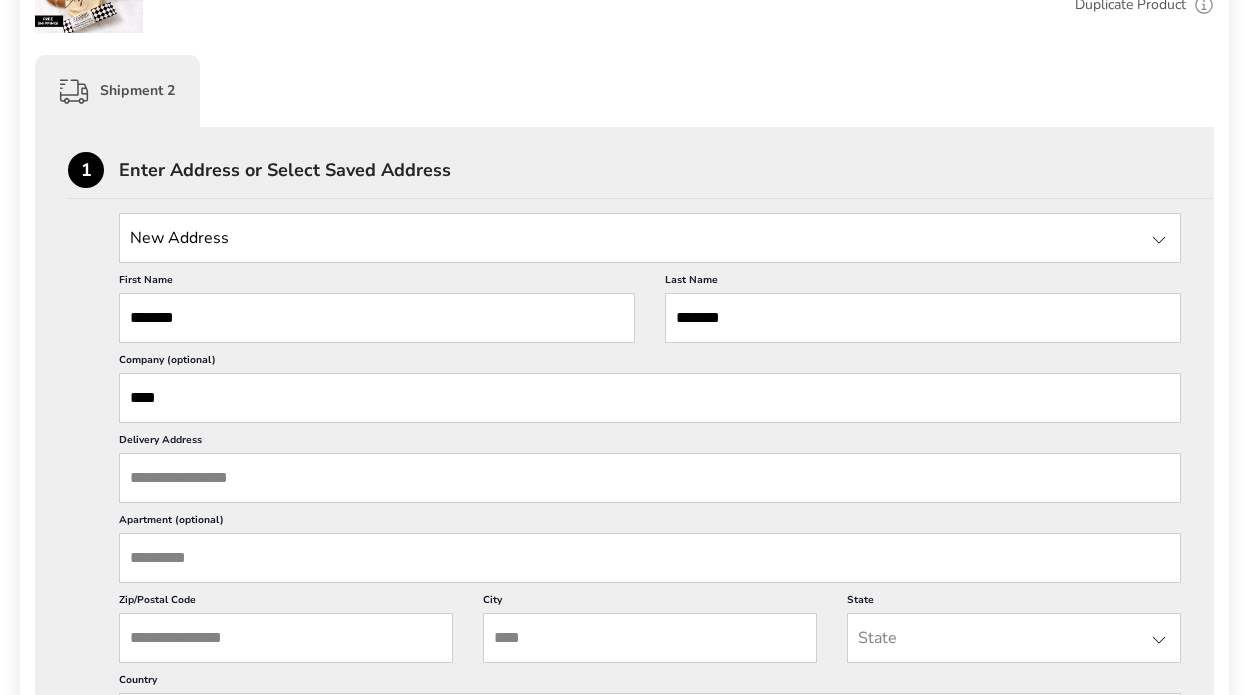 type on "**********" 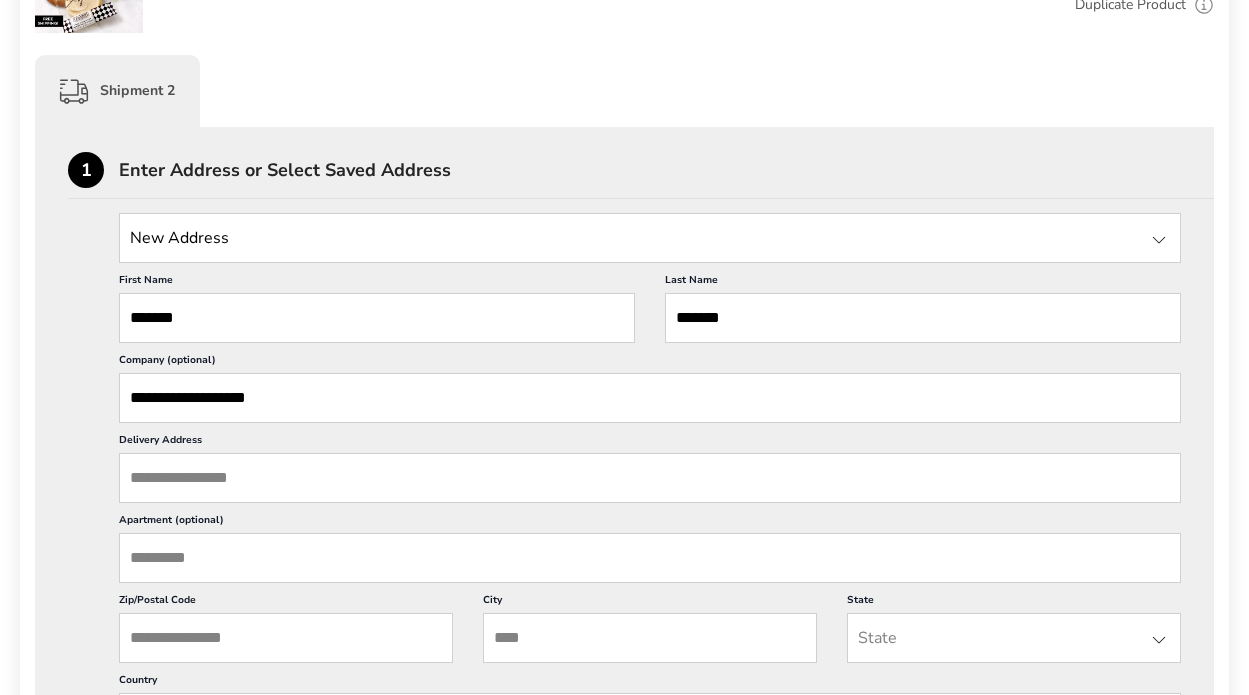 click on "Delivery Address" at bounding box center (650, 478) 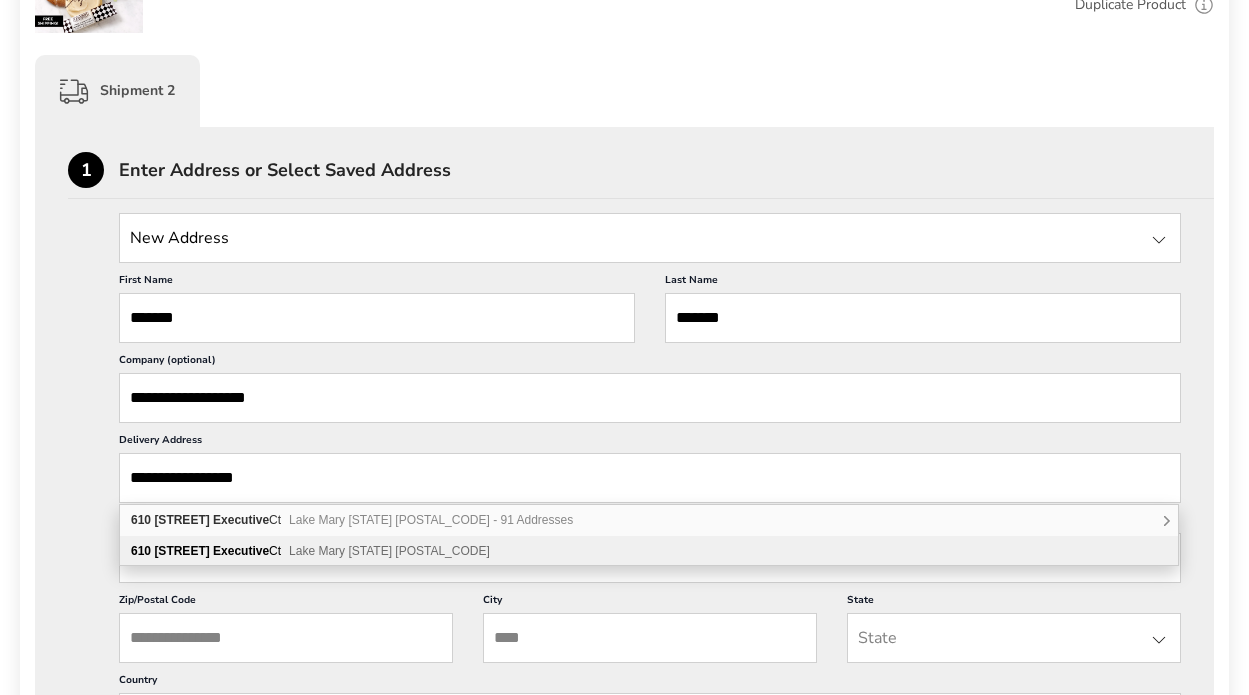click on "[STREET] [STREET]" at bounding box center [211, 551] 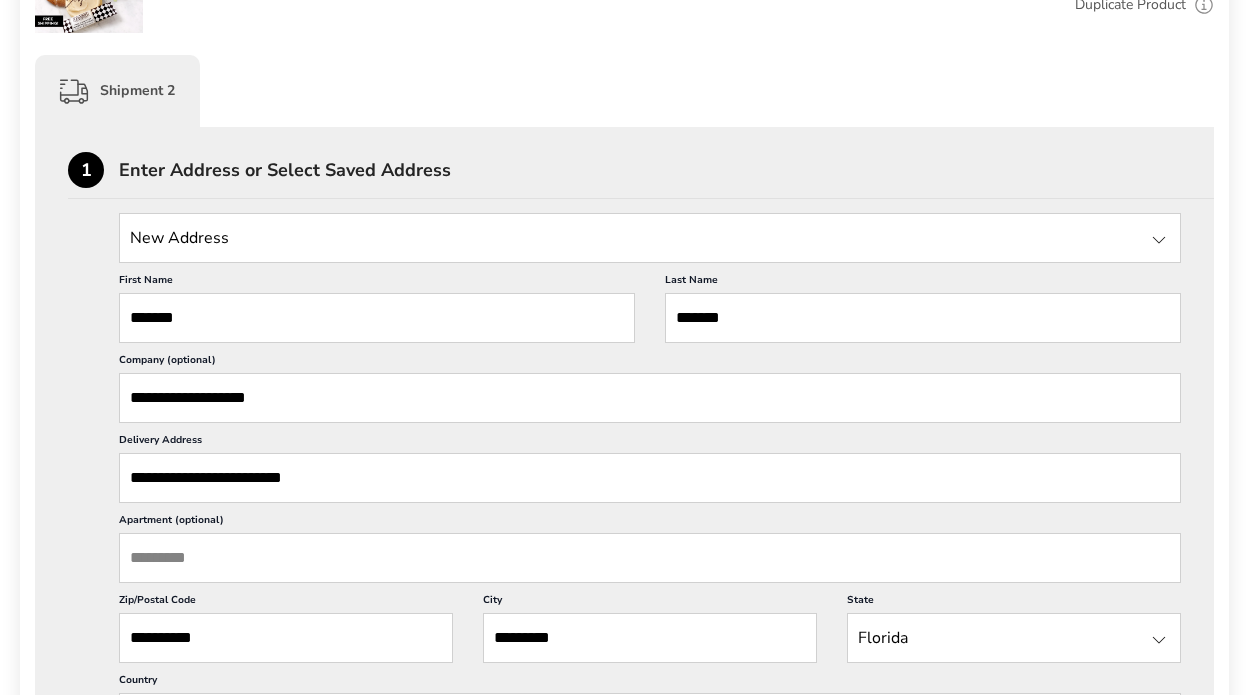 click on "Apartment (optional)" at bounding box center [650, 558] 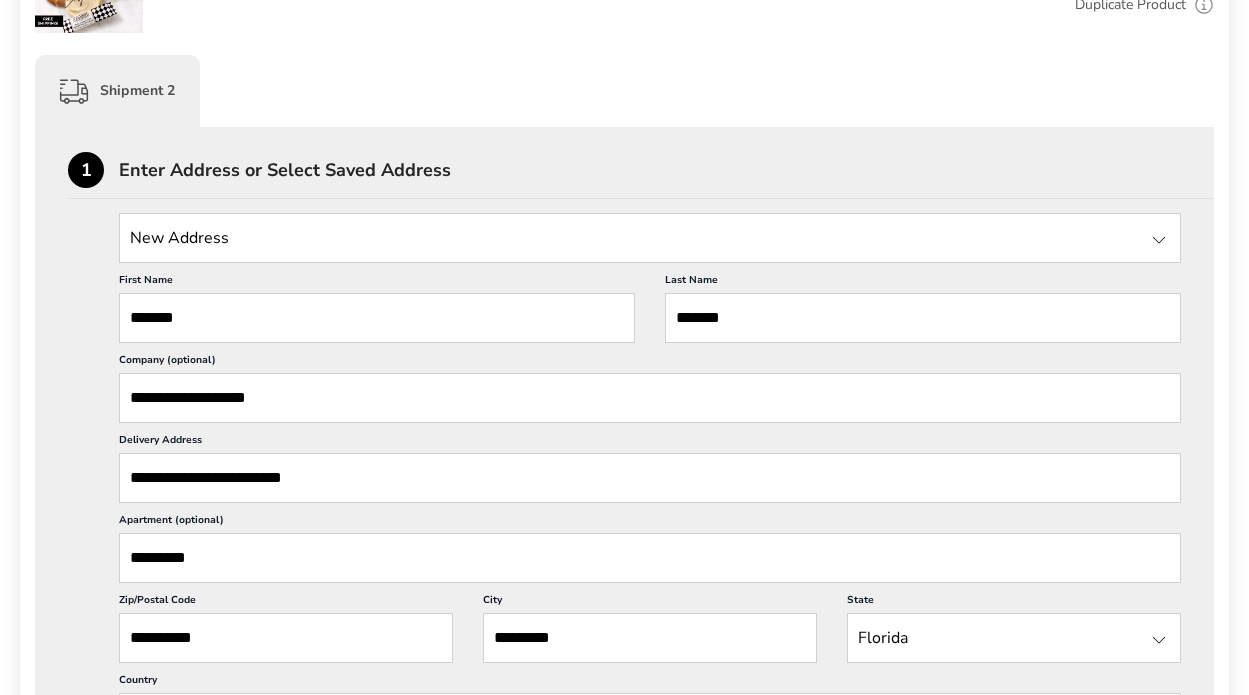 drag, startPoint x: 163, startPoint y: 554, endPoint x: 127, endPoint y: 560, distance: 36.496574 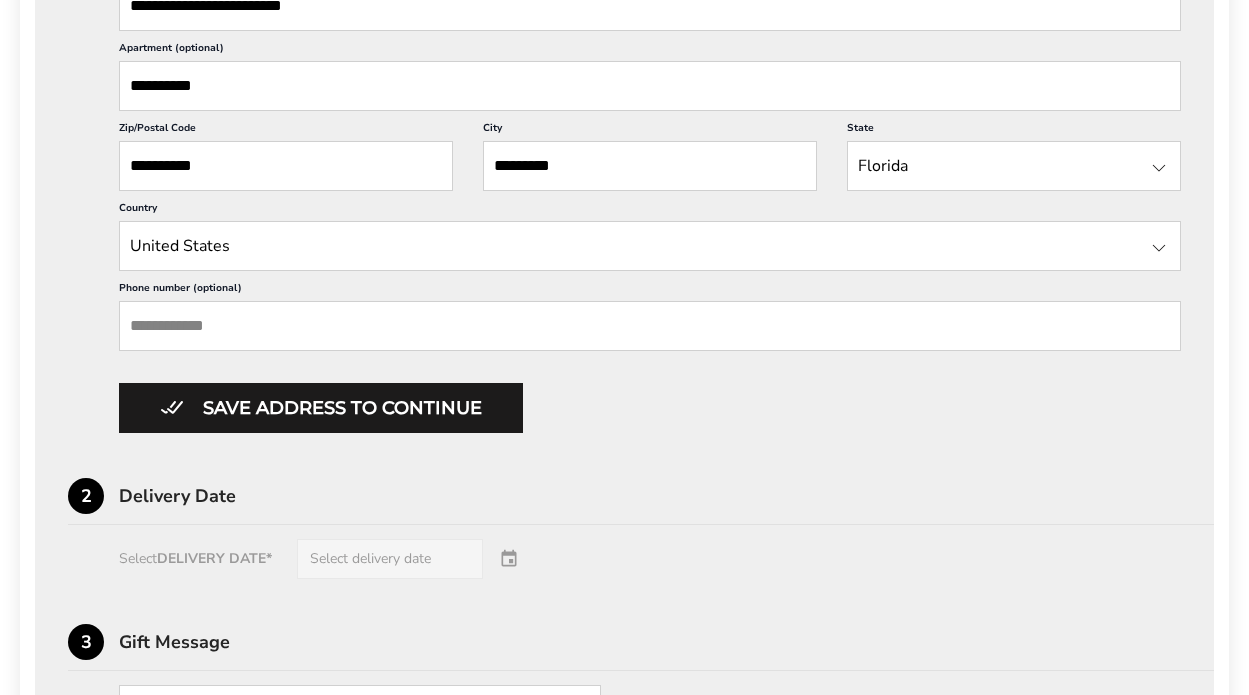 scroll, scrollTop: 1372, scrollLeft: 0, axis: vertical 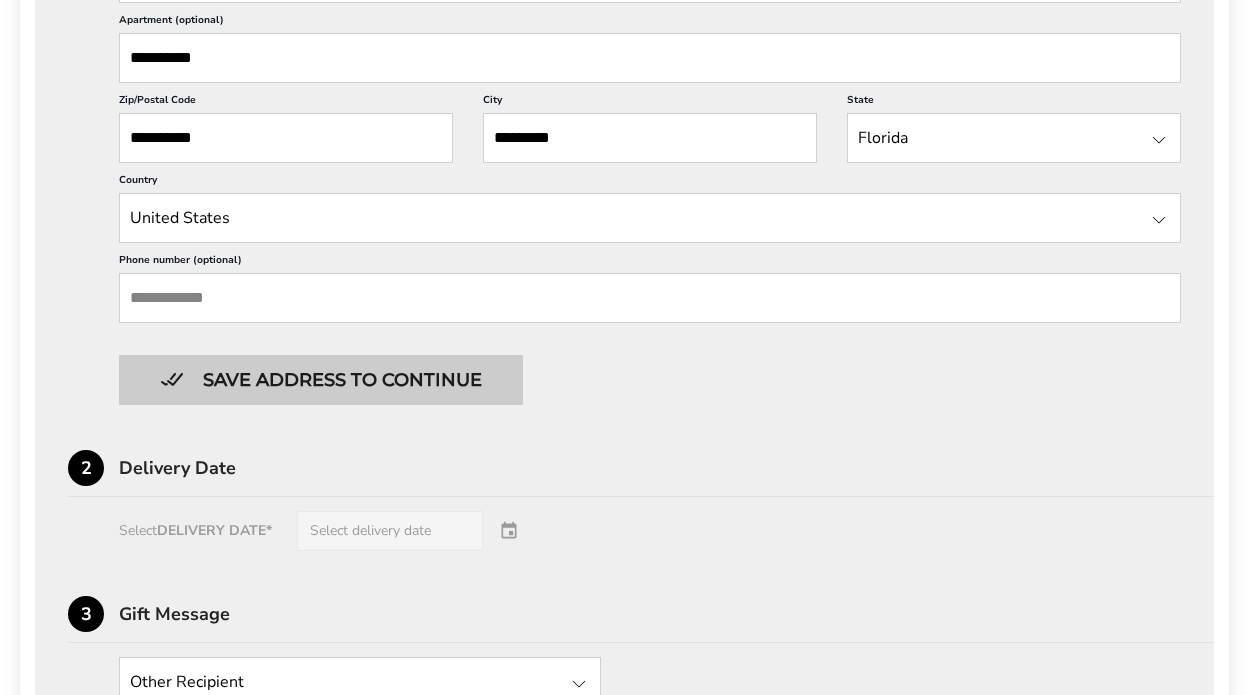 type on "**********" 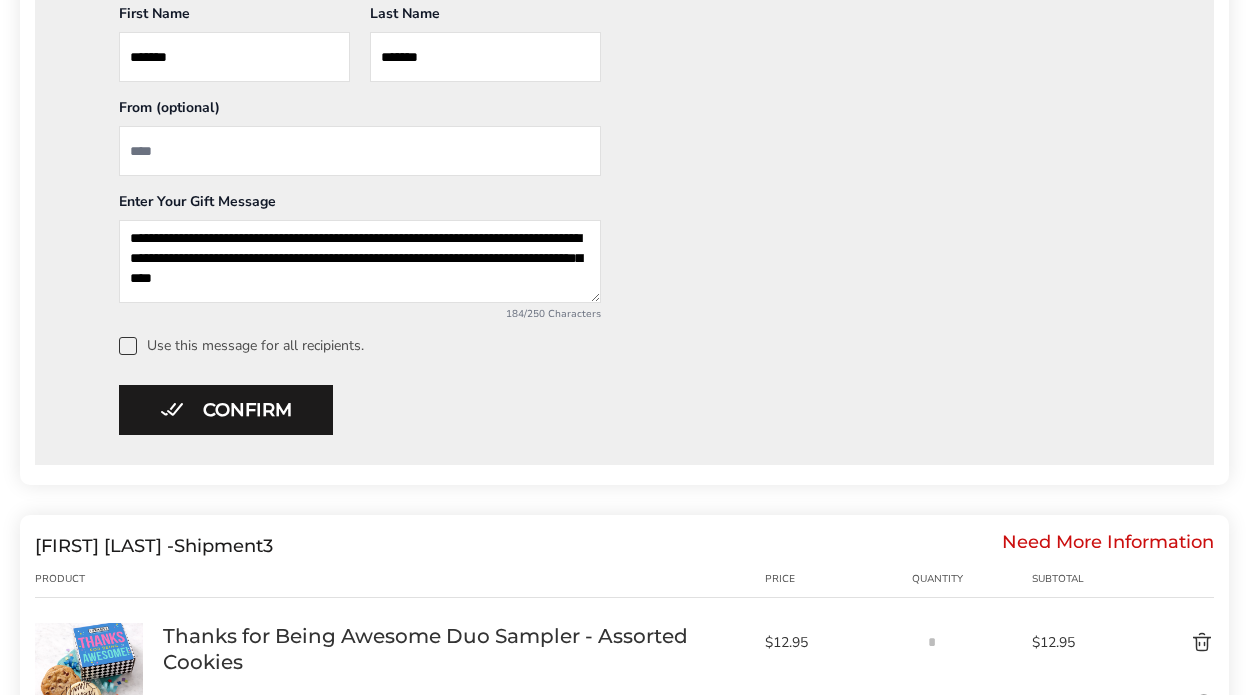 scroll, scrollTop: 1472, scrollLeft: 0, axis: vertical 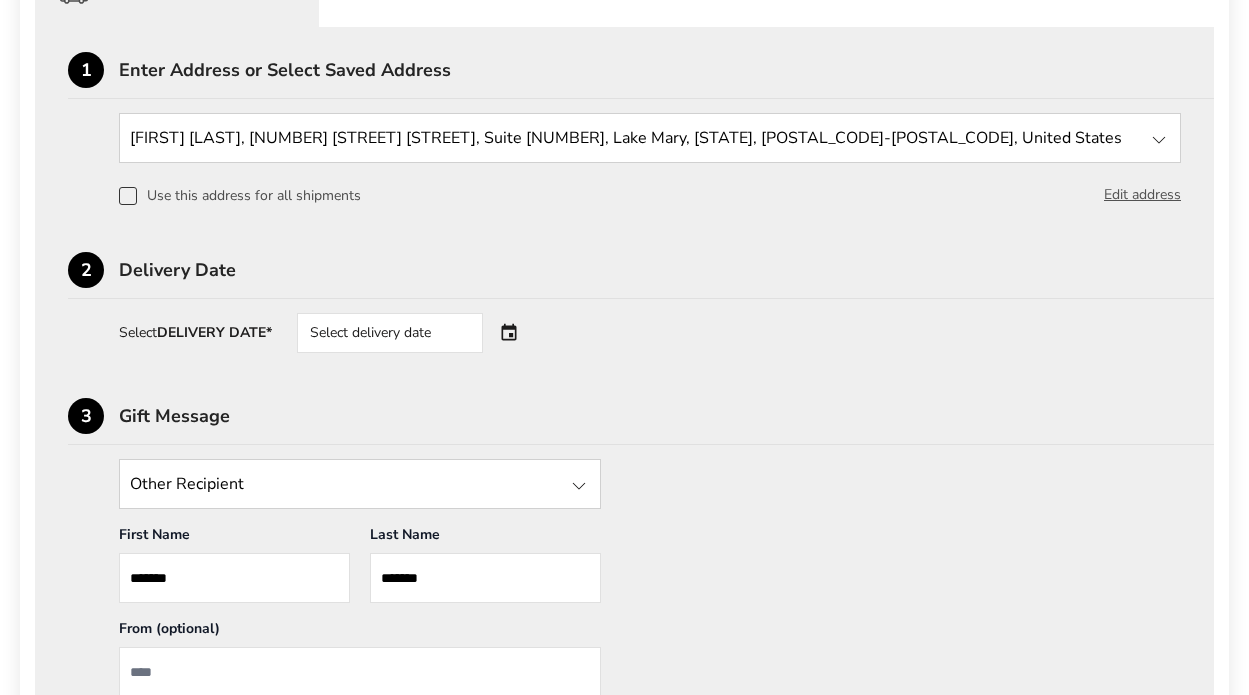 click on "Select delivery date" at bounding box center [418, 333] 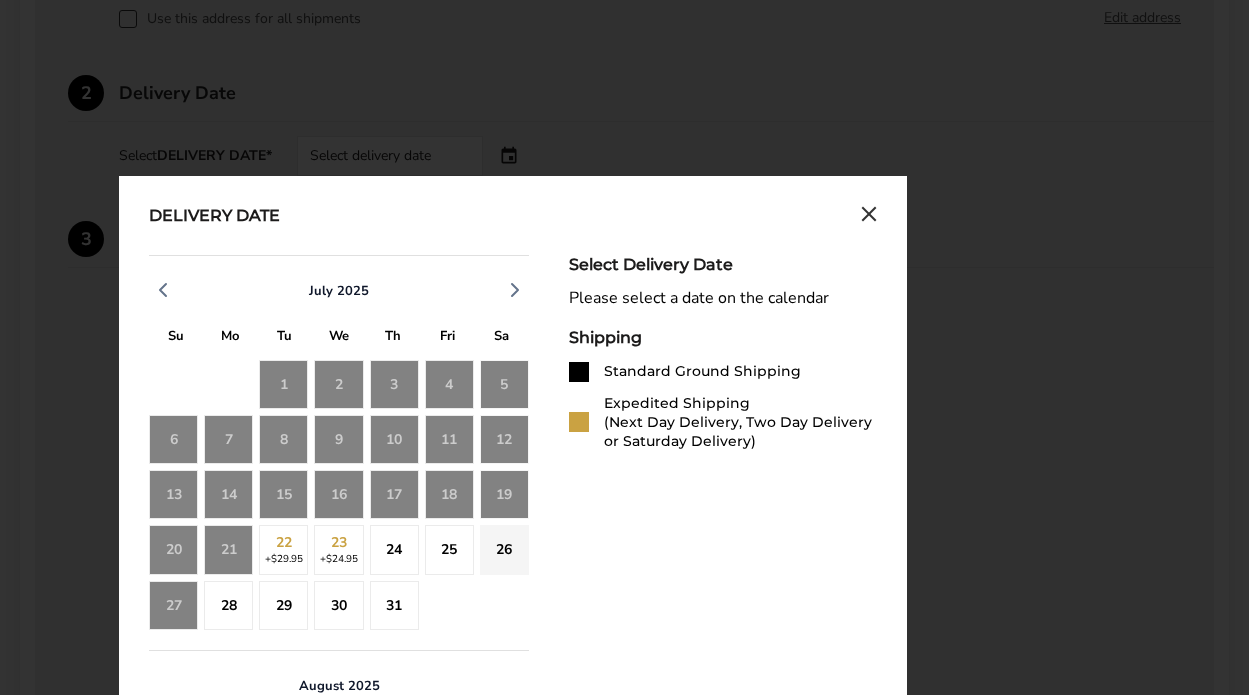 scroll, scrollTop: 1172, scrollLeft: 0, axis: vertical 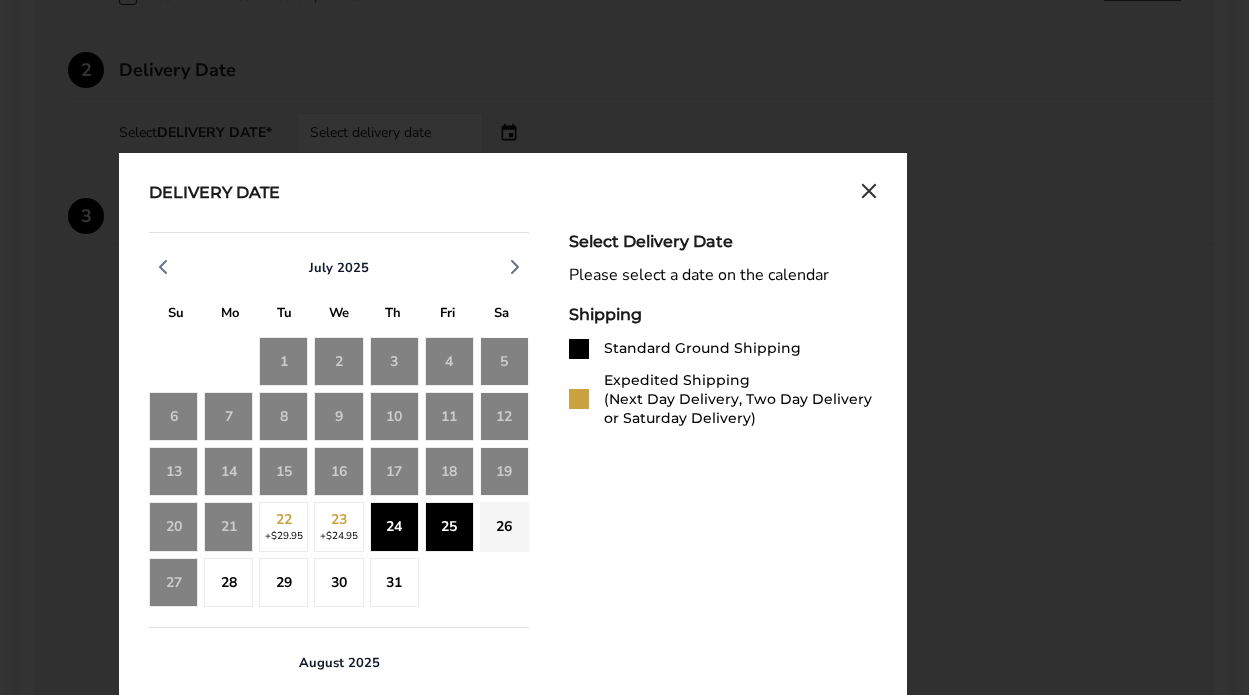 click on "25" 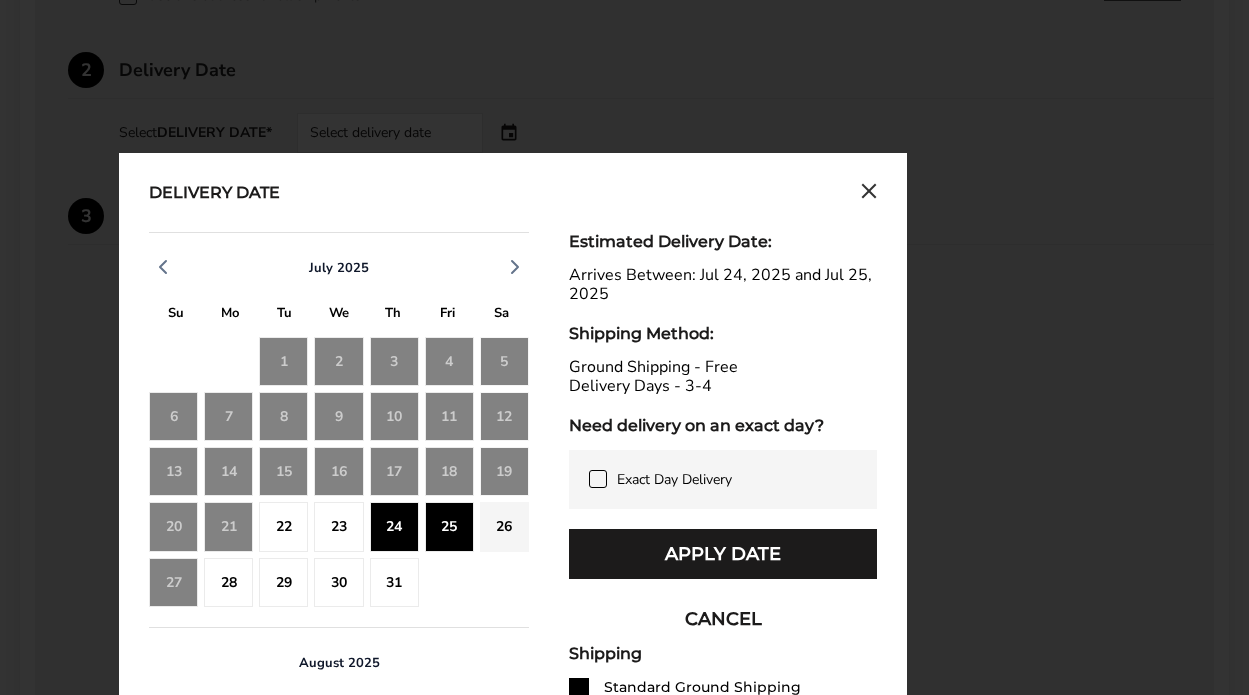 click 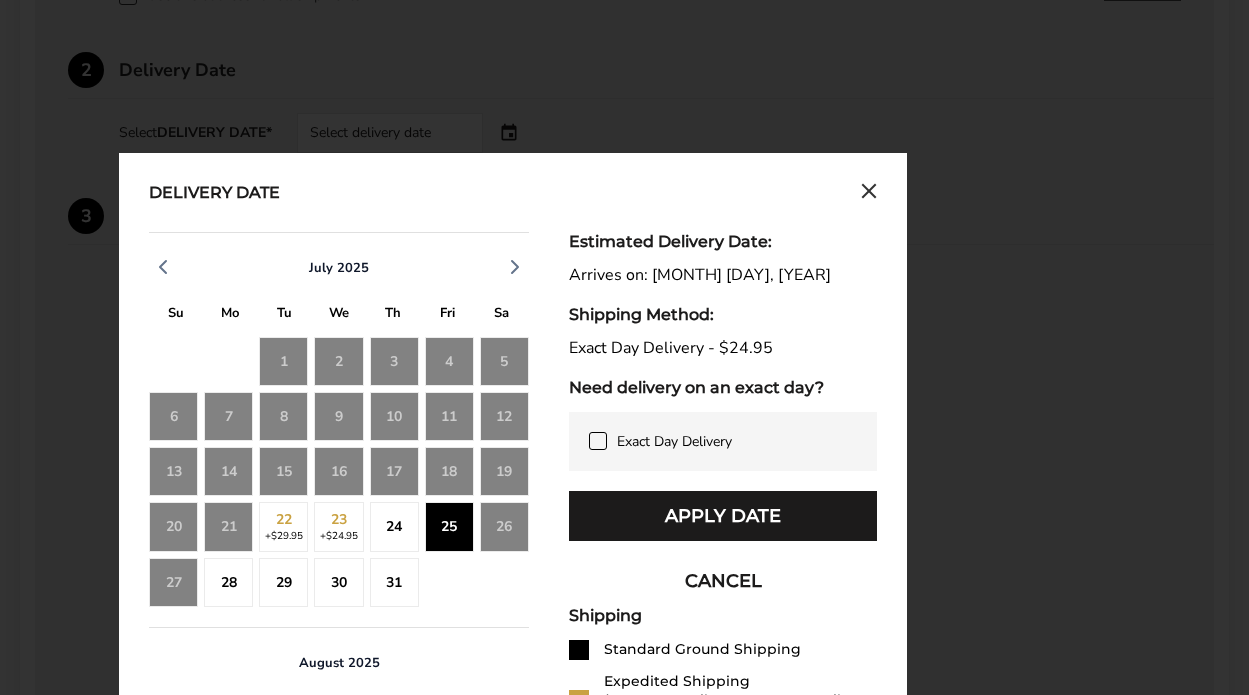 click on "Apply Date" at bounding box center [723, 516] 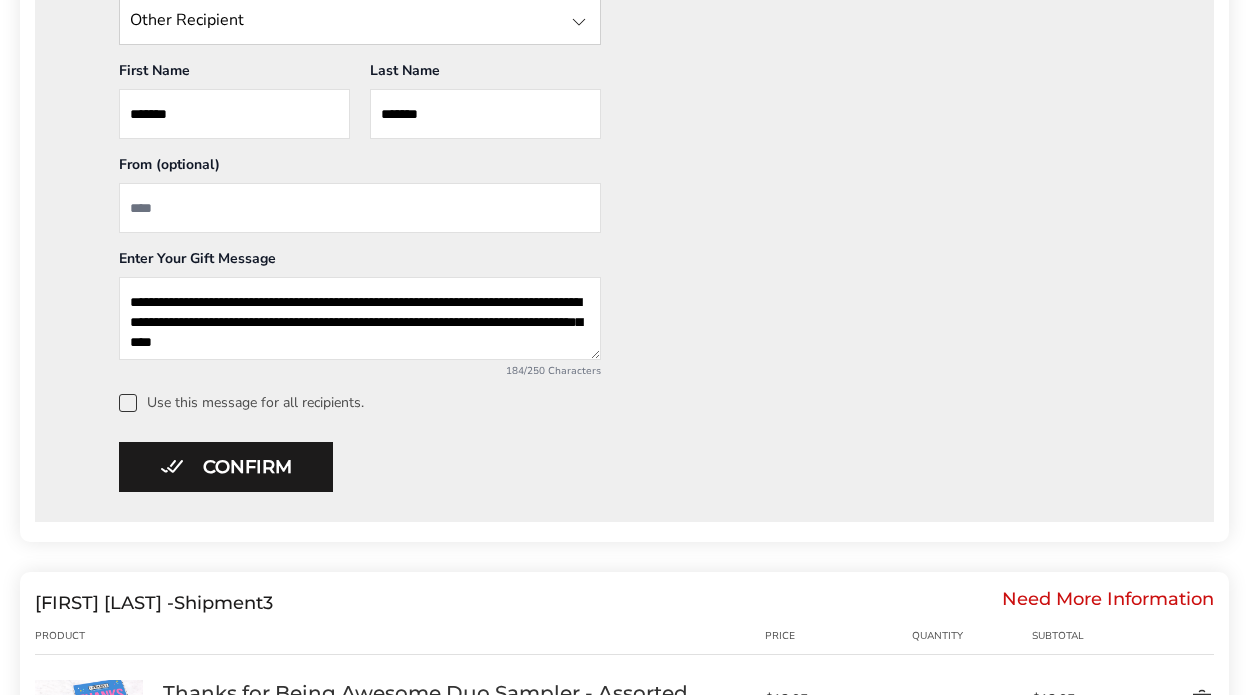 scroll, scrollTop: 1472, scrollLeft: 0, axis: vertical 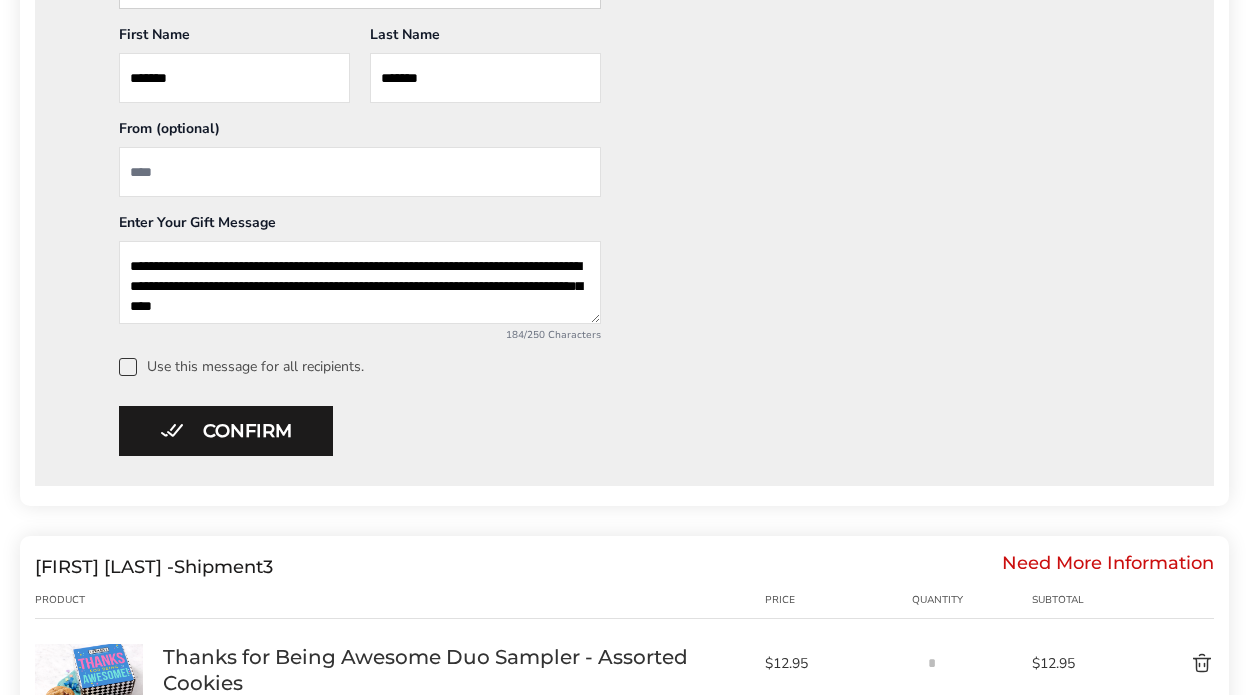 click at bounding box center (128, 367) 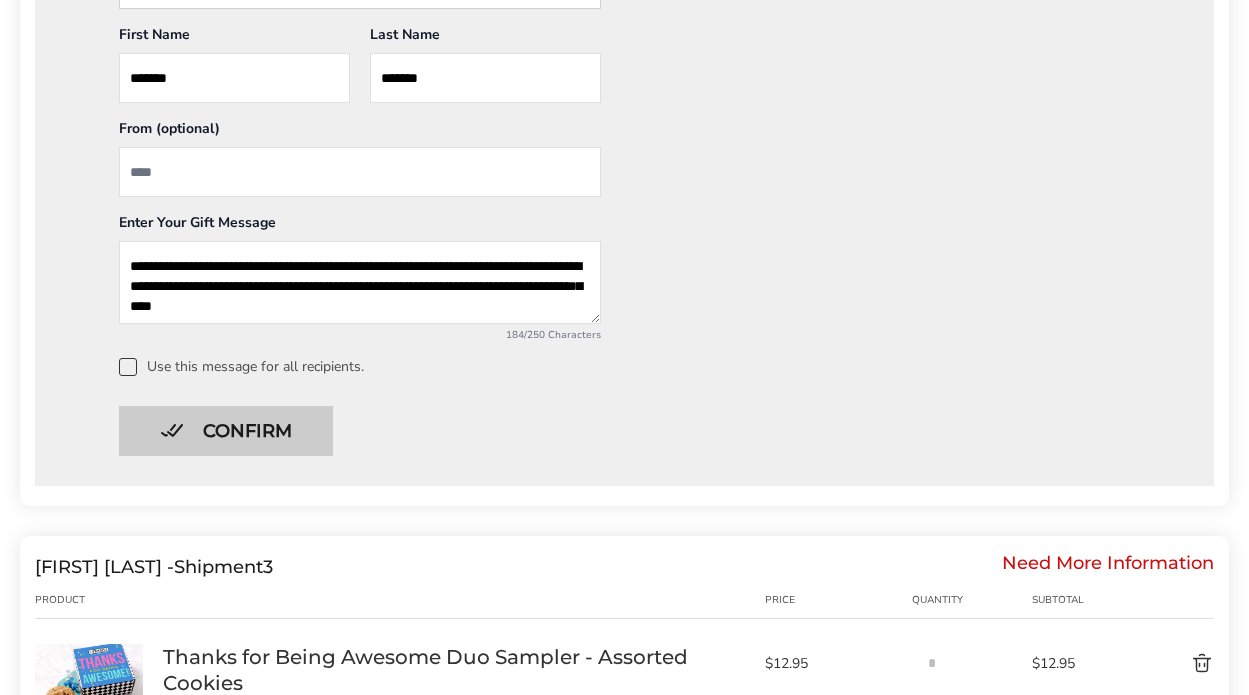 click on "Confirm" at bounding box center (226, 431) 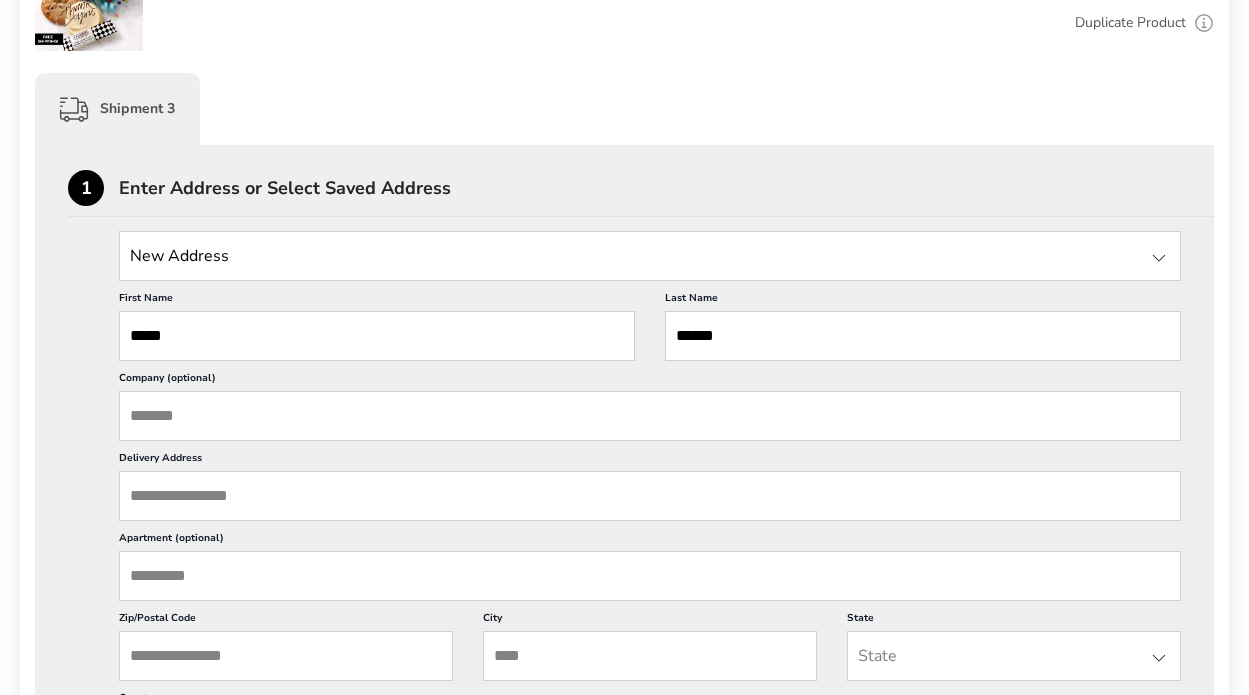 scroll, scrollTop: 1269, scrollLeft: 0, axis: vertical 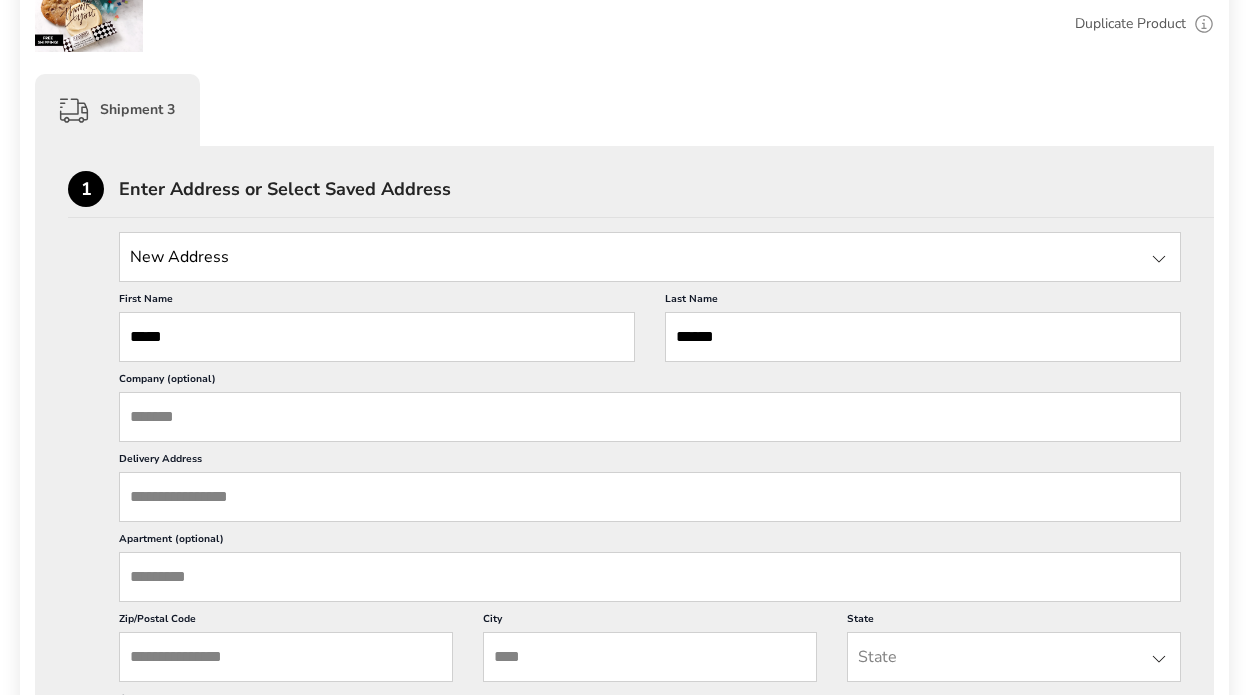 click on "Company (optional)" at bounding box center [650, 417] 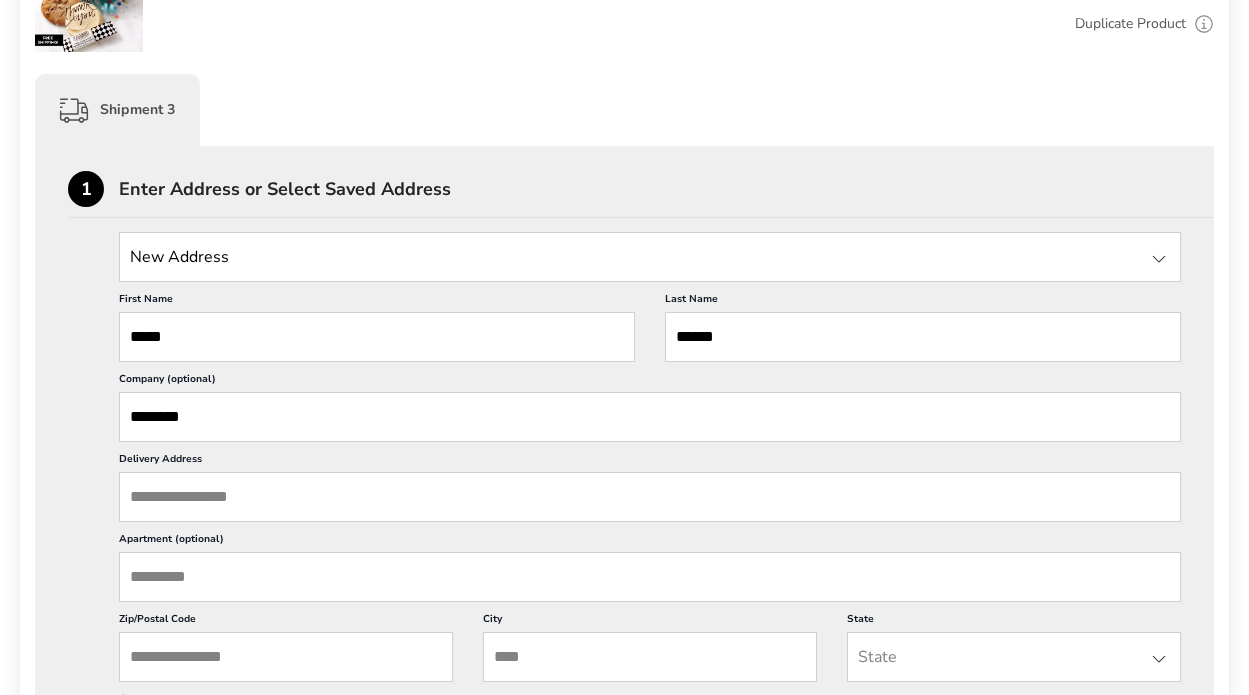 type on "**********" 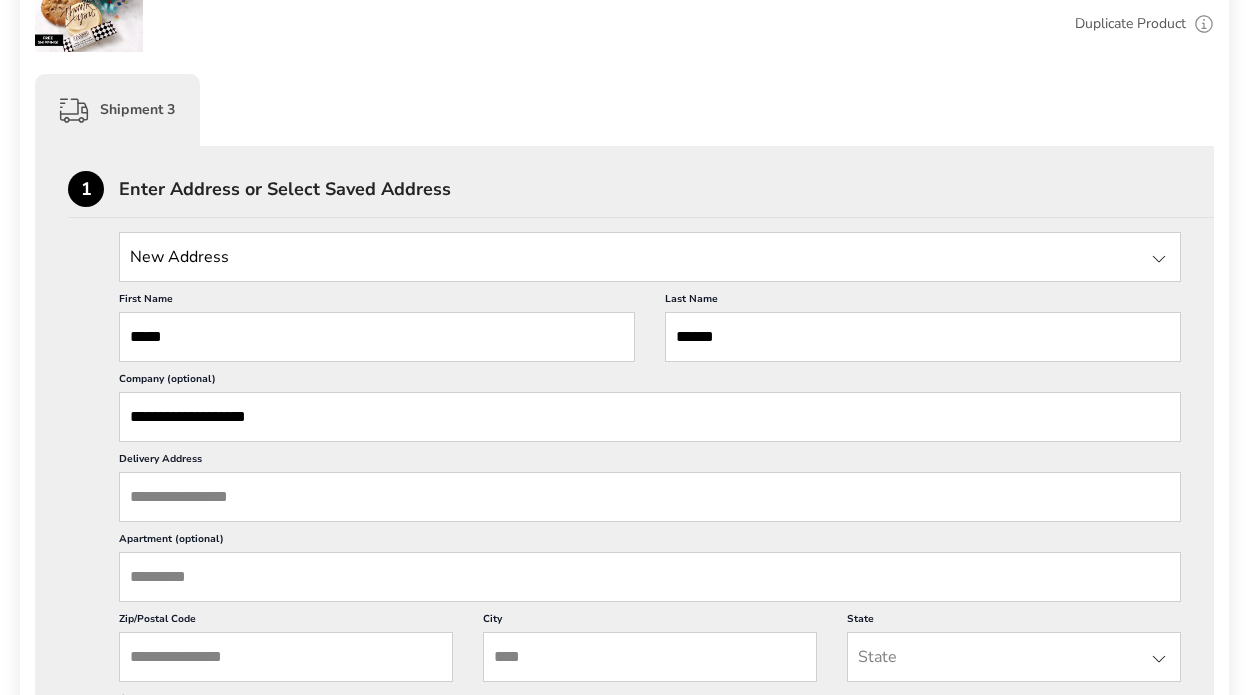 click on "Delivery Address" at bounding box center (650, 497) 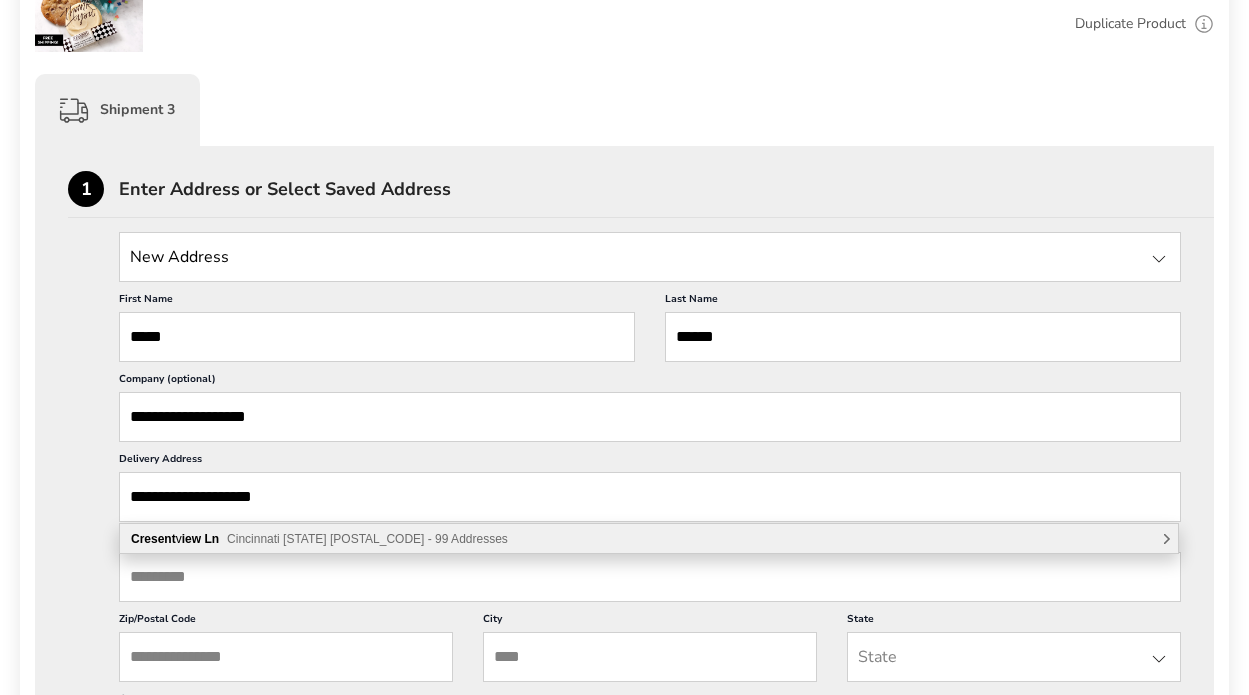 drag, startPoint x: 303, startPoint y: 498, endPoint x: 165, endPoint y: 498, distance: 138 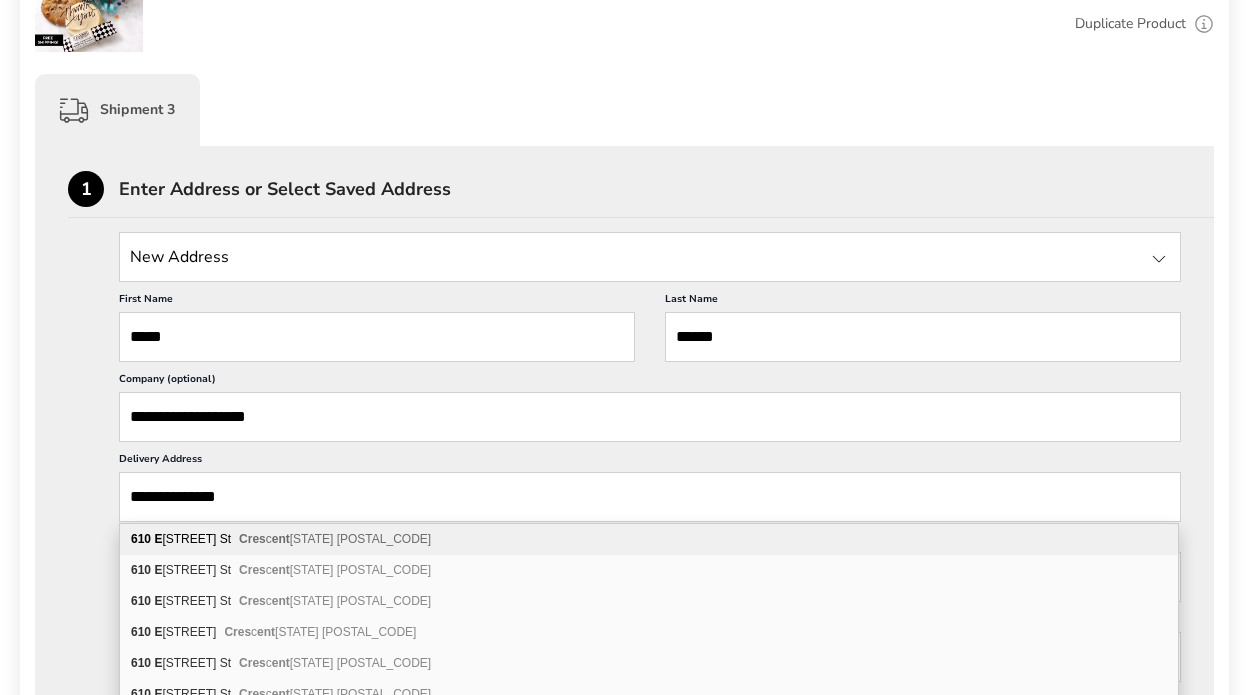 click on "**********" at bounding box center (650, 497) 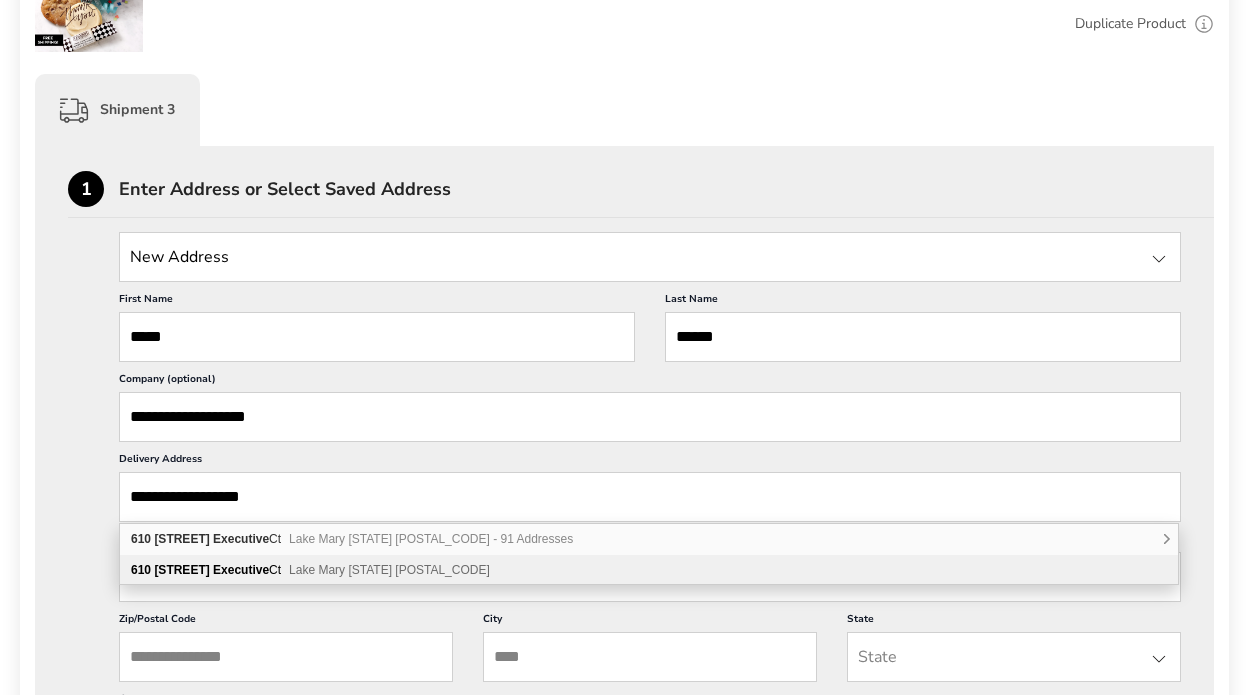 click on "[STREET] [STREET]" at bounding box center (211, 570) 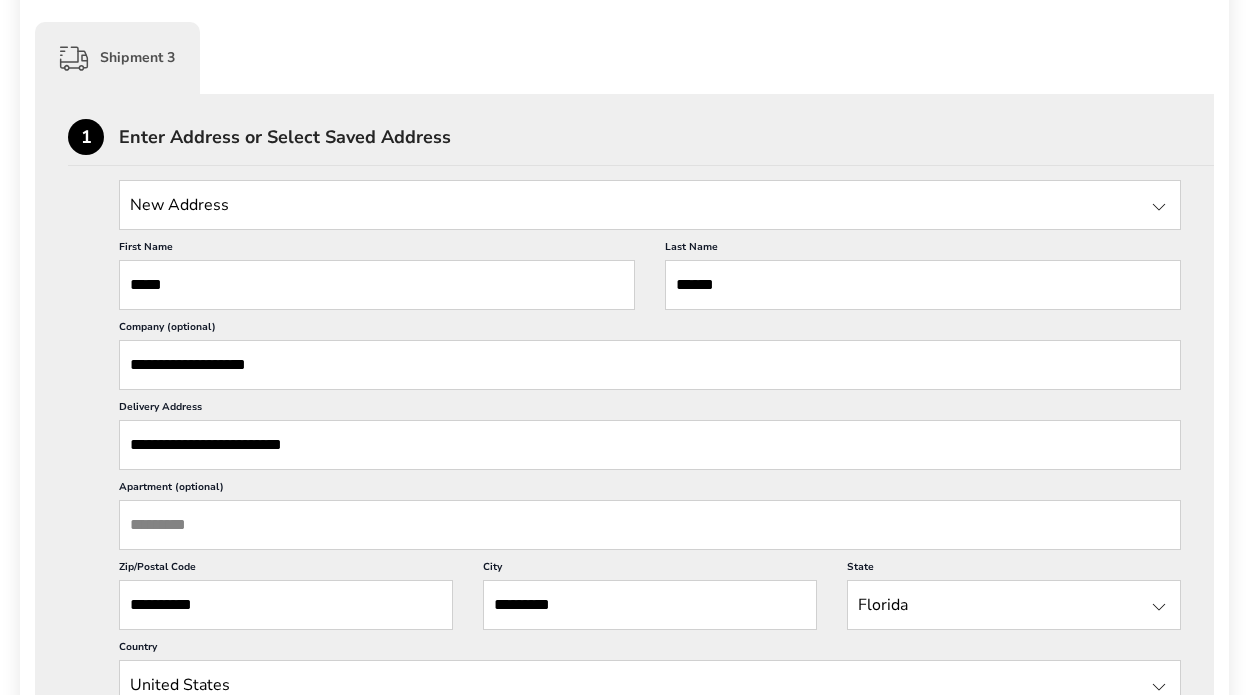 scroll, scrollTop: 1369, scrollLeft: 0, axis: vertical 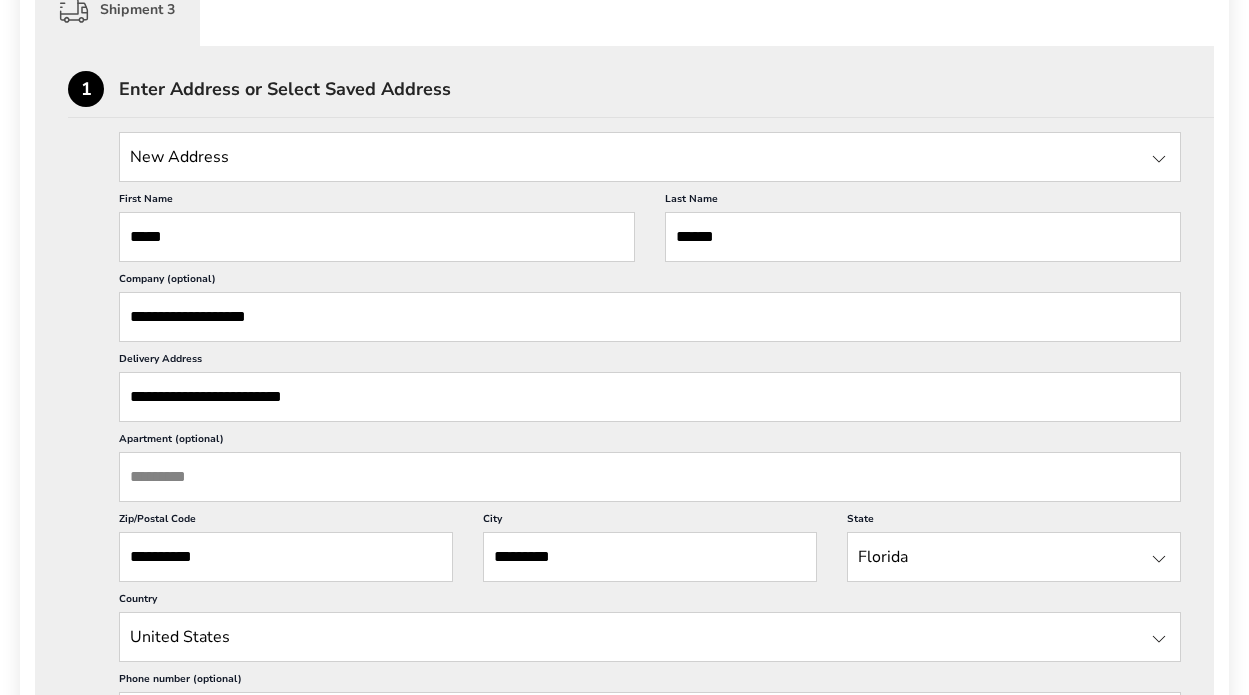 click on "Apartment (optional)" at bounding box center (650, 477) 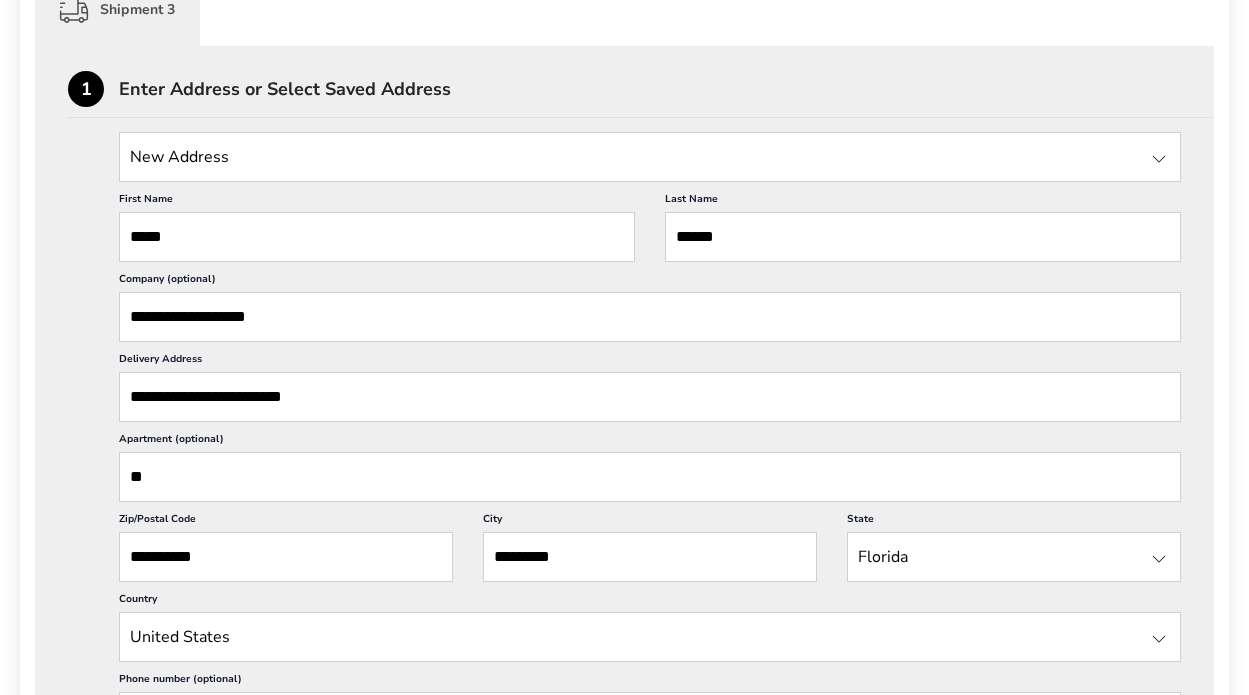 type on "*" 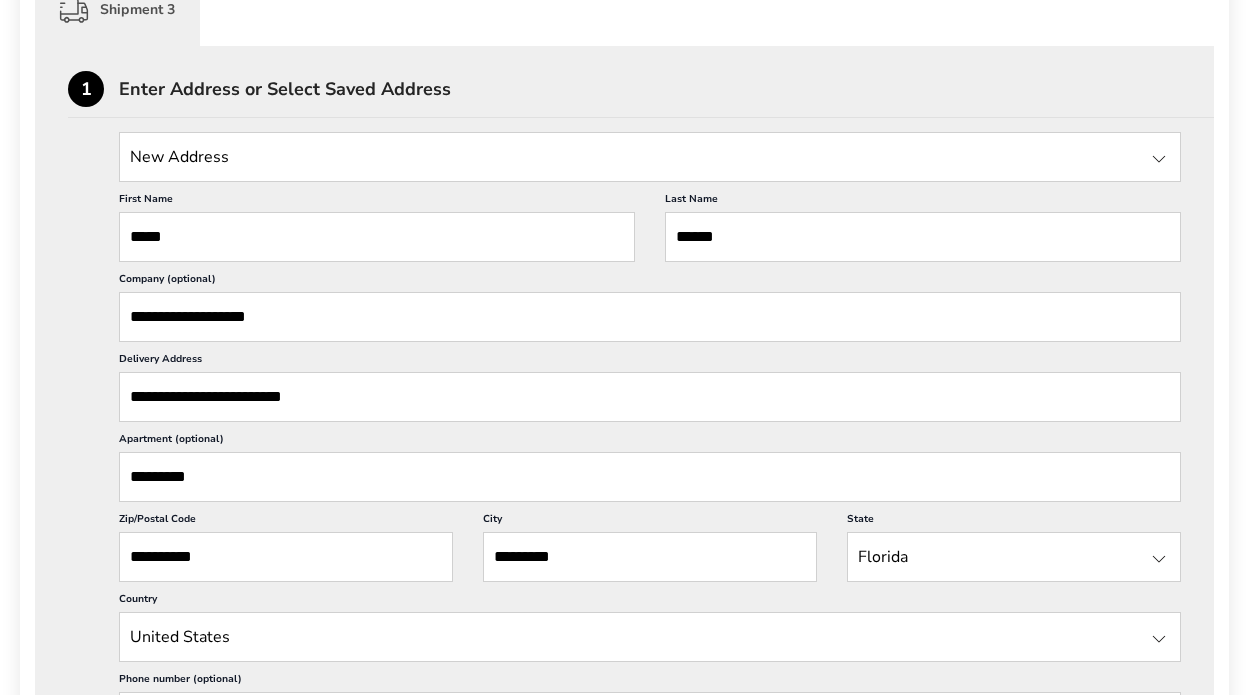scroll, scrollTop: 2, scrollLeft: 0, axis: vertical 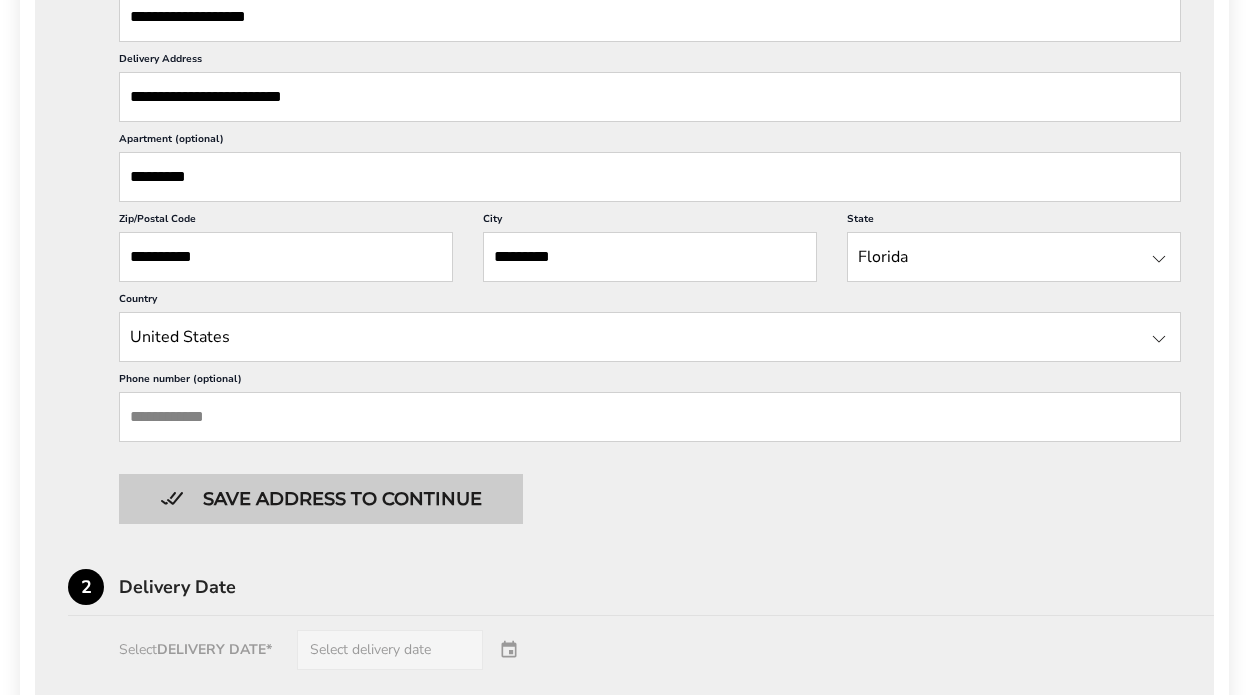 type on "*********" 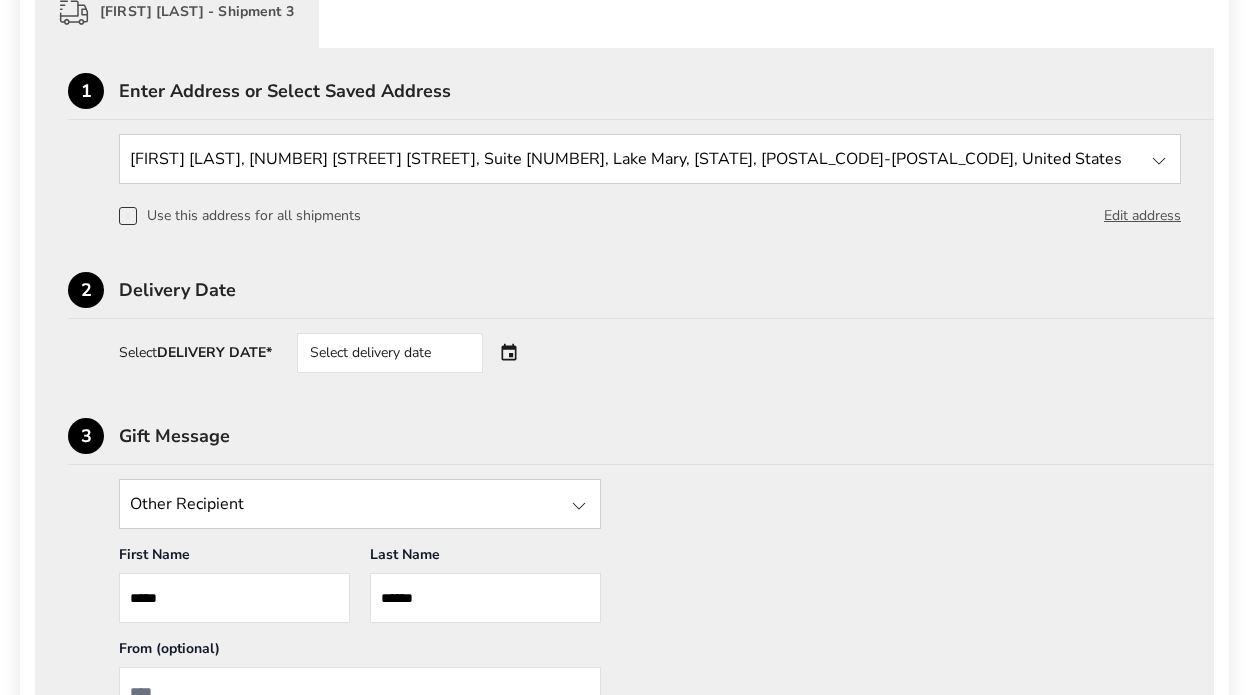 scroll, scrollTop: 1412, scrollLeft: 0, axis: vertical 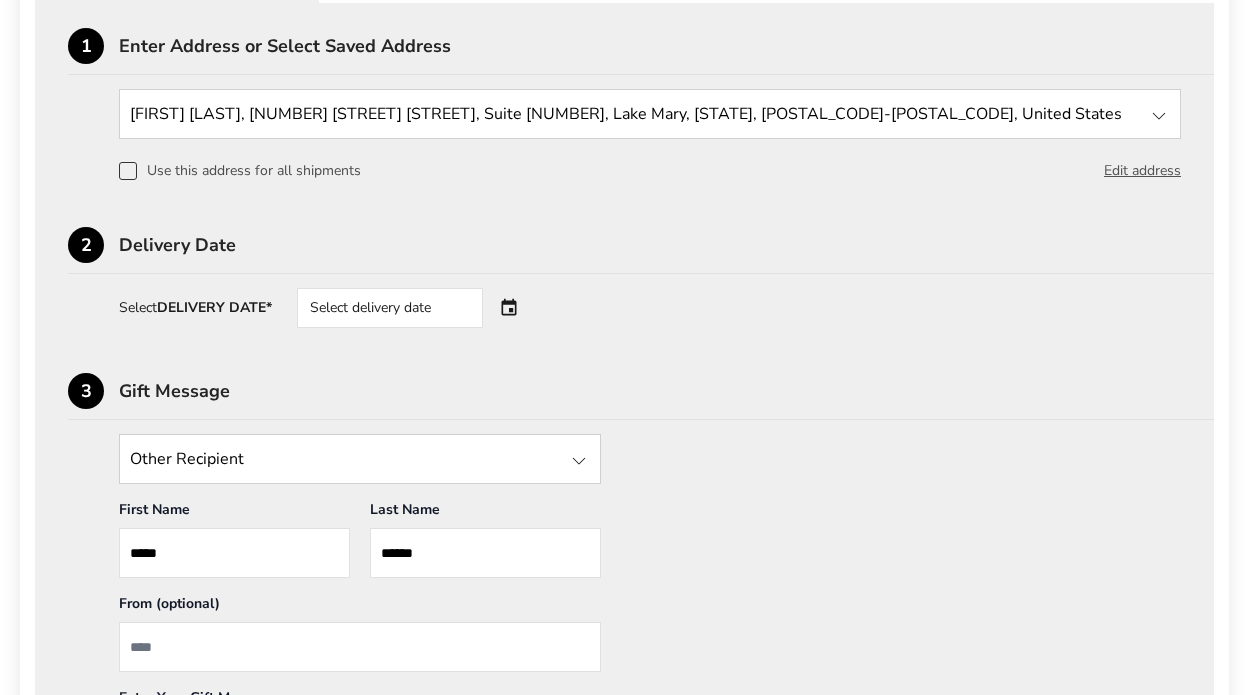 click on "Select delivery date" at bounding box center [418, 308] 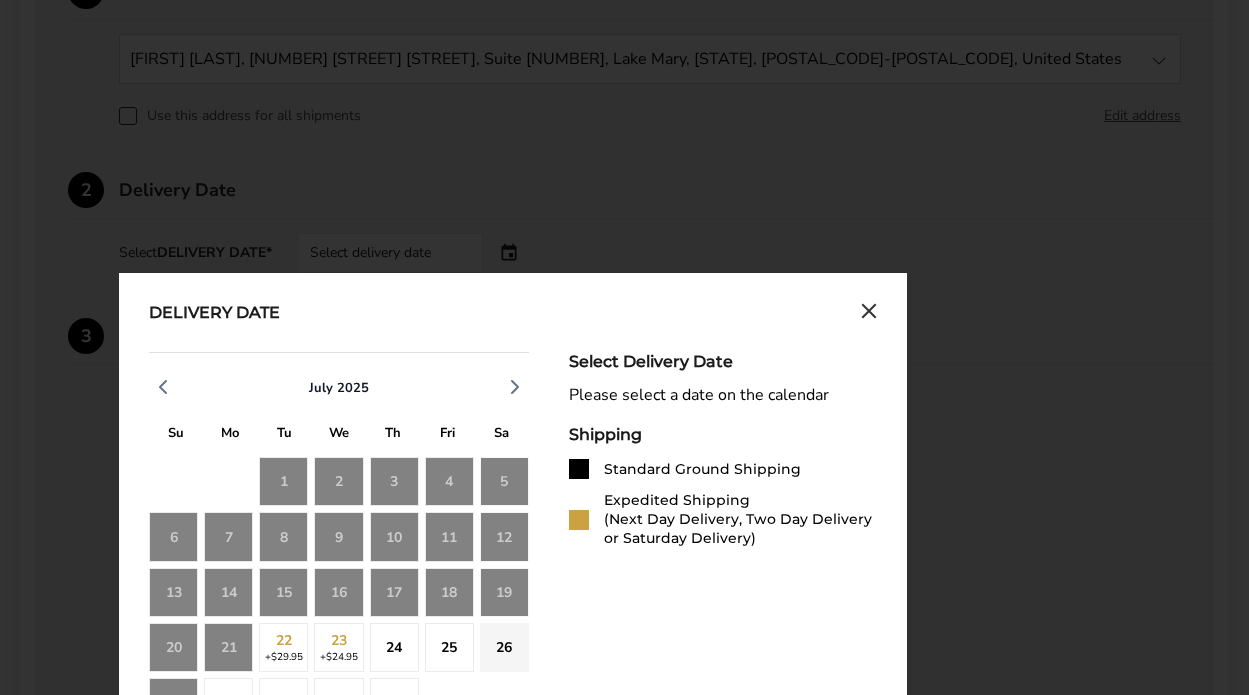 scroll, scrollTop: 1512, scrollLeft: 0, axis: vertical 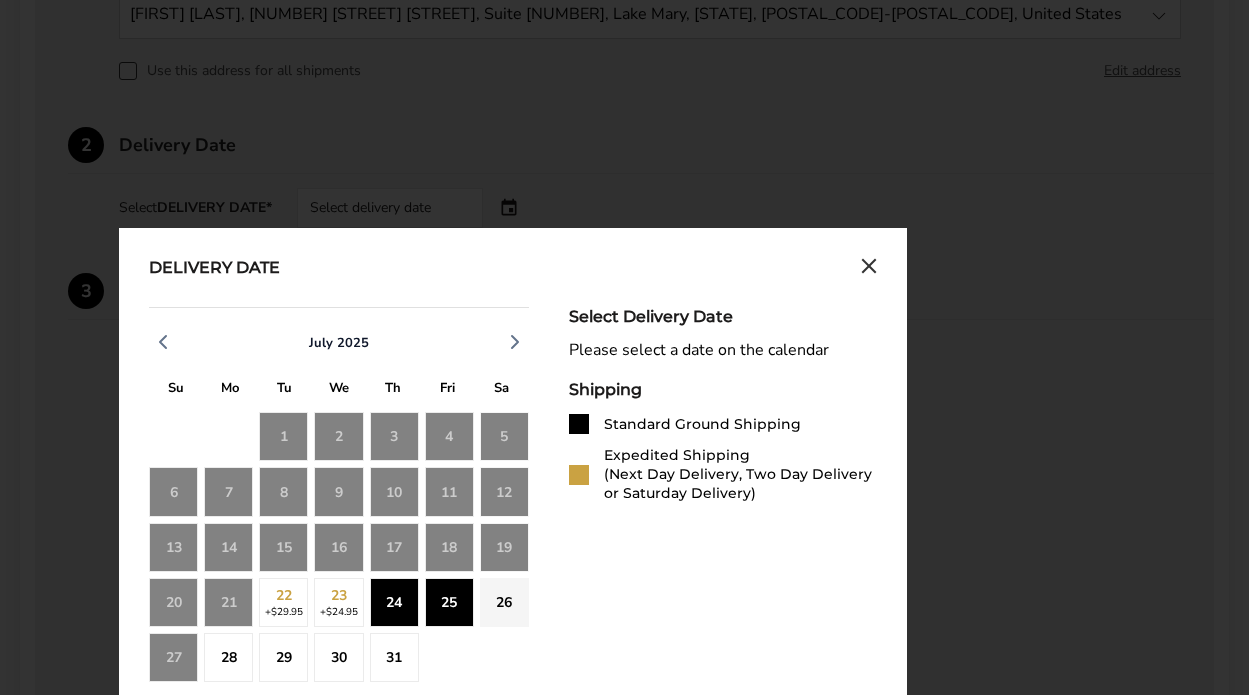 click on "25" 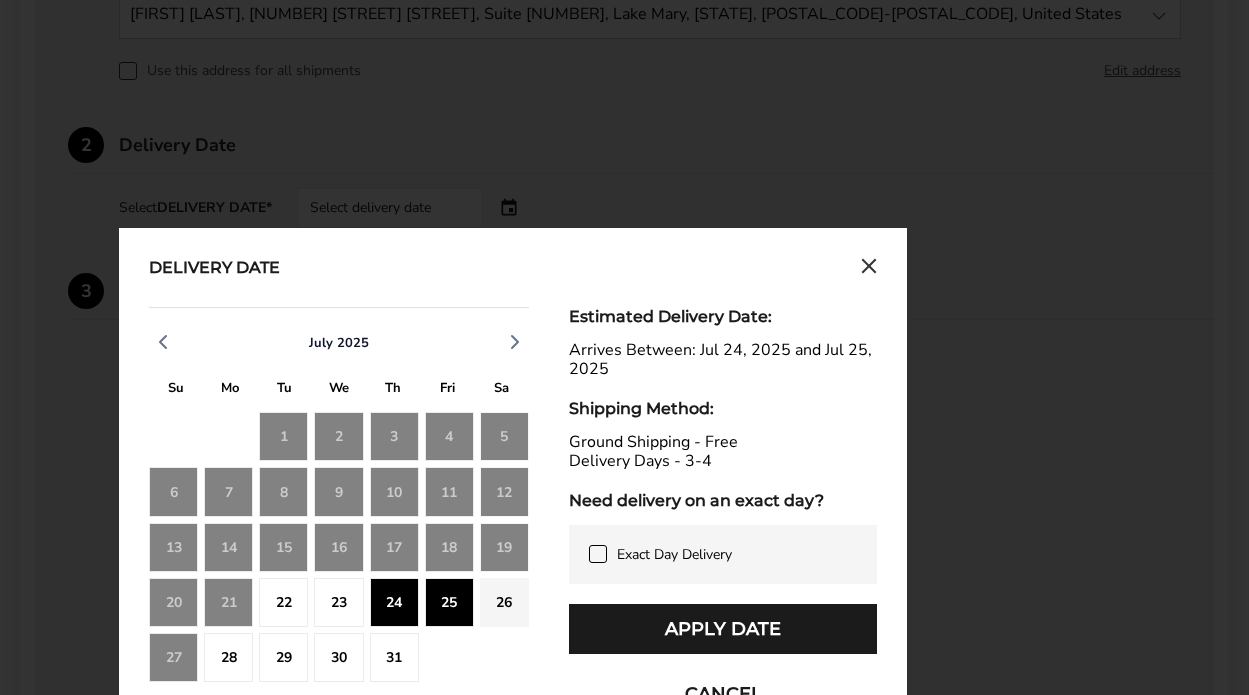 click on "Exact Day Delivery" at bounding box center (674, 554) 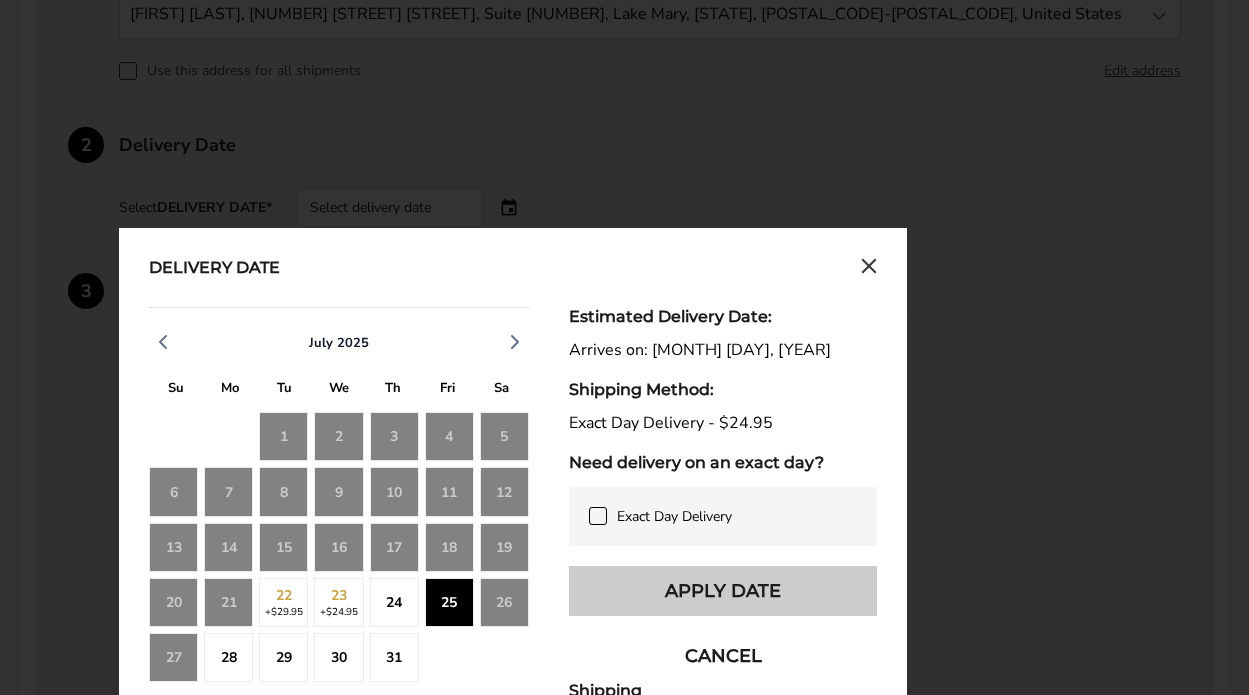click on "Apply Date" at bounding box center [723, 591] 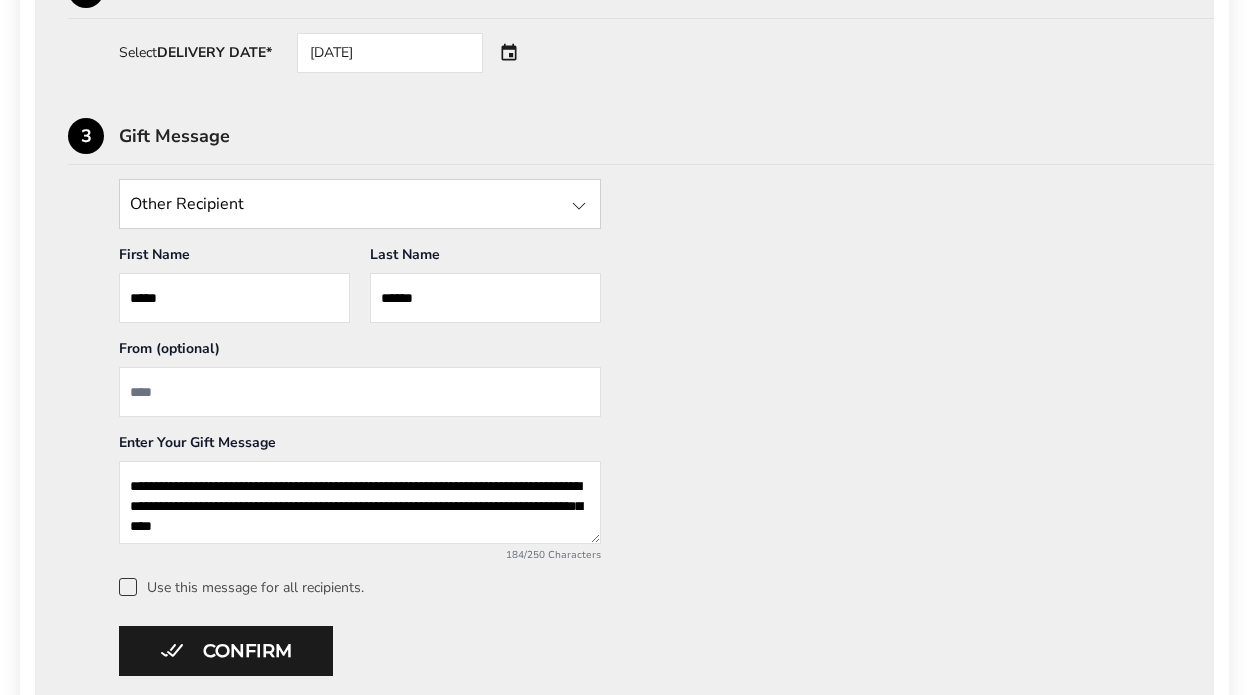 scroll, scrollTop: 1712, scrollLeft: 0, axis: vertical 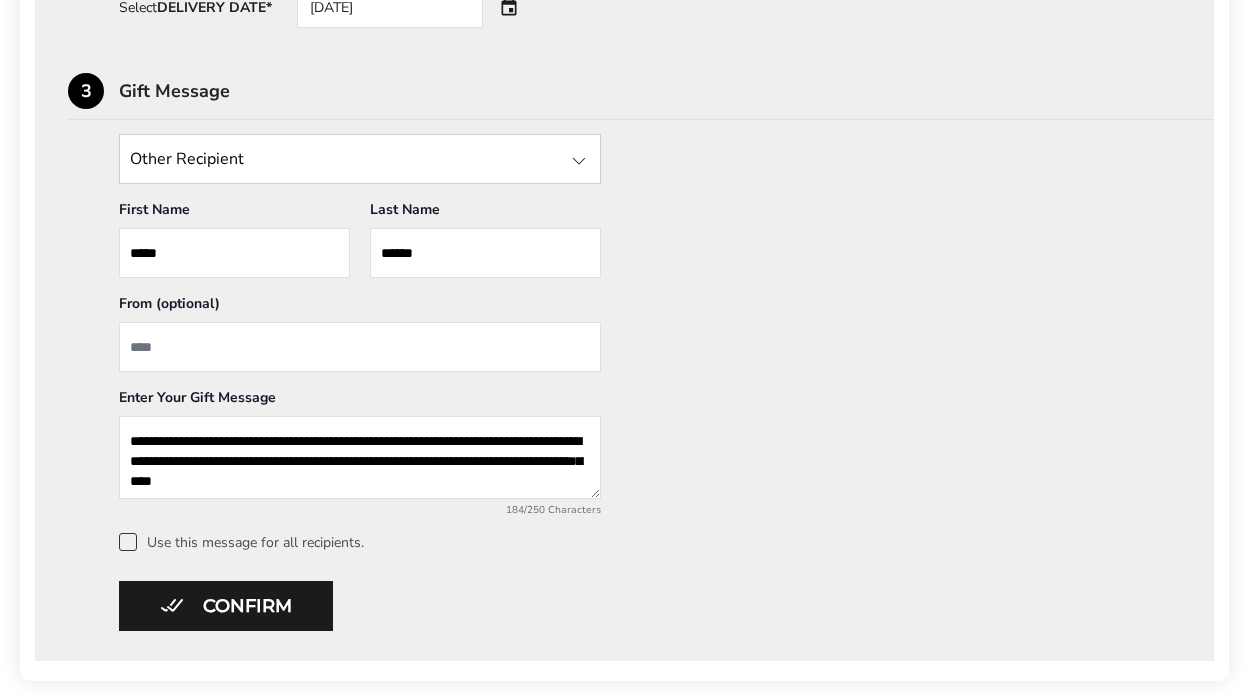 click at bounding box center [360, 347] 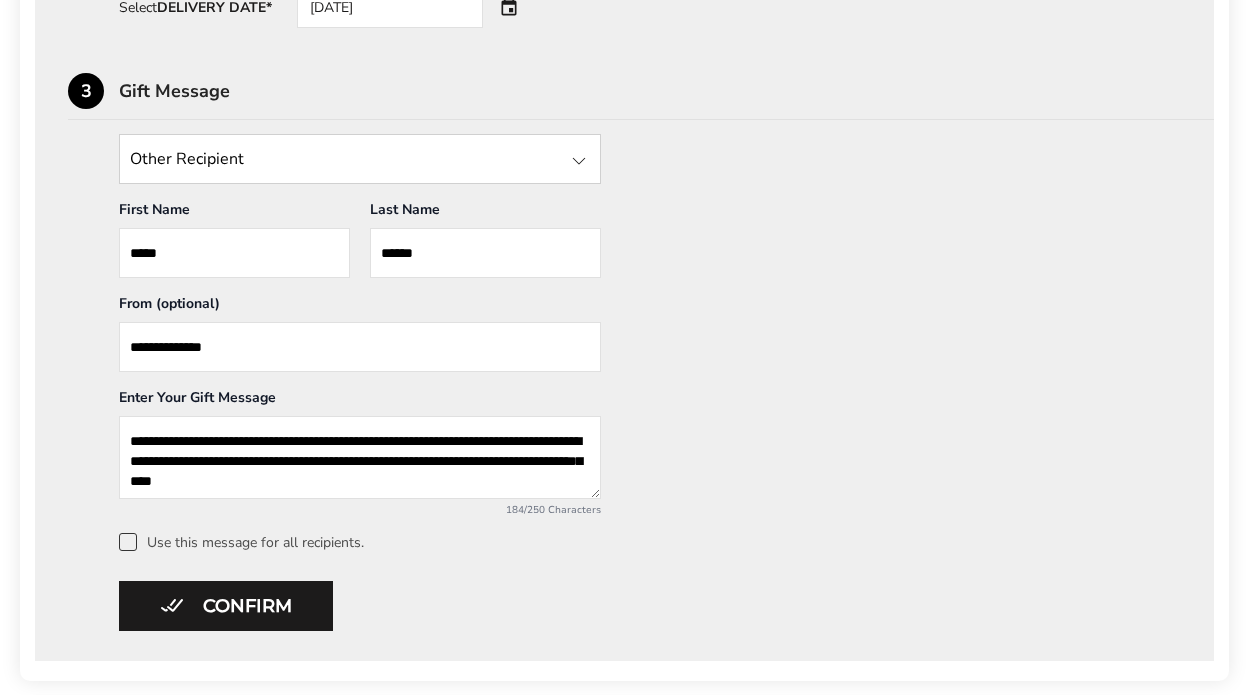 type on "**********" 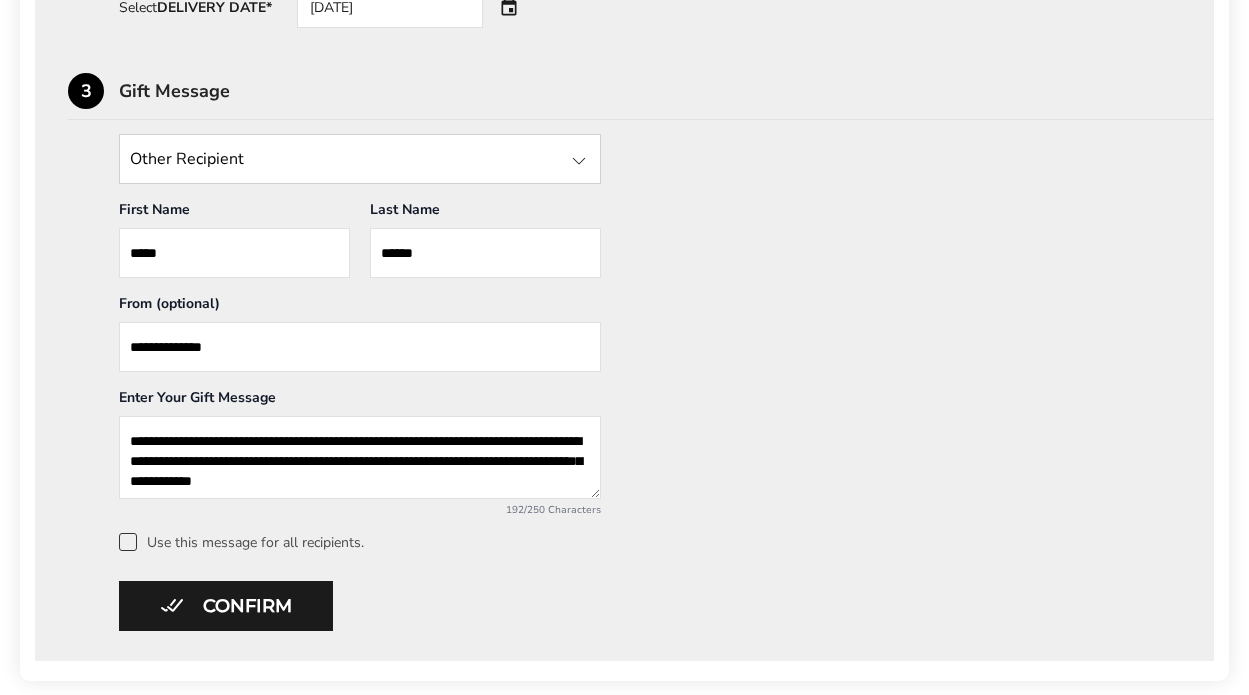 type on "**********" 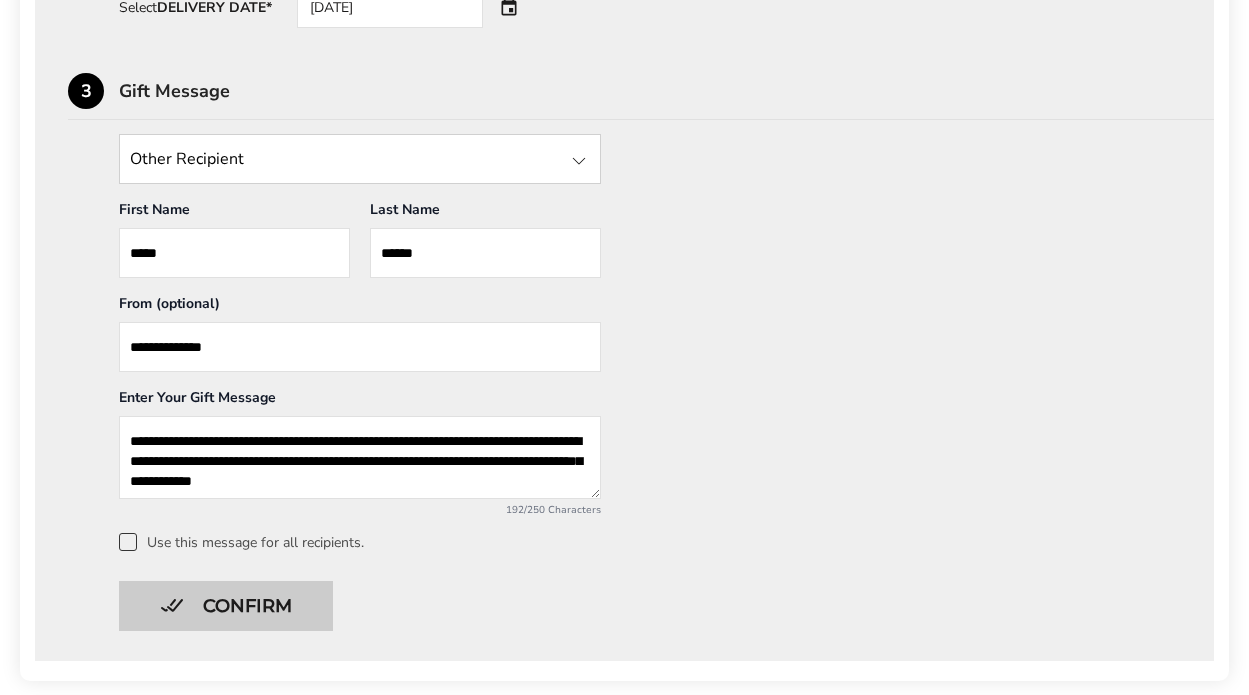 click on "Confirm" at bounding box center (226, 606) 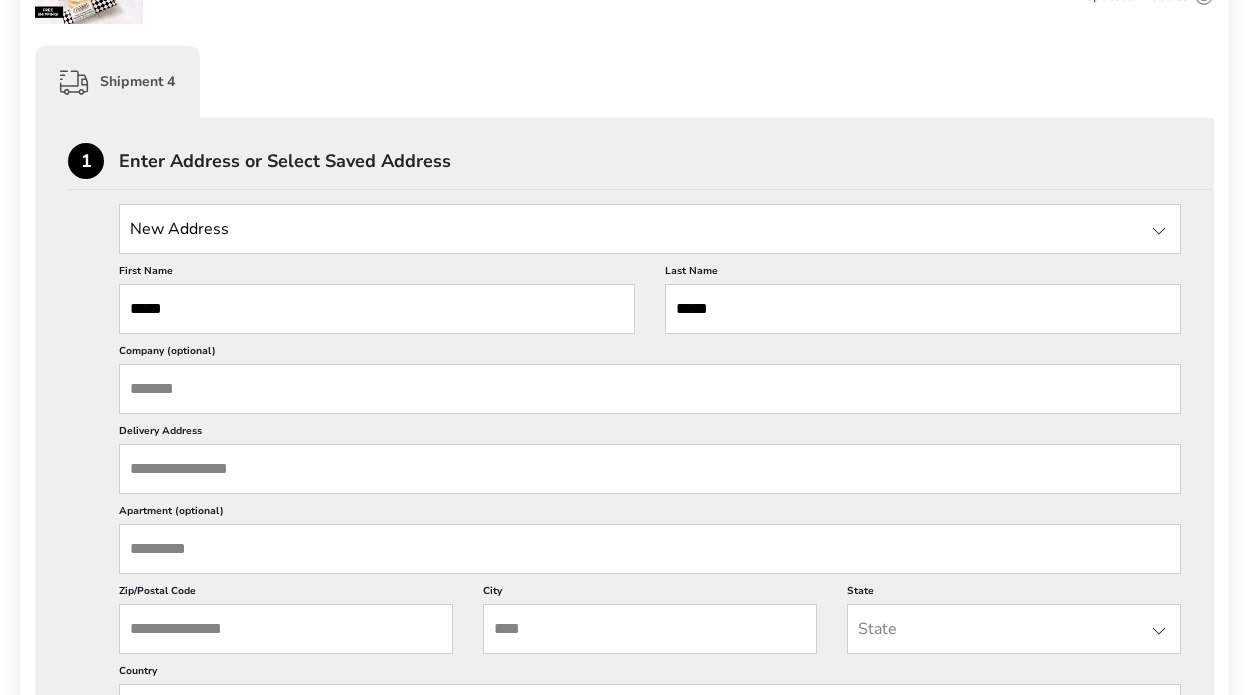 scroll, scrollTop: 1709, scrollLeft: 0, axis: vertical 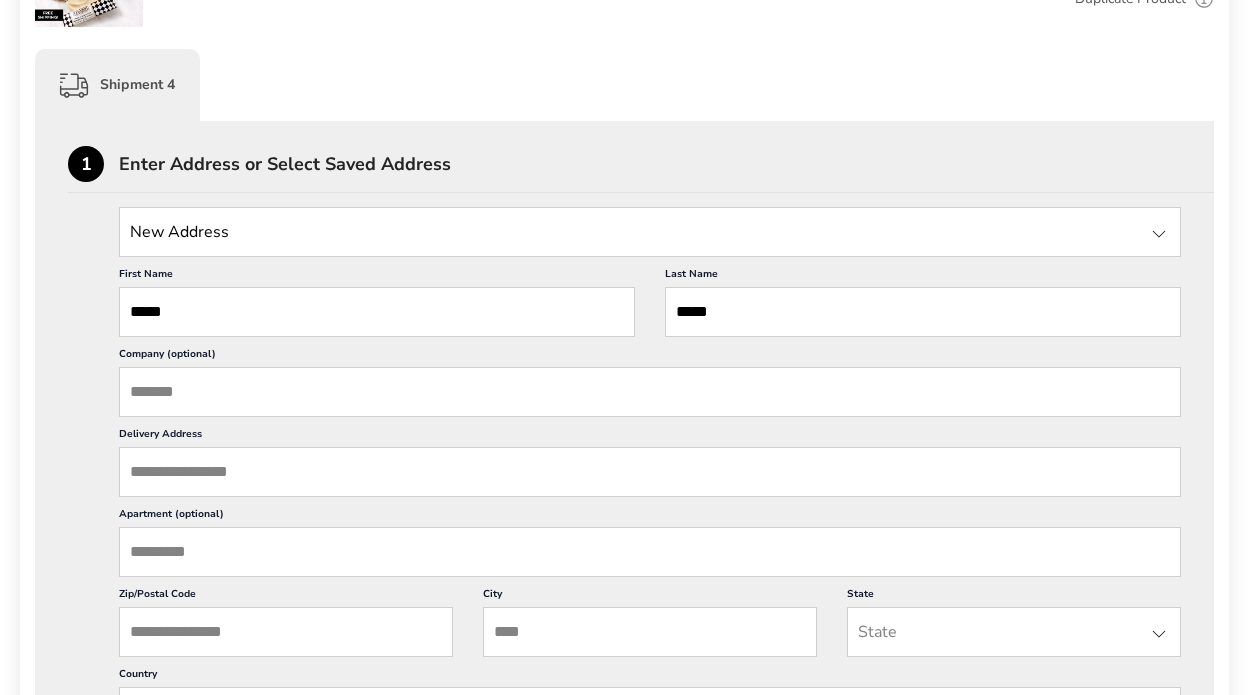 click on "Company (optional)" at bounding box center [650, 392] 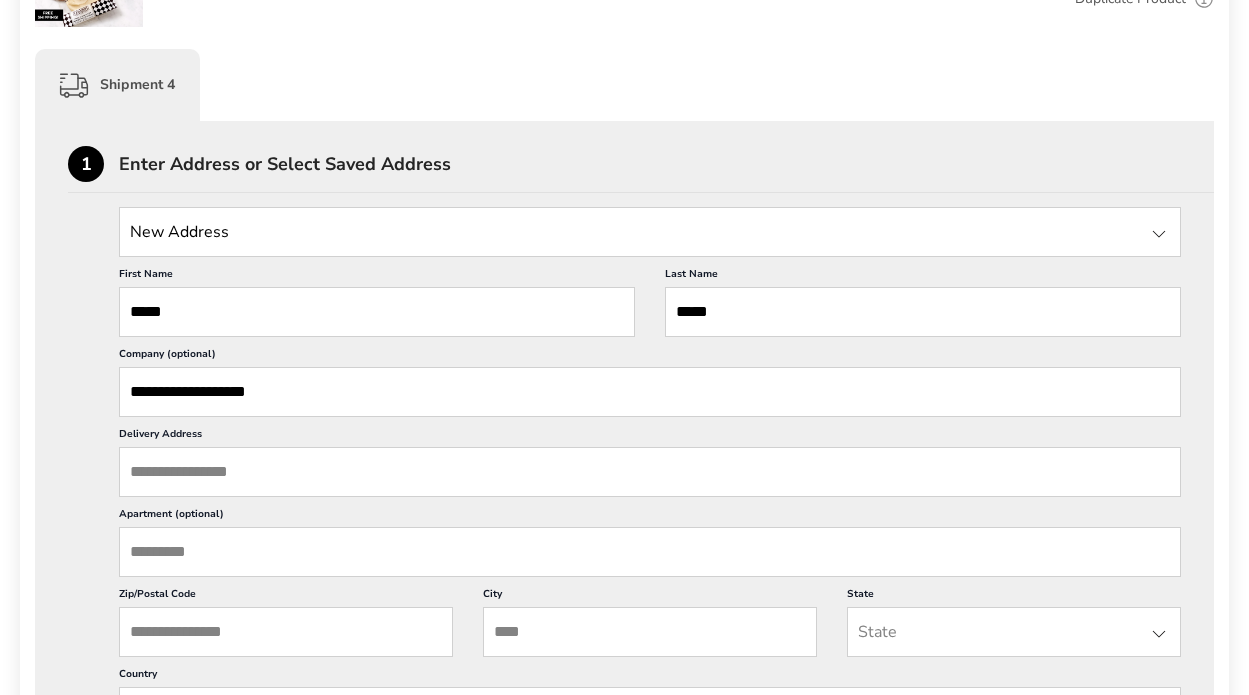 type on "**********" 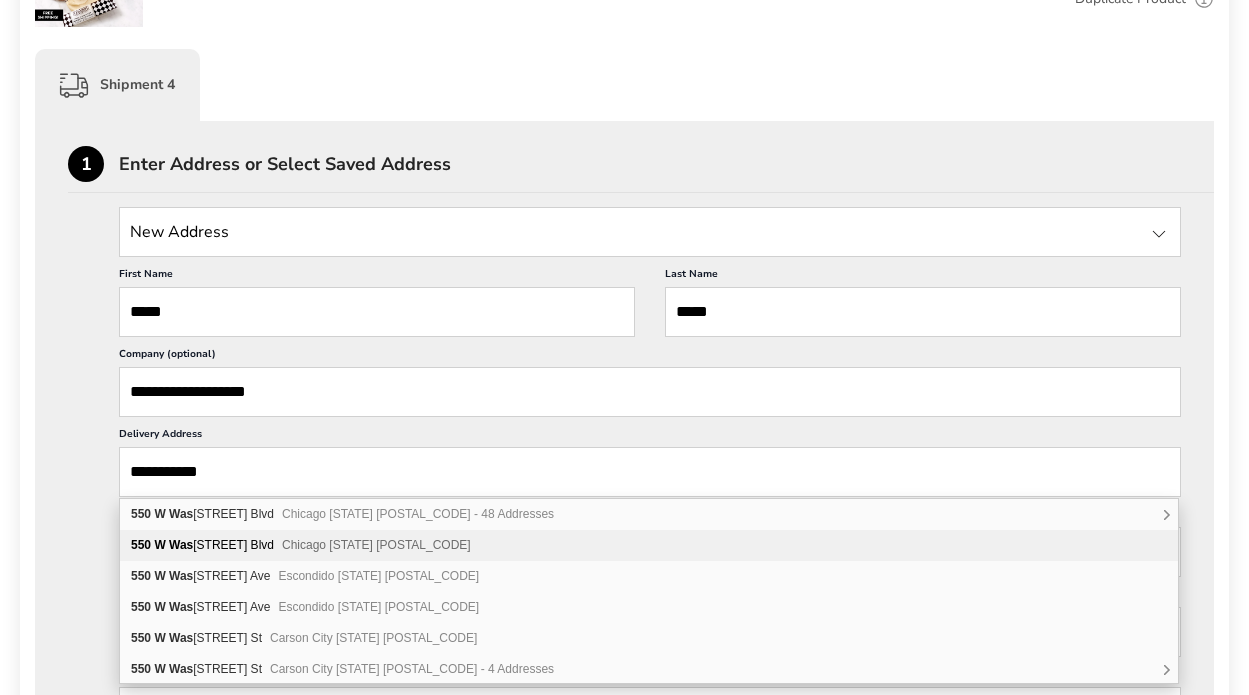 click on "550   W   Was hington Blvd Chicago IL 60661" at bounding box center (649, 545) 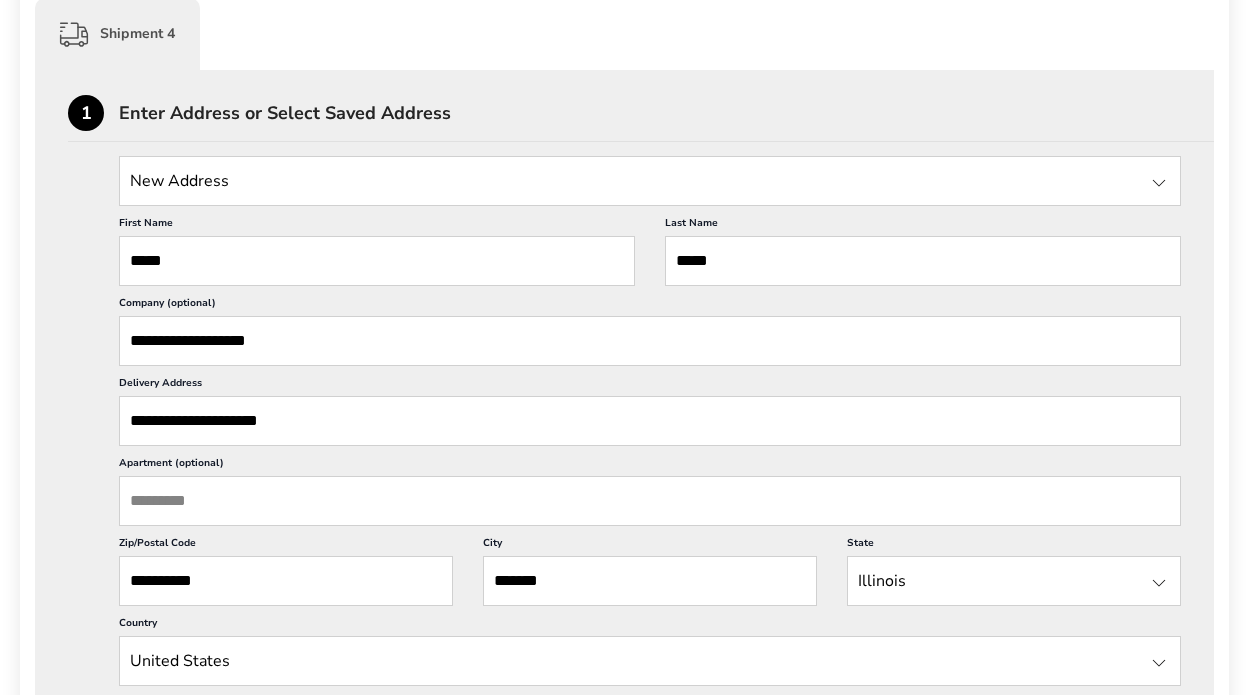 scroll, scrollTop: 1809, scrollLeft: 0, axis: vertical 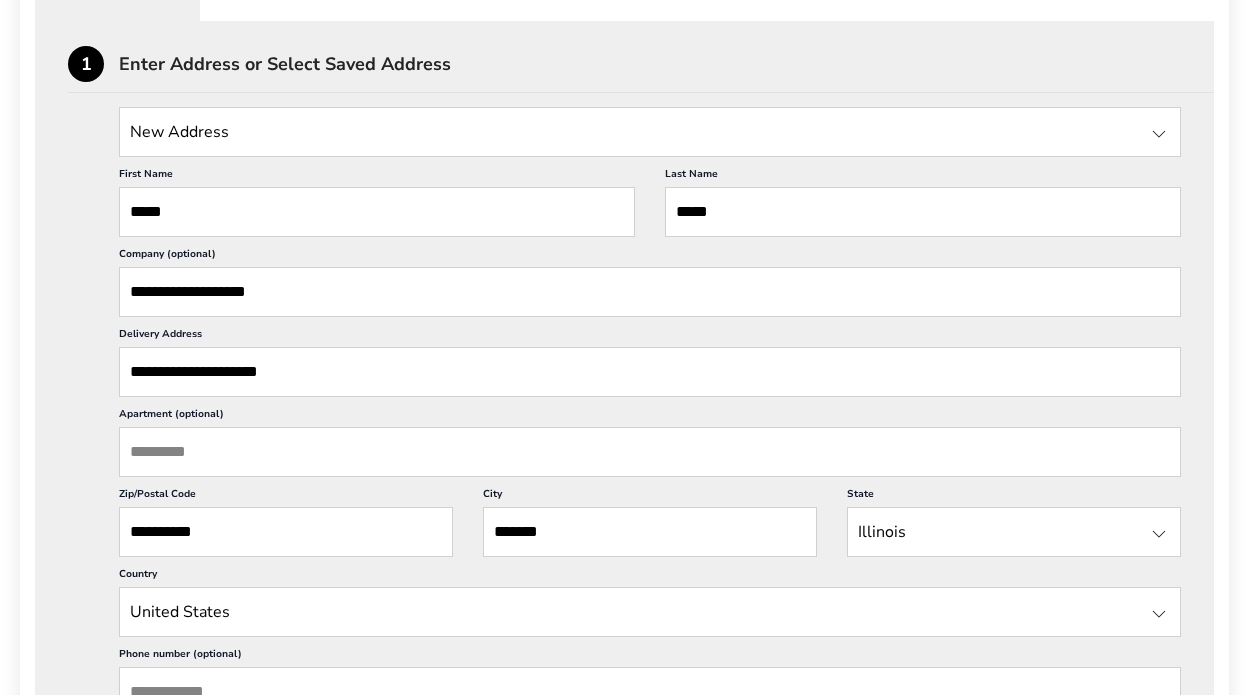 click on "Apartment (optional)" at bounding box center (650, 452) 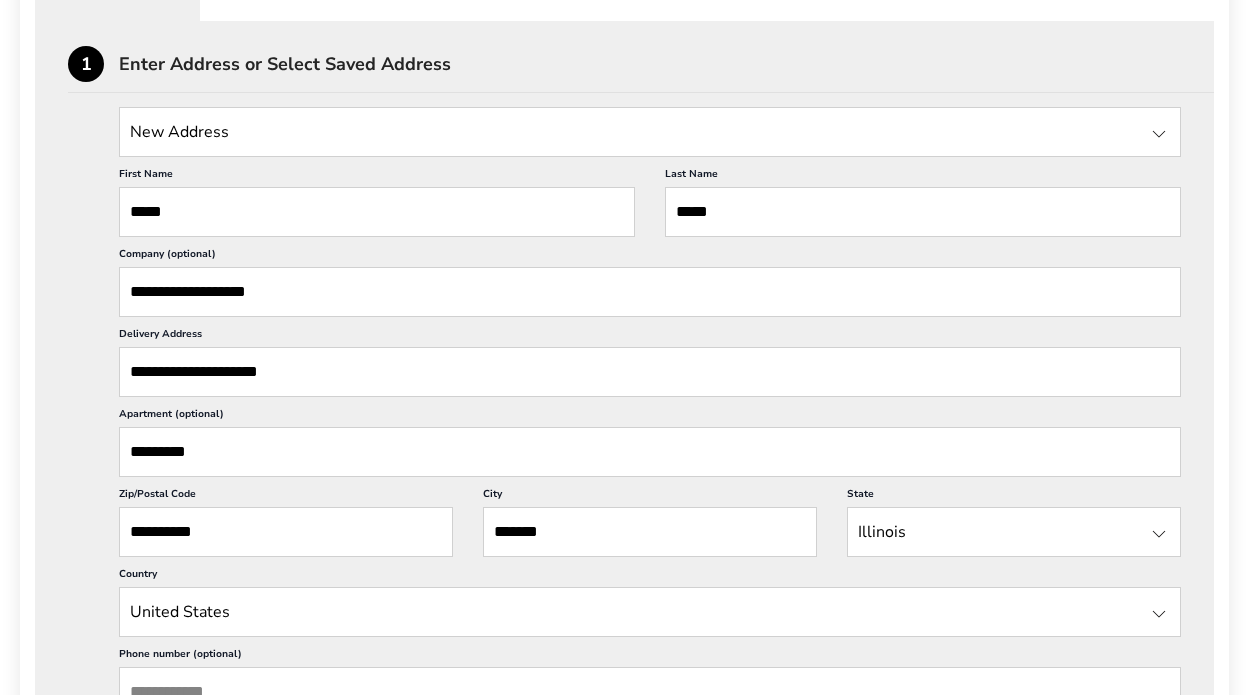 type on "*********" 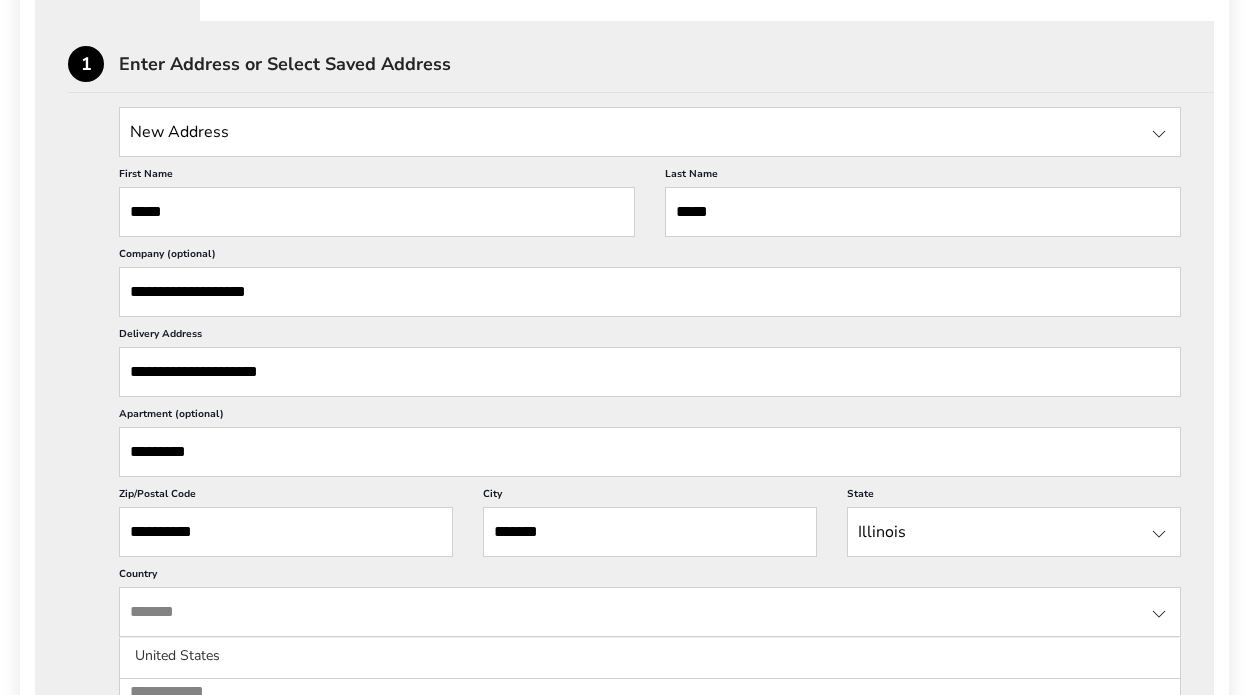 click at bounding box center [650, 612] 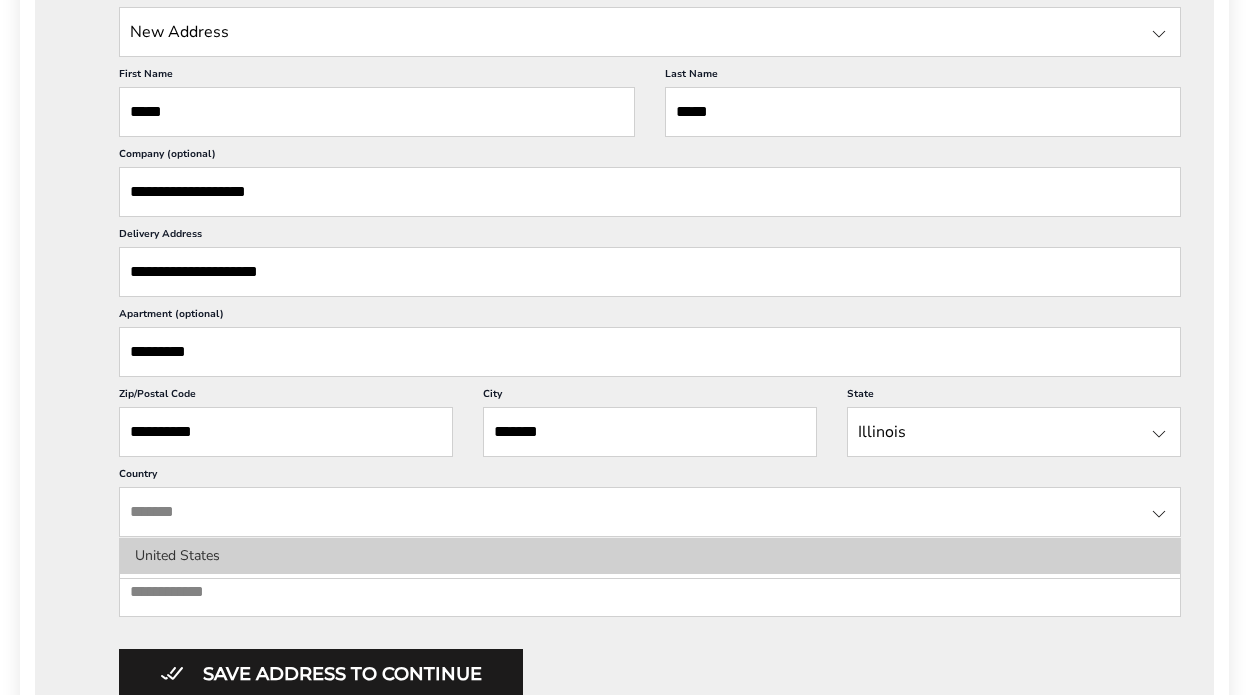 click on "United States" 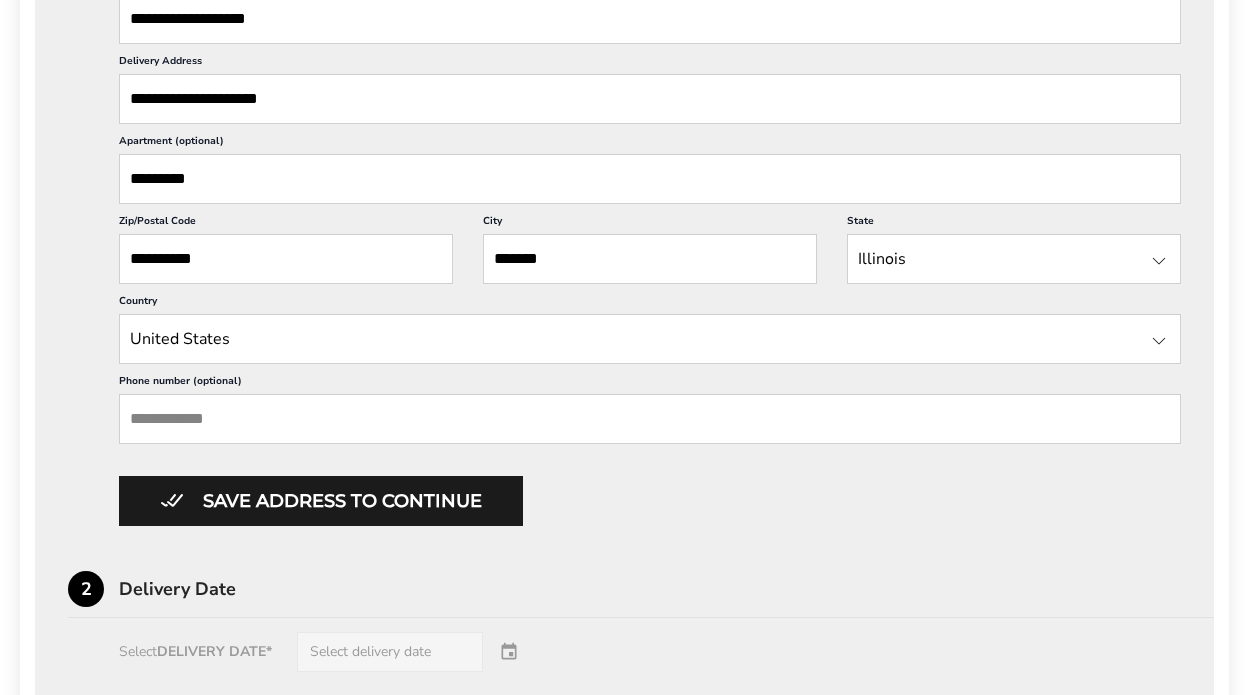 scroll, scrollTop: 2109, scrollLeft: 0, axis: vertical 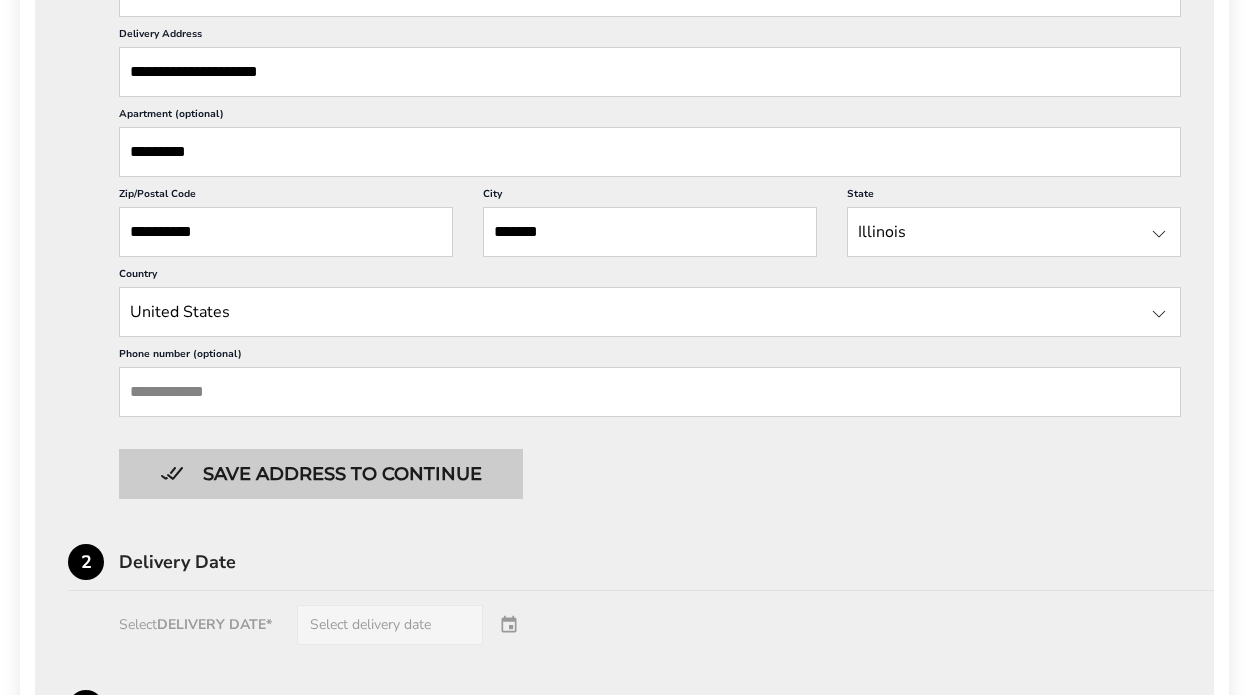 click on "Save address to continue" at bounding box center [321, 474] 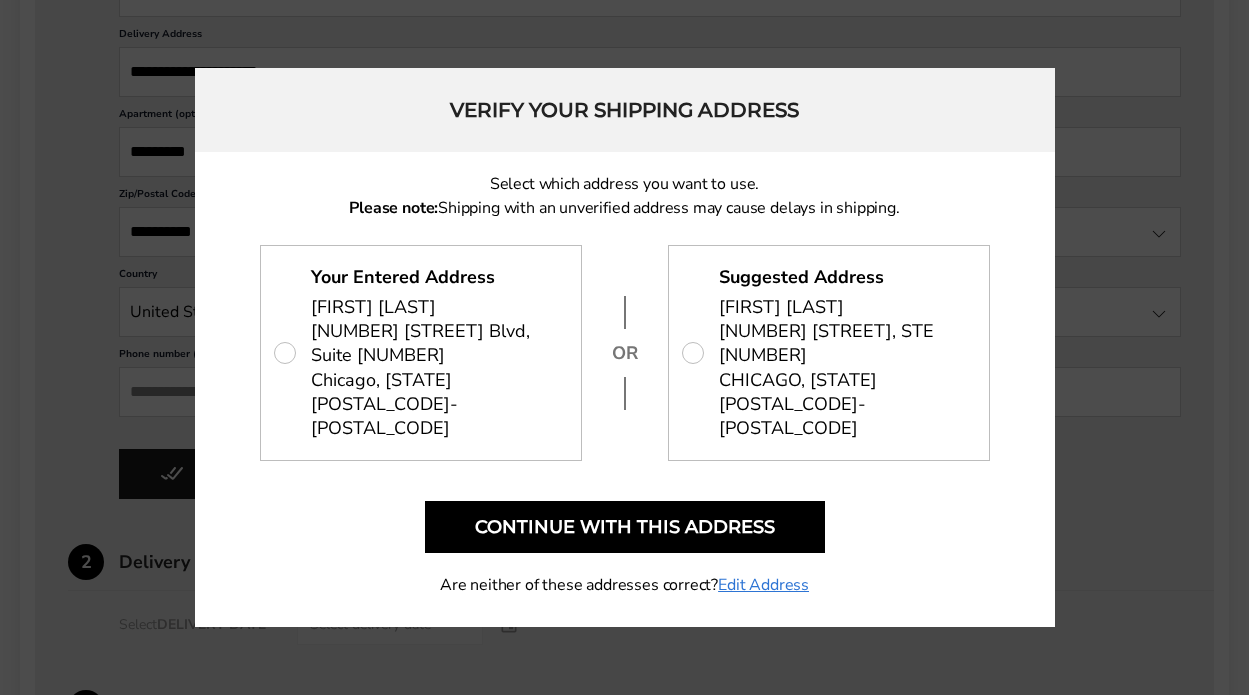 click on "Suggested Address James Owens 550 W WASHINGTON BLVD, STE 700  CHICAGO, IL 60661-2705" at bounding box center (829, 352) 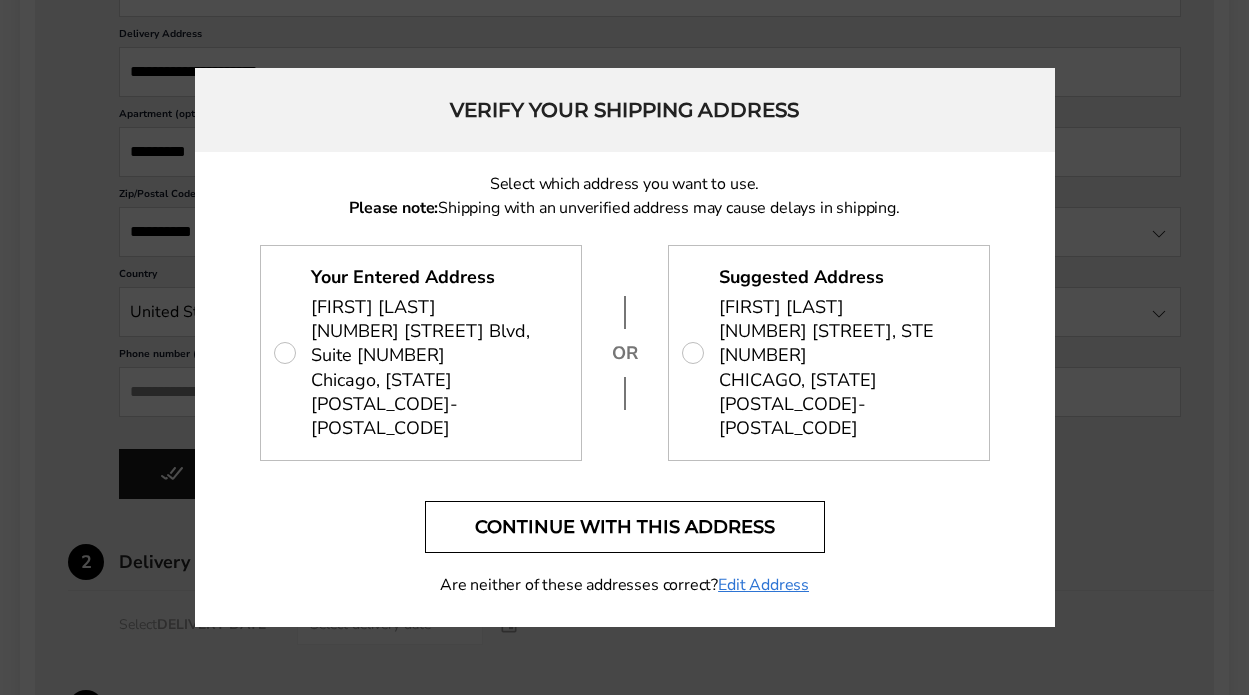 click on "Continue with this address" at bounding box center [625, 527] 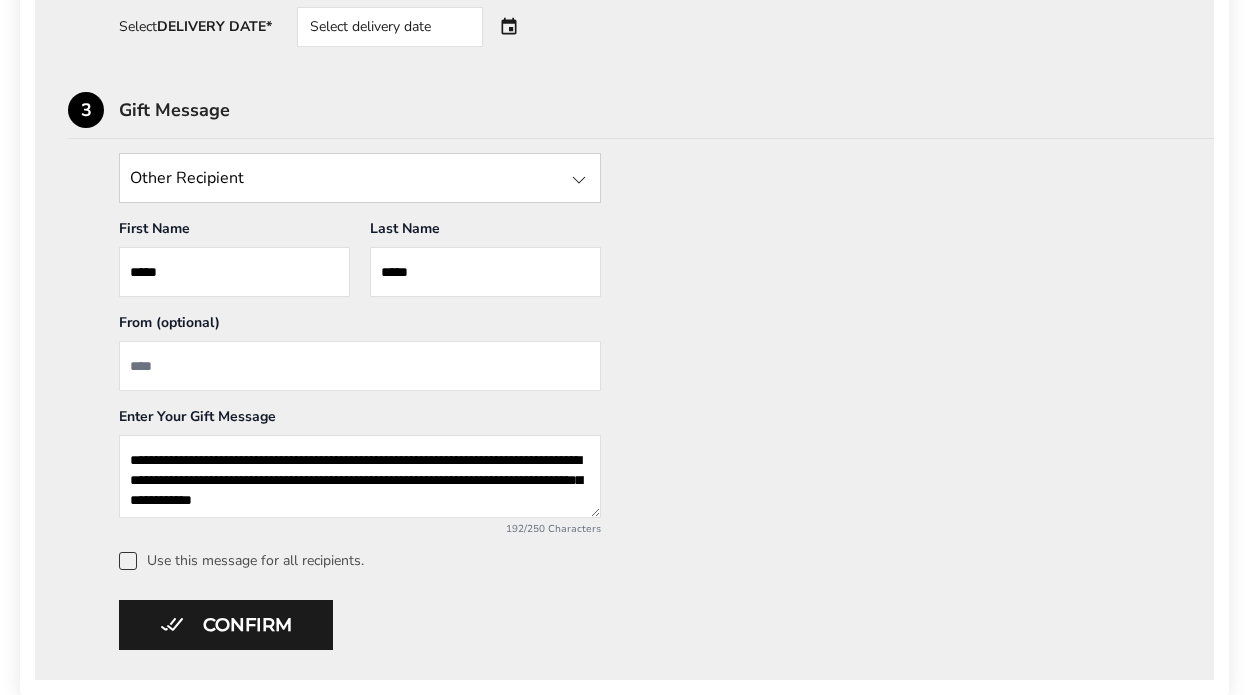 click at bounding box center (360, 366) 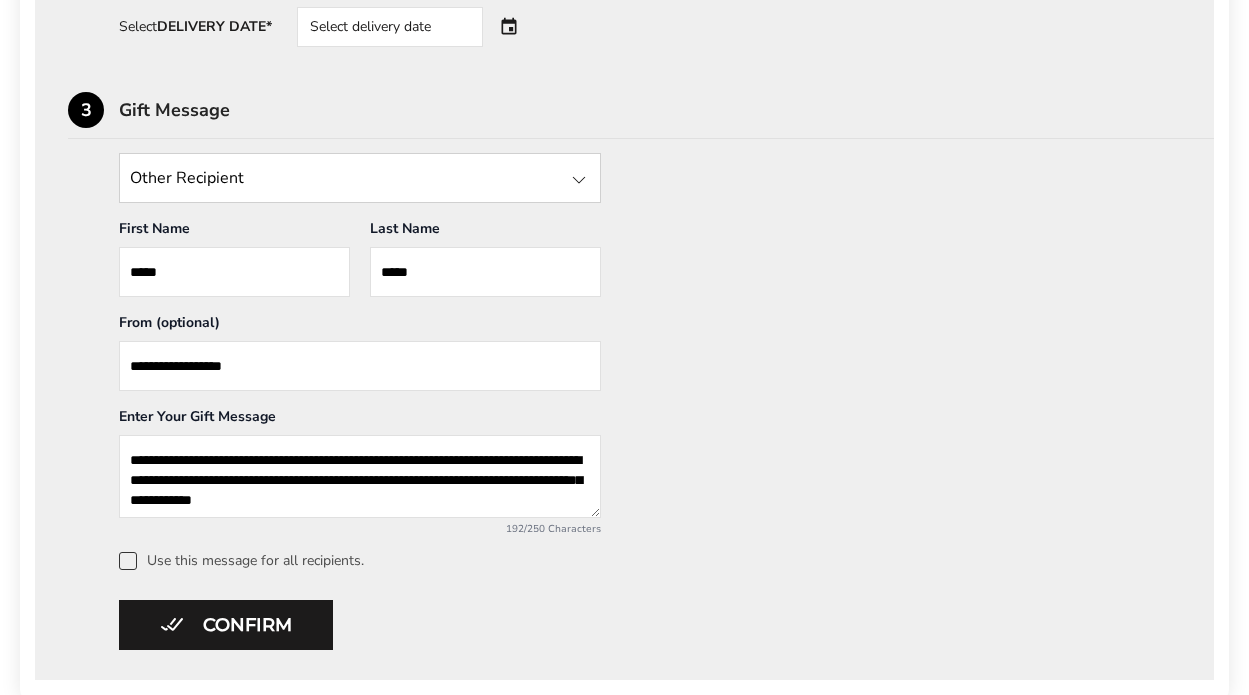 type on "**********" 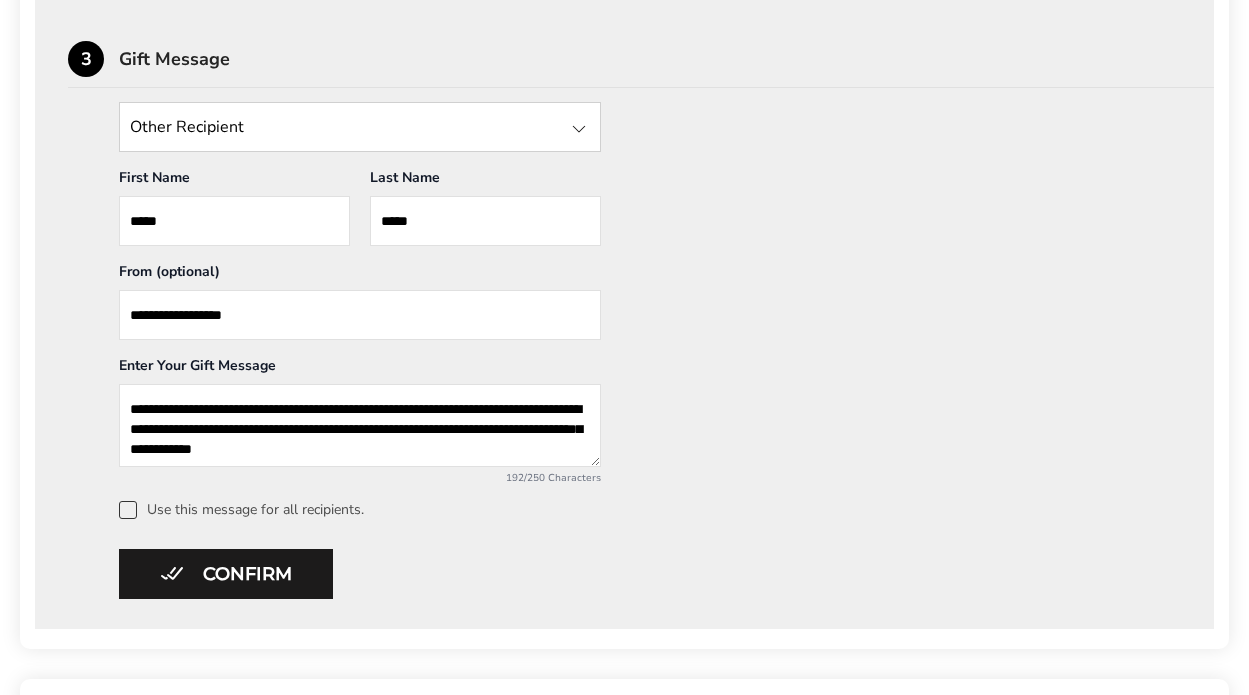scroll, scrollTop: 2209, scrollLeft: 0, axis: vertical 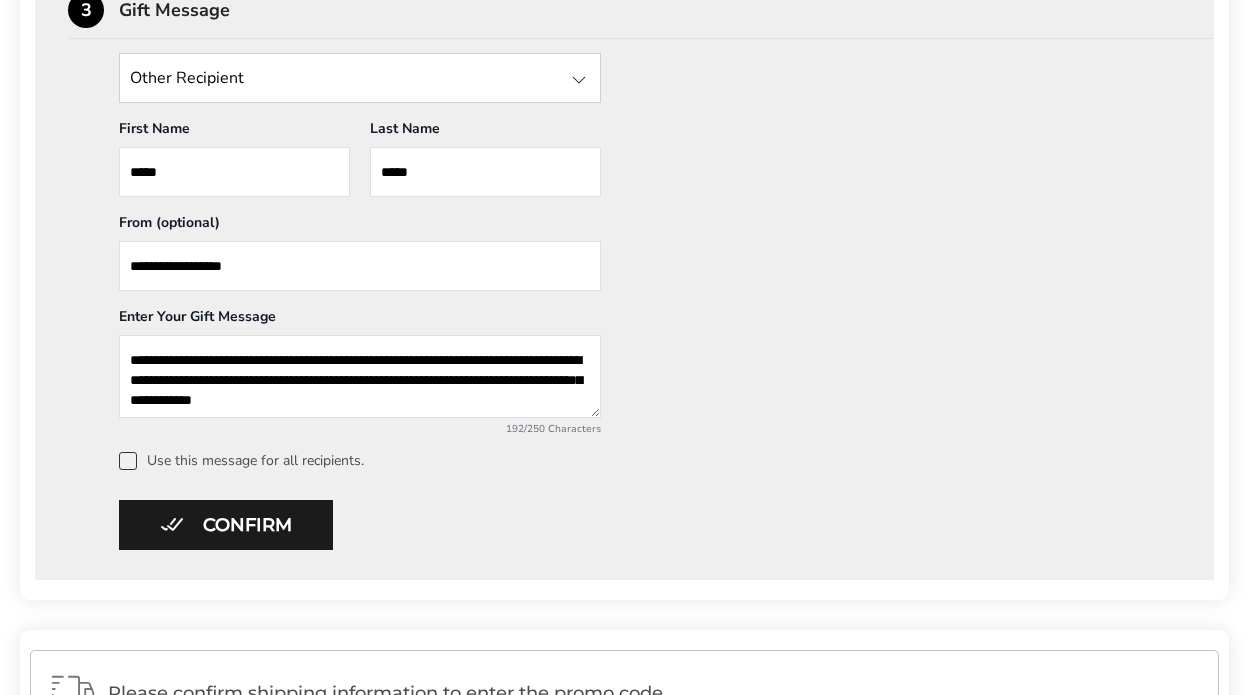 click at bounding box center [128, 461] 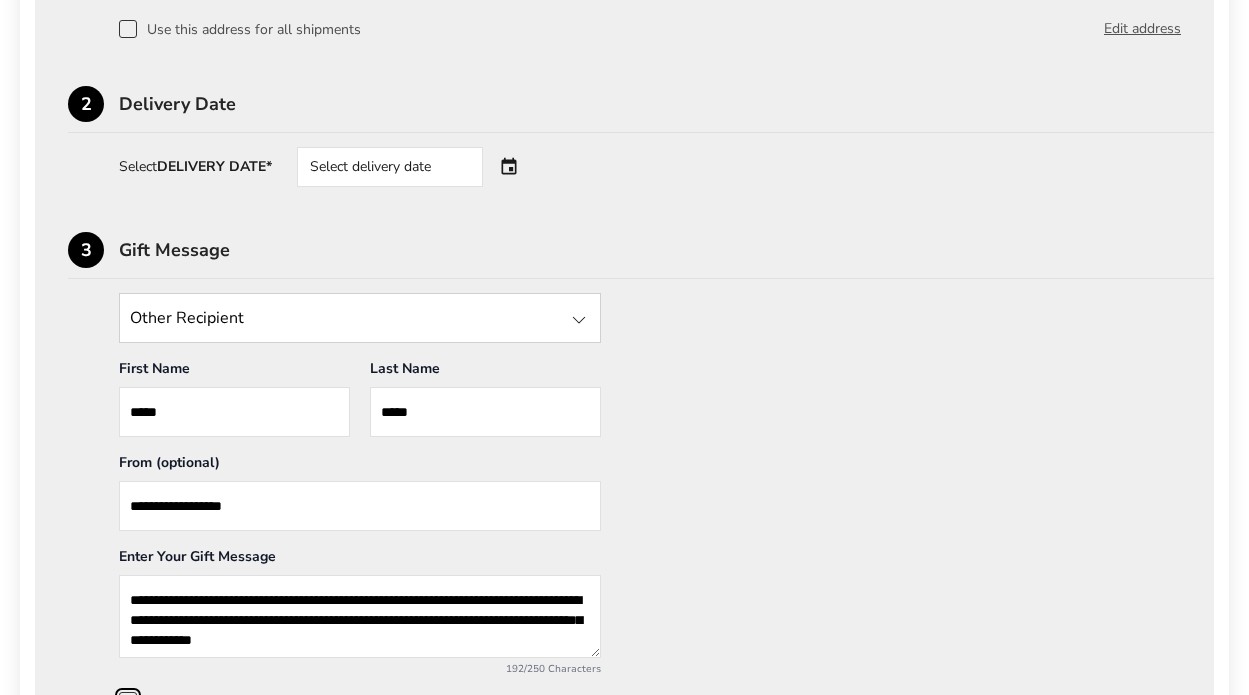 scroll, scrollTop: 1909, scrollLeft: 0, axis: vertical 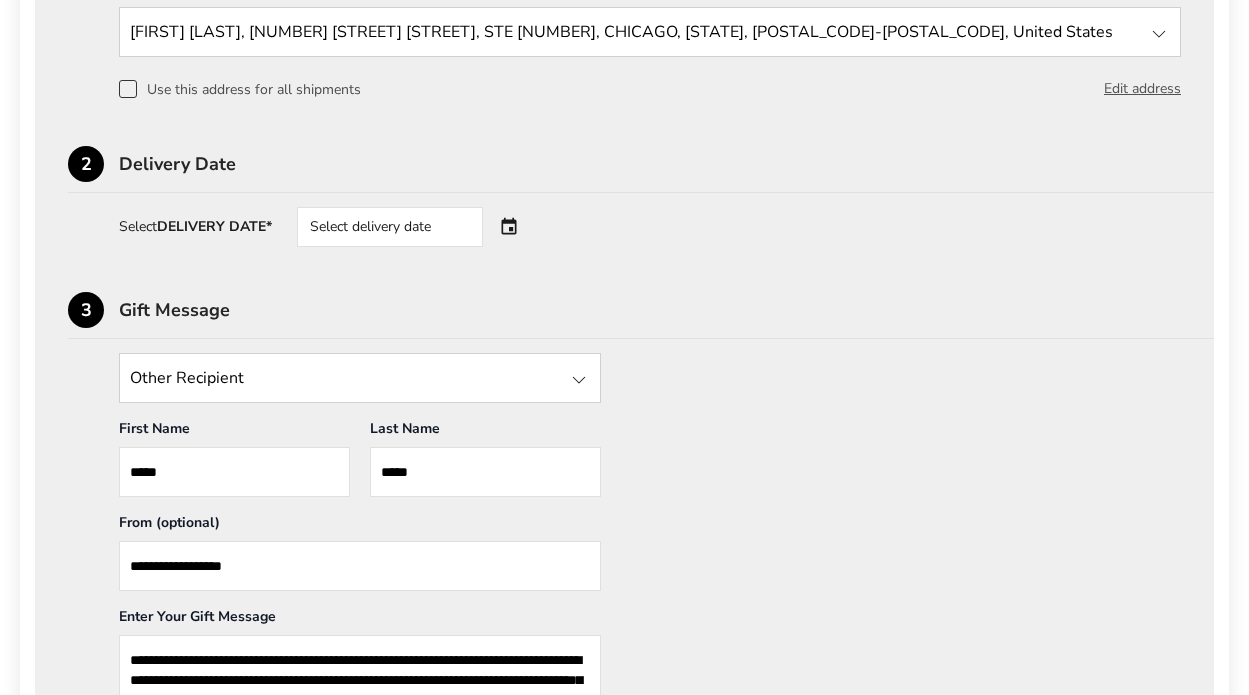 click on "Select delivery date" at bounding box center (418, 227) 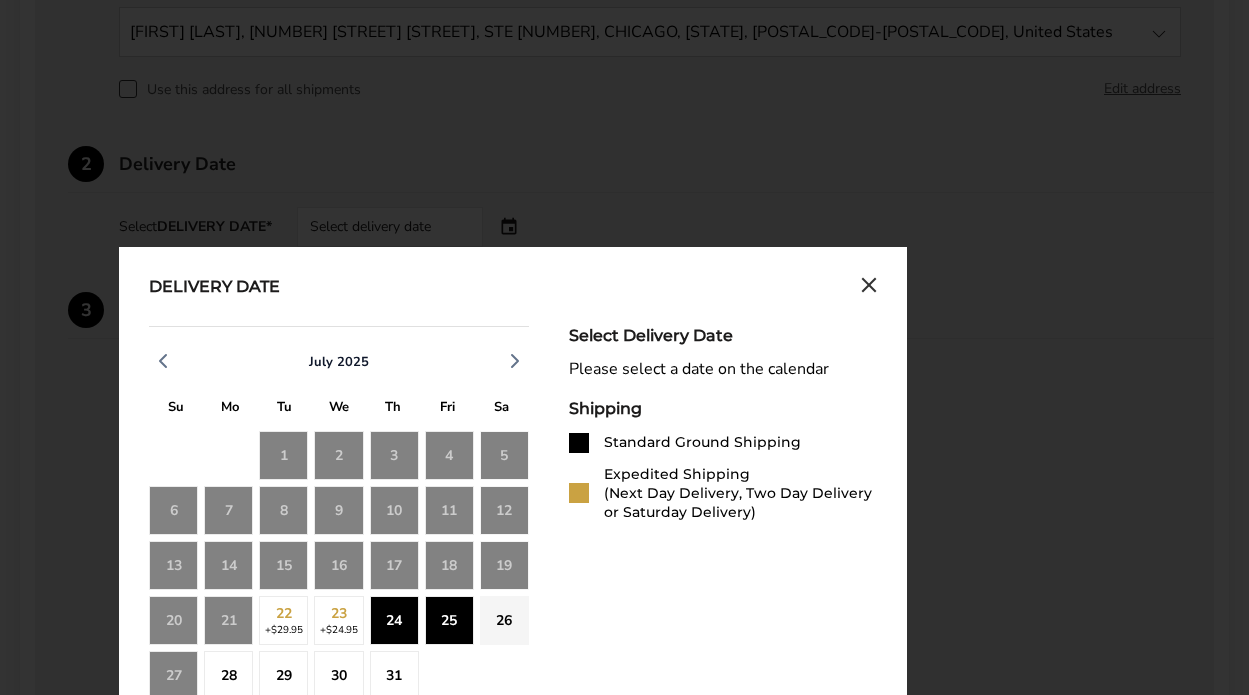 click on "25" 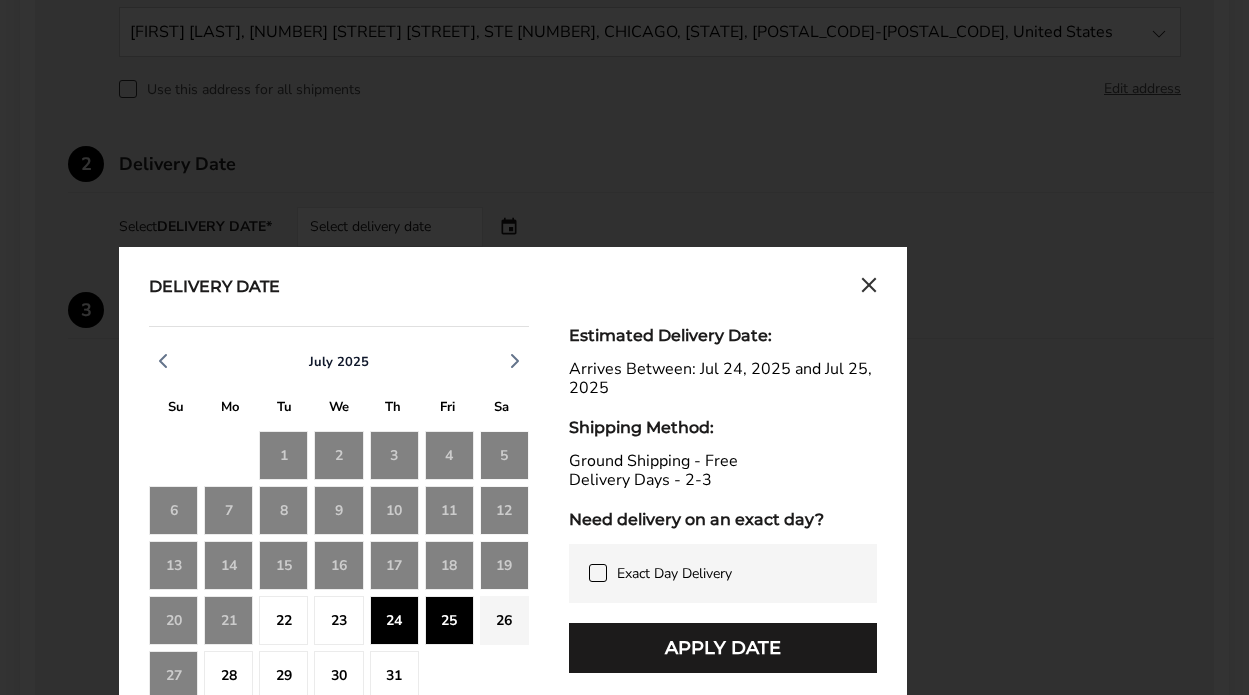 click 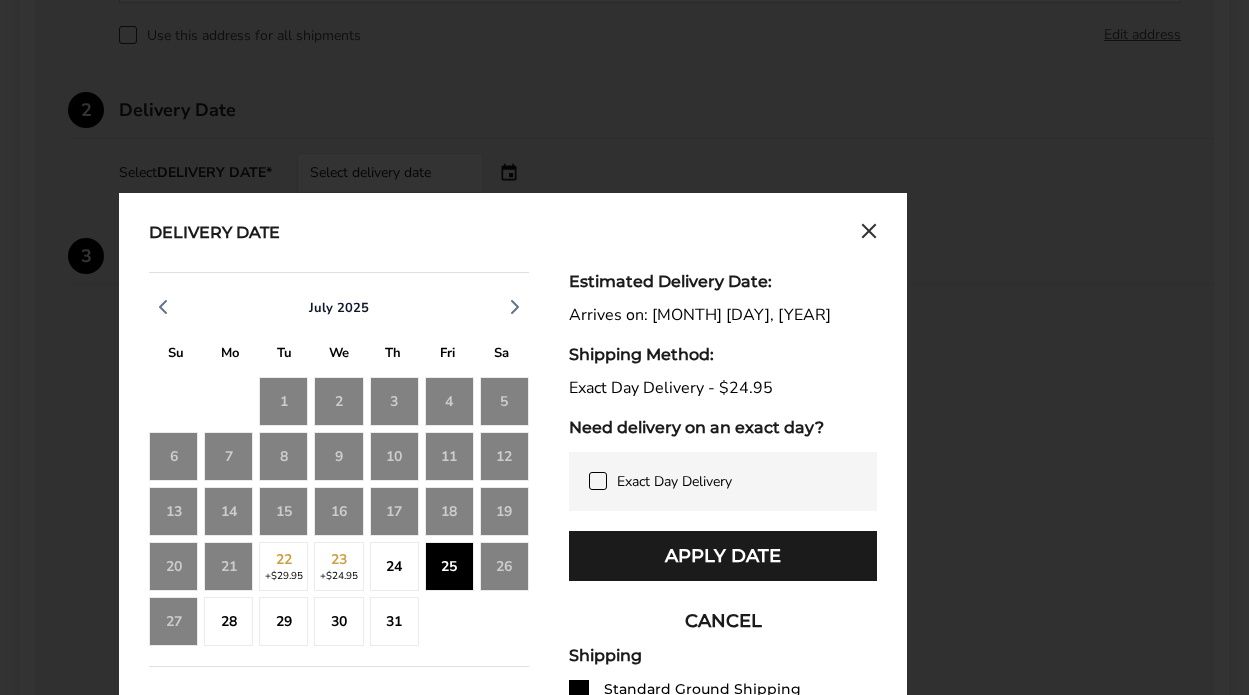 scroll, scrollTop: 2009, scrollLeft: 0, axis: vertical 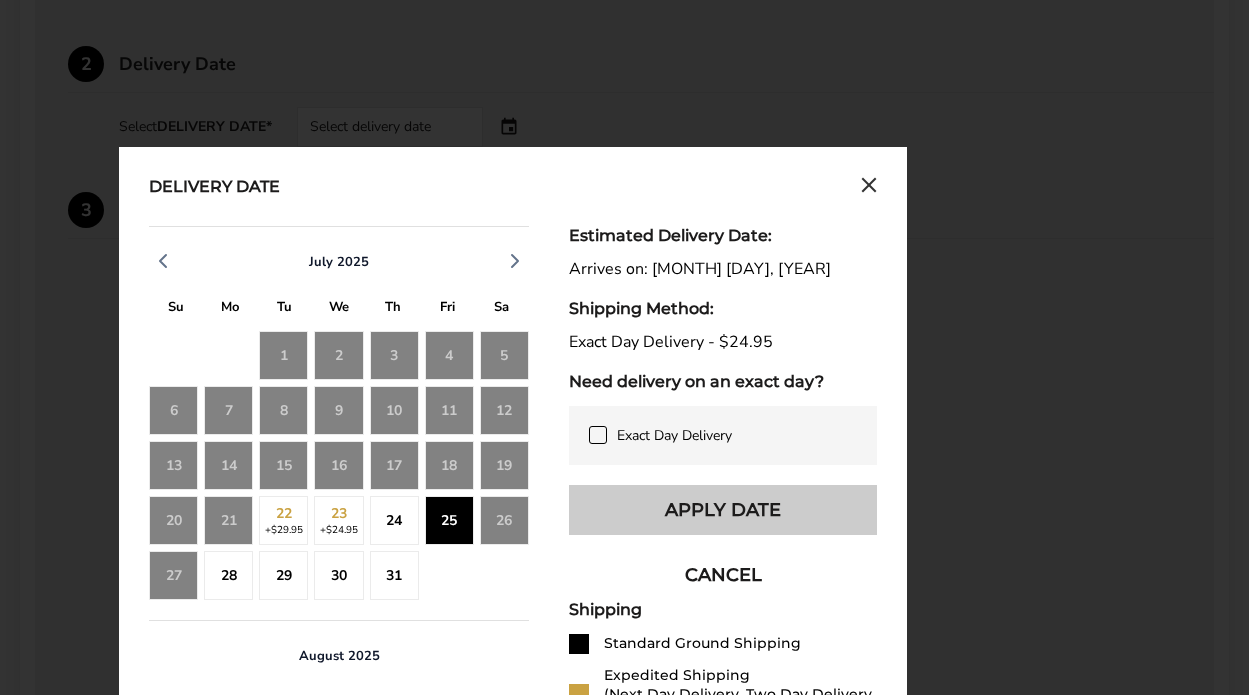 click on "Apply Date" at bounding box center [723, 510] 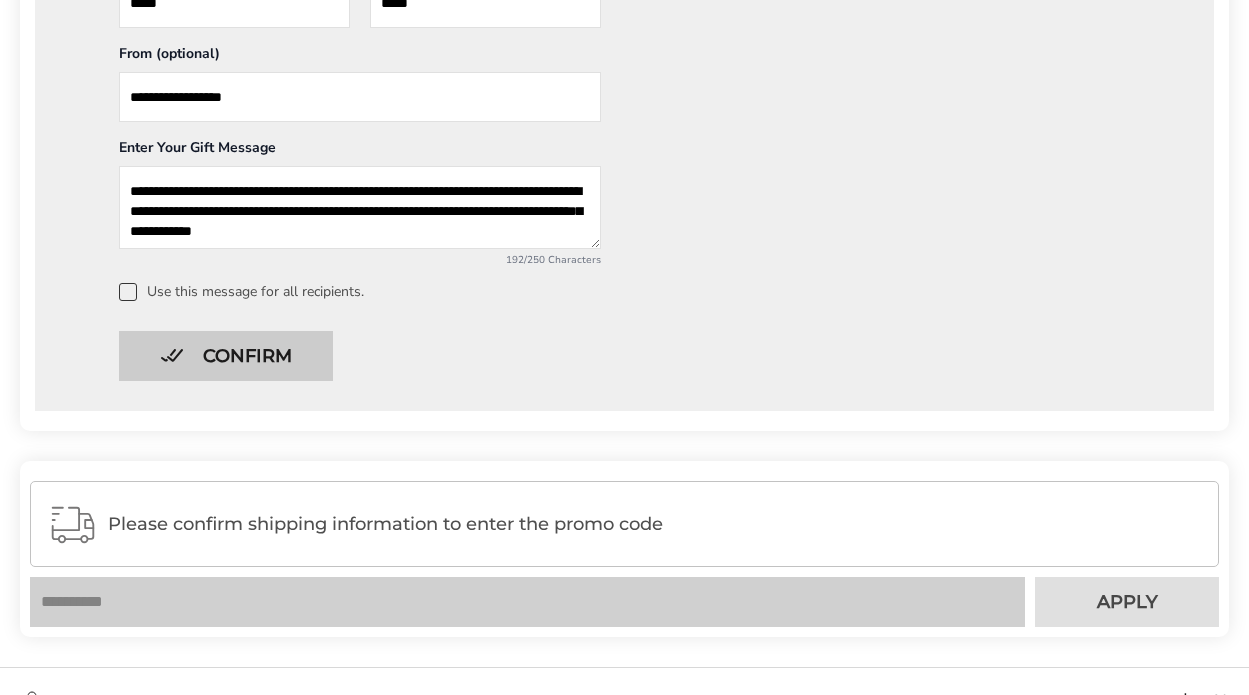 scroll, scrollTop: 2509, scrollLeft: 0, axis: vertical 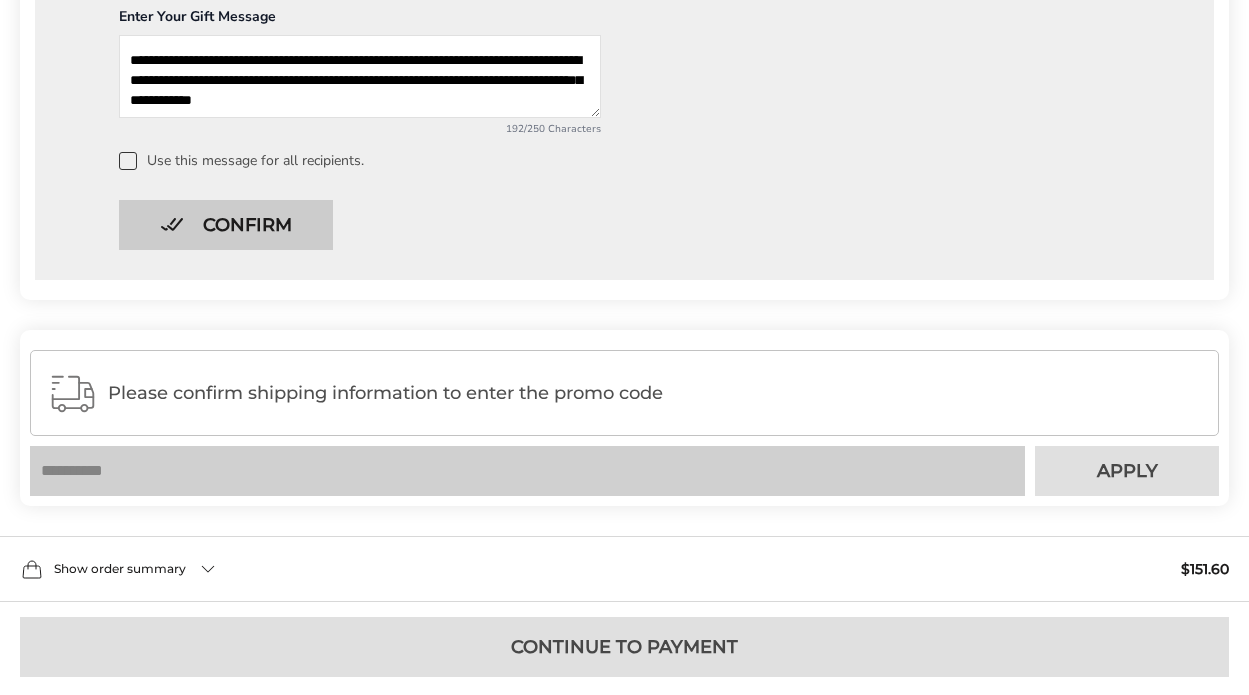 click on "Confirm" at bounding box center [226, 225] 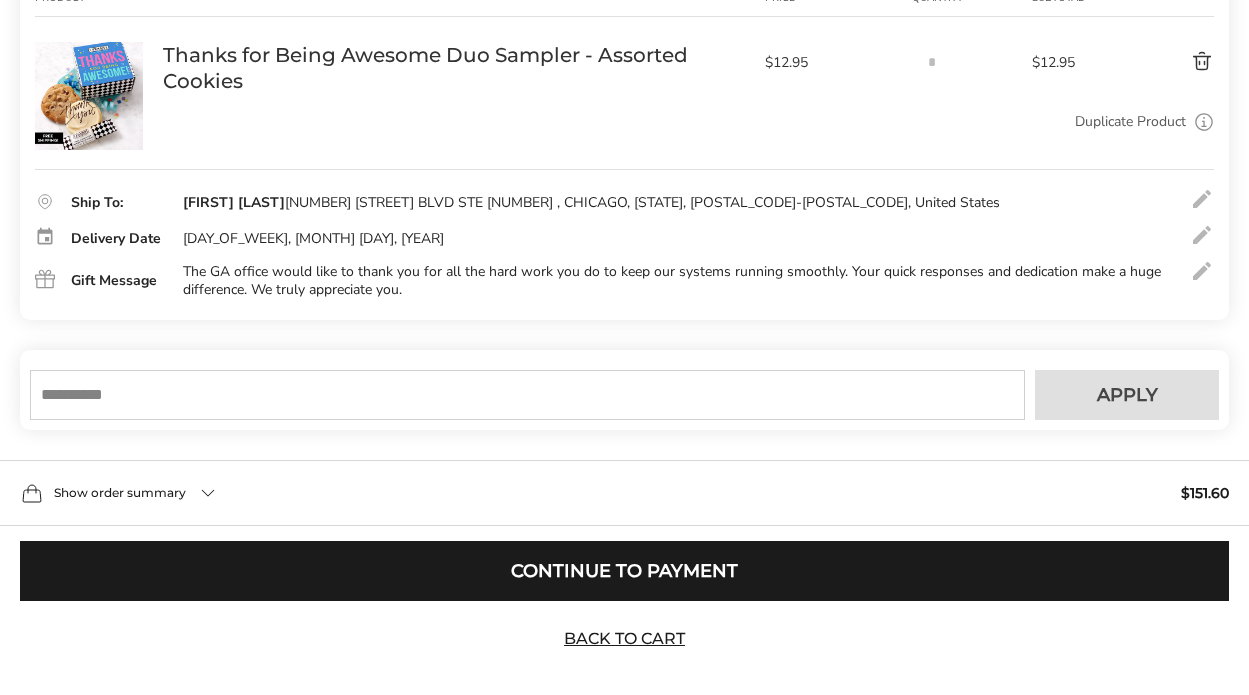 scroll, scrollTop: 1621, scrollLeft: 0, axis: vertical 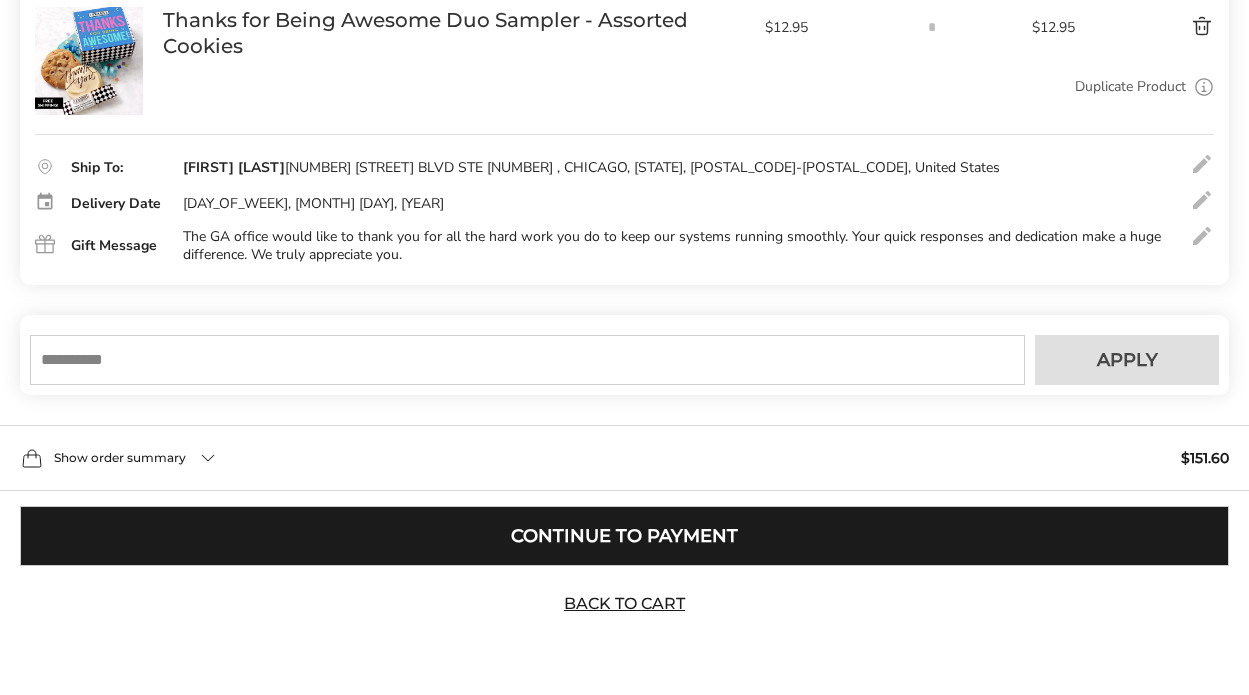 click on "Continue to Payment" at bounding box center [624, 536] 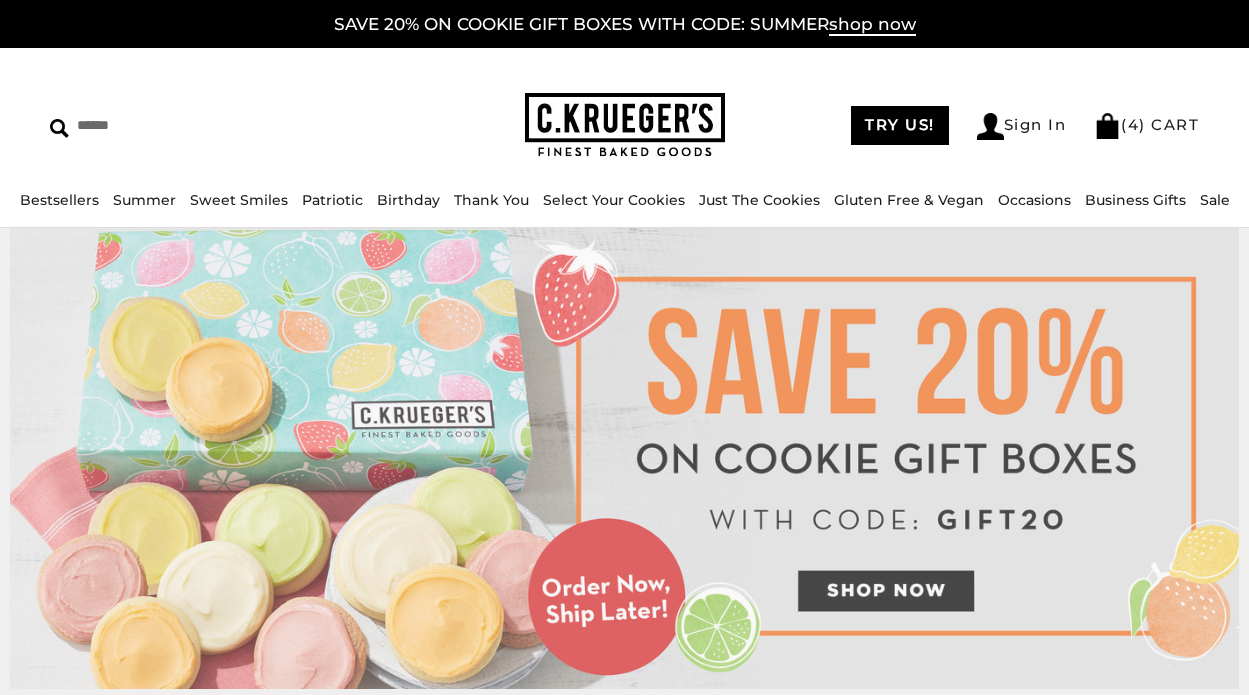 scroll, scrollTop: 0, scrollLeft: 0, axis: both 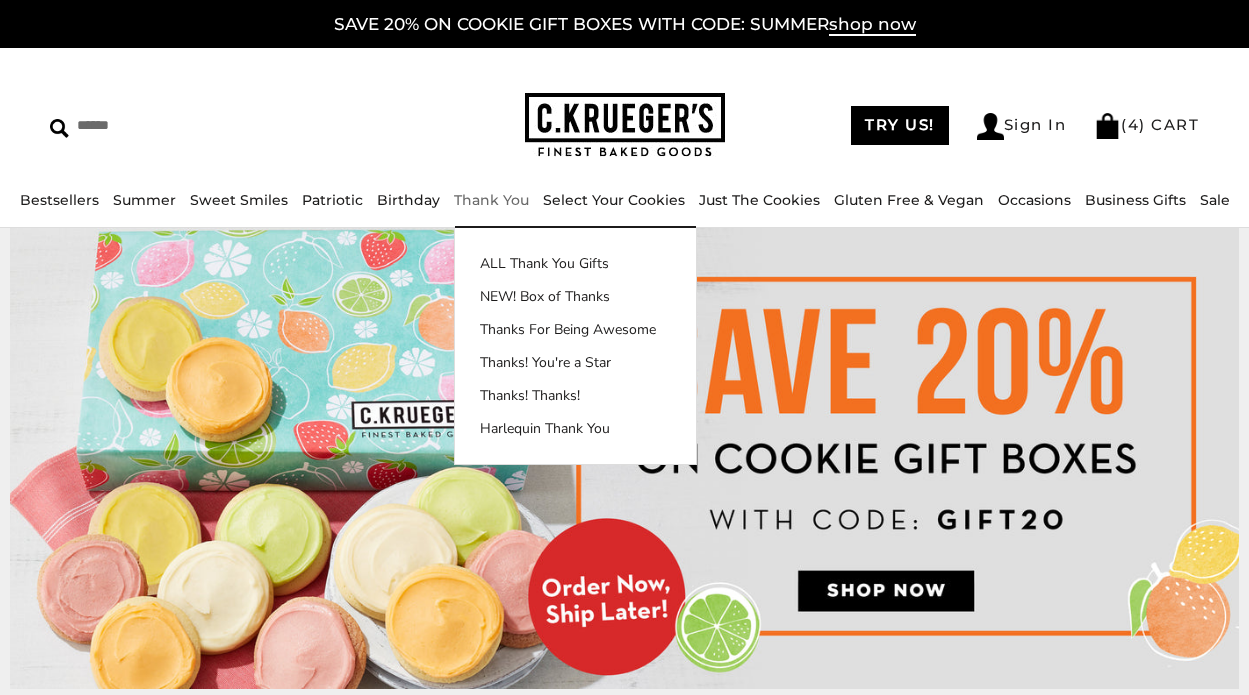 click on "Thank You" at bounding box center [491, 200] 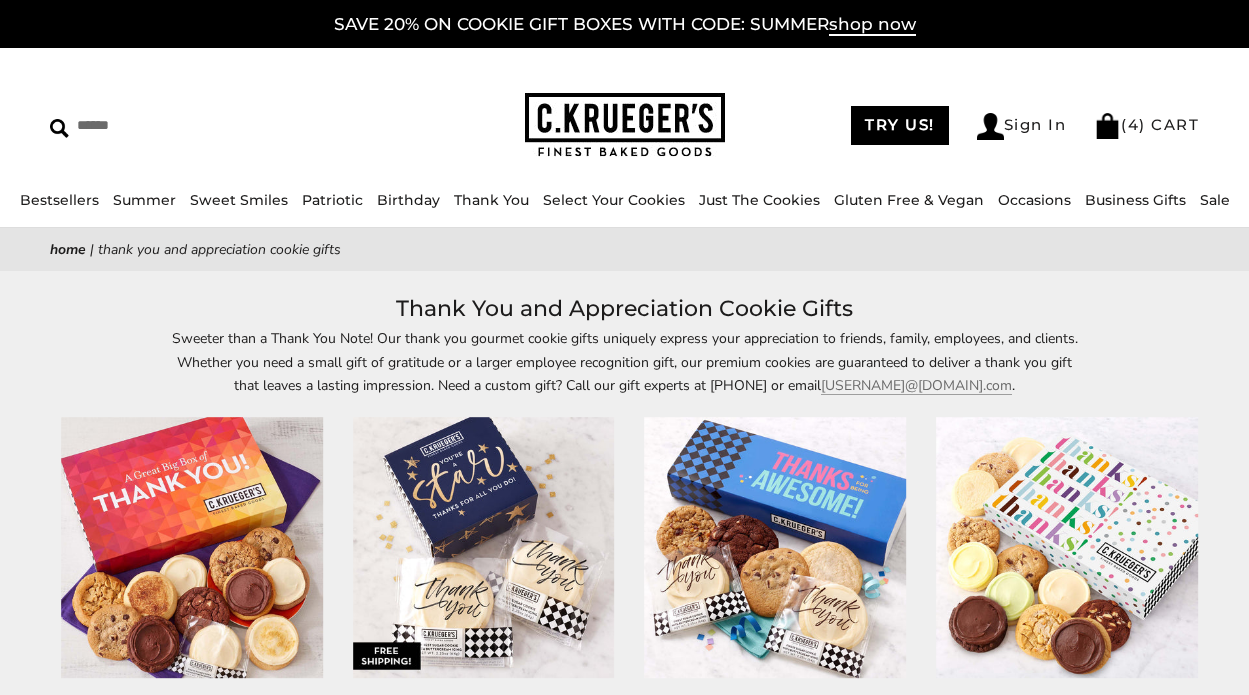 scroll, scrollTop: 0, scrollLeft: 0, axis: both 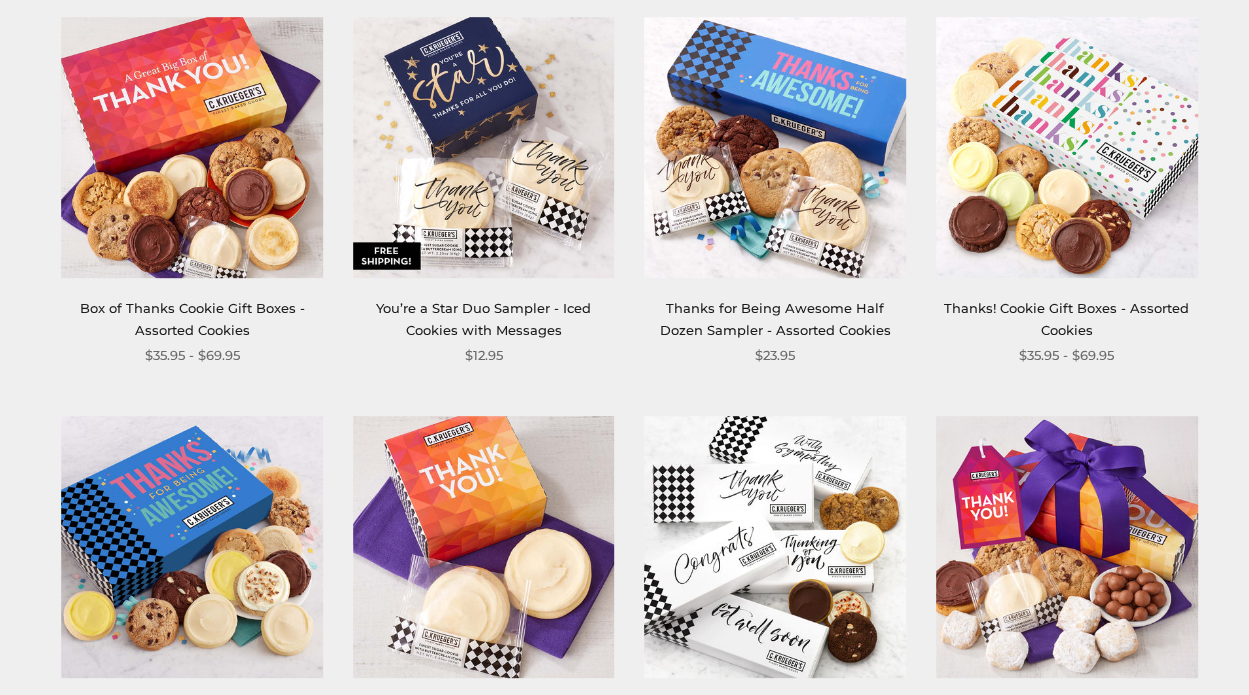 click at bounding box center [192, 148] 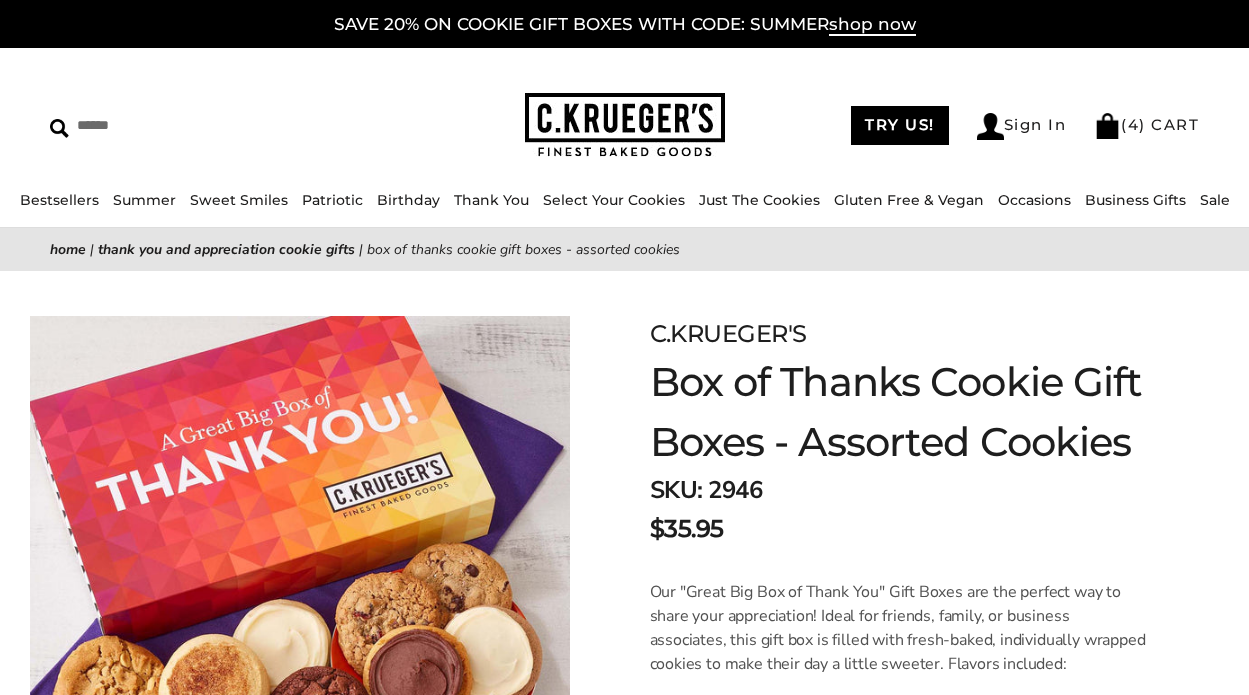 scroll, scrollTop: 0, scrollLeft: 0, axis: both 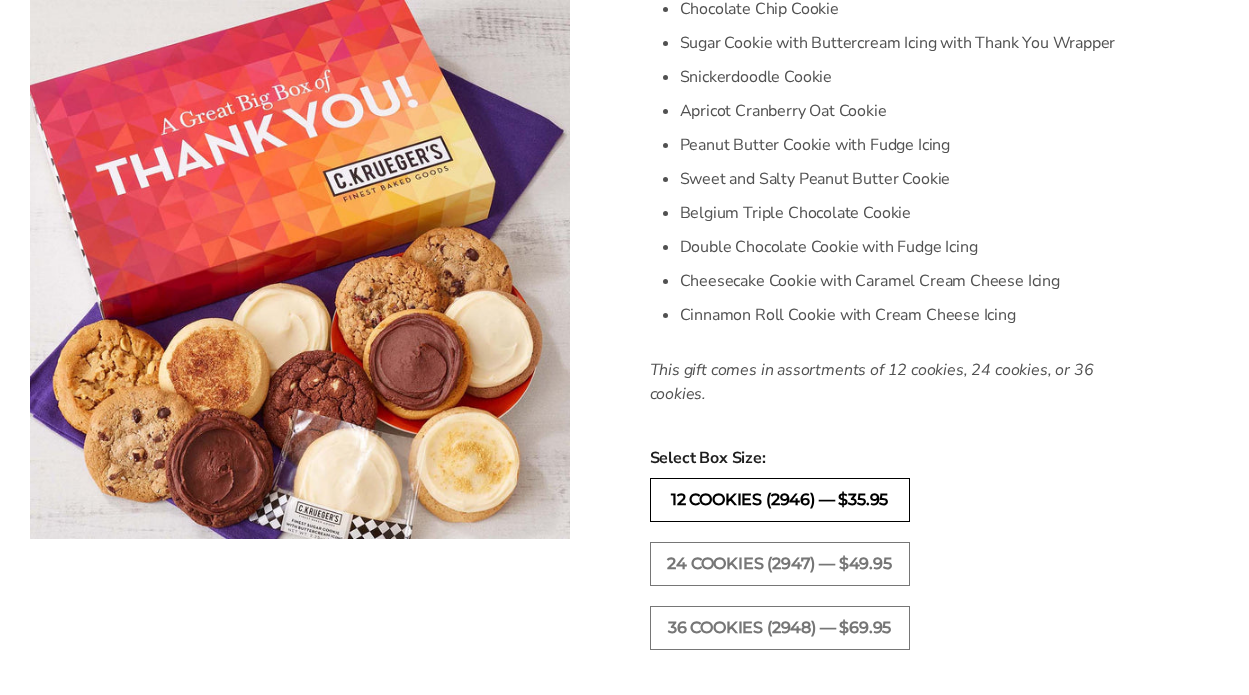 click on "12 COOKIES (2946) — $35.95" at bounding box center (780, 500) 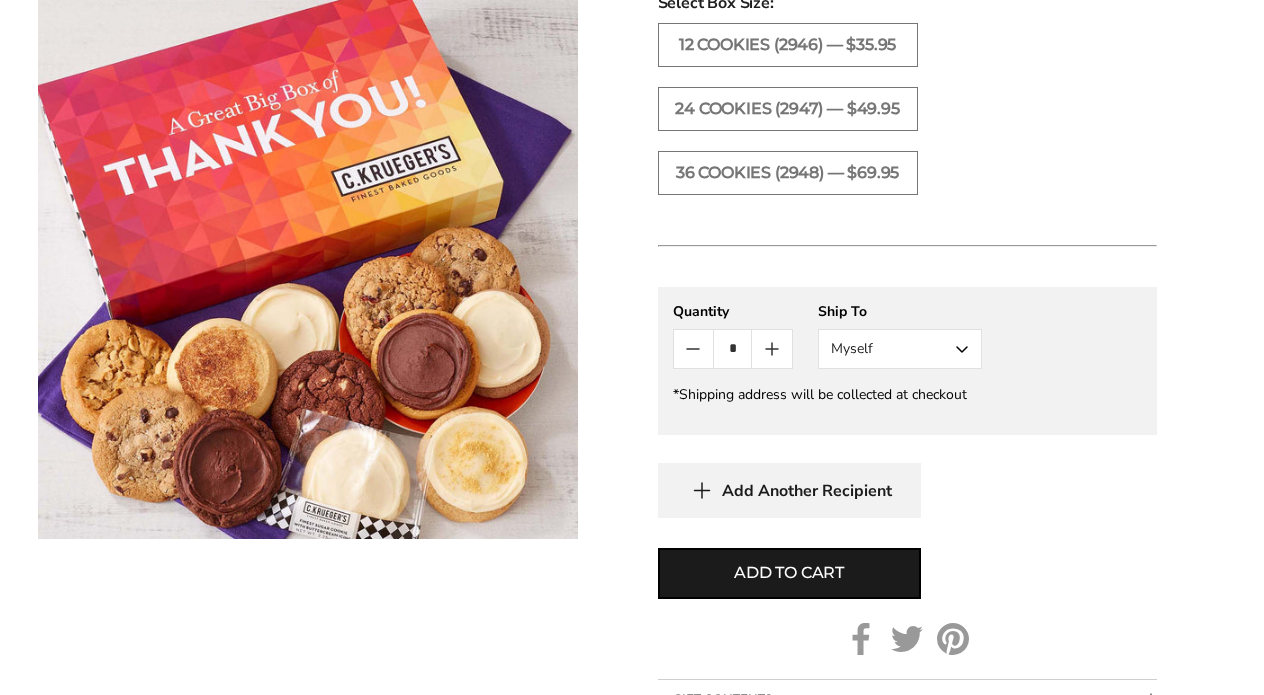 scroll, scrollTop: 1200, scrollLeft: 0, axis: vertical 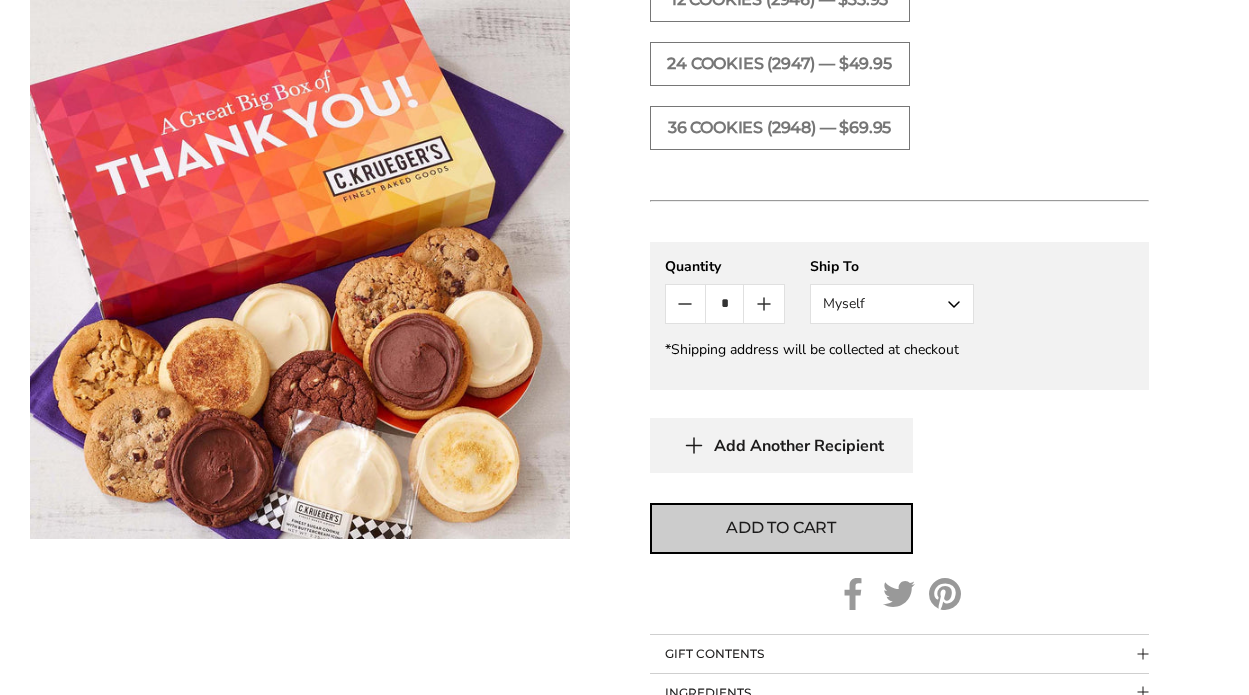 click on "Add to cart" at bounding box center (781, 528) 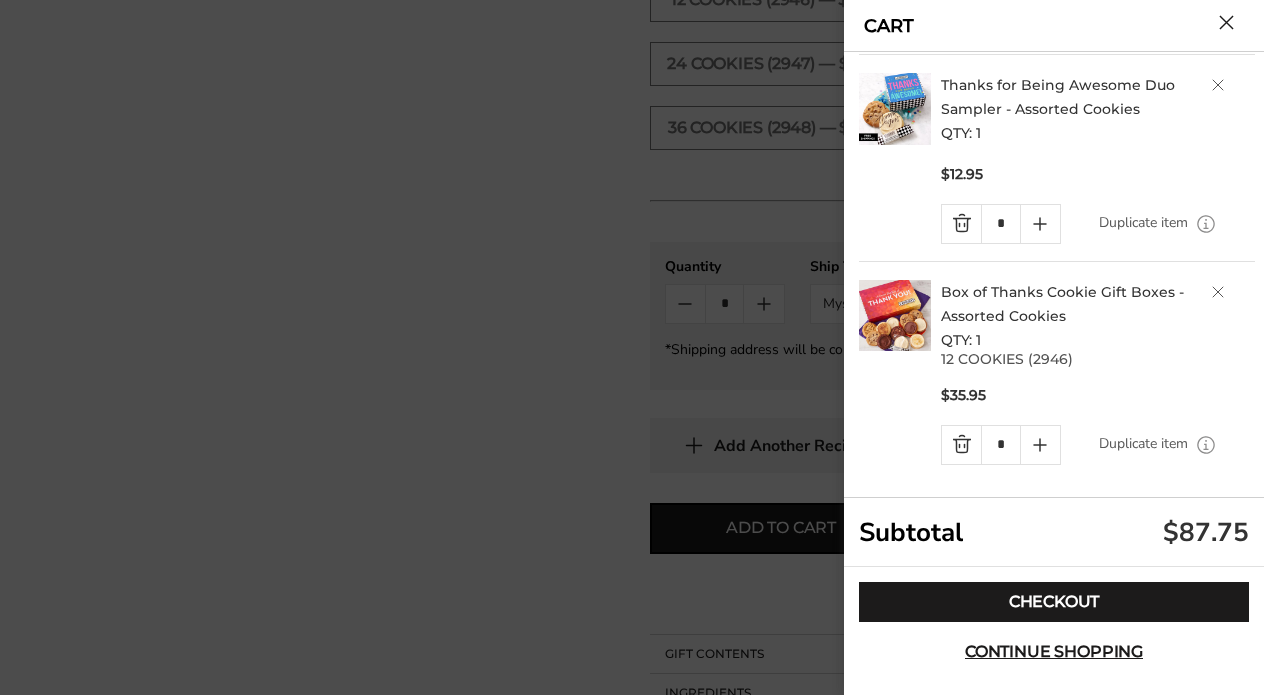 scroll, scrollTop: 642, scrollLeft: 0, axis: vertical 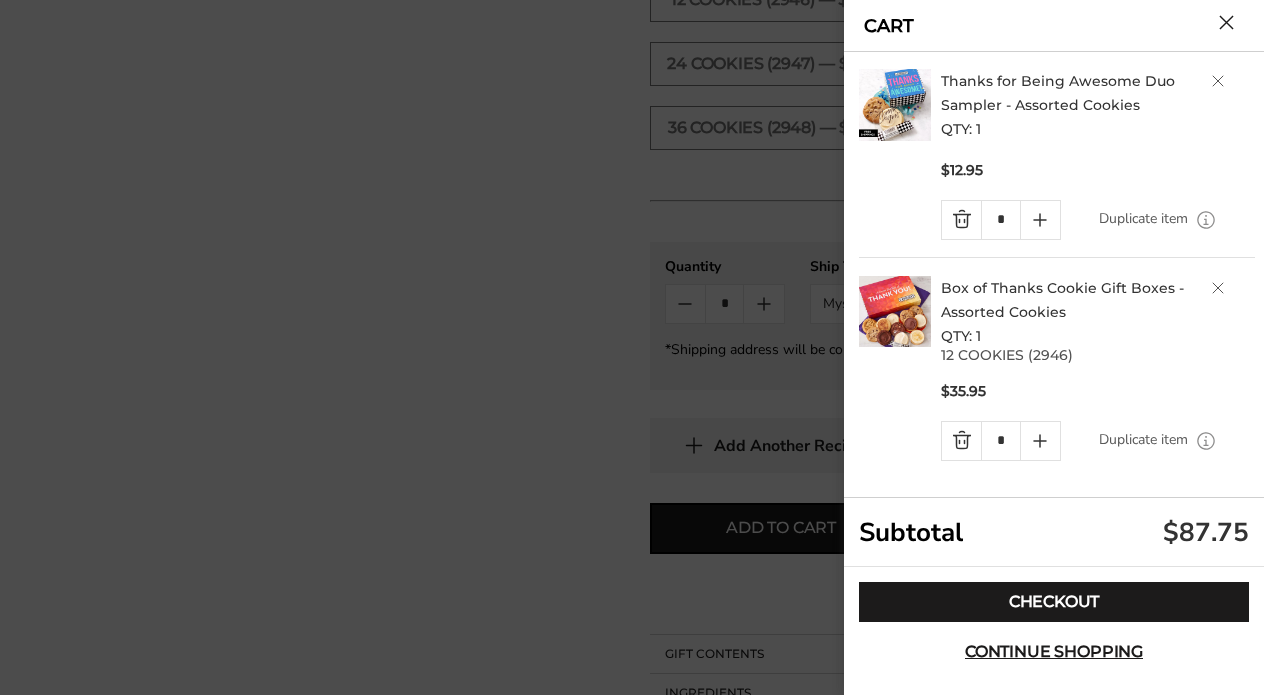 click at bounding box center [1218, 288] 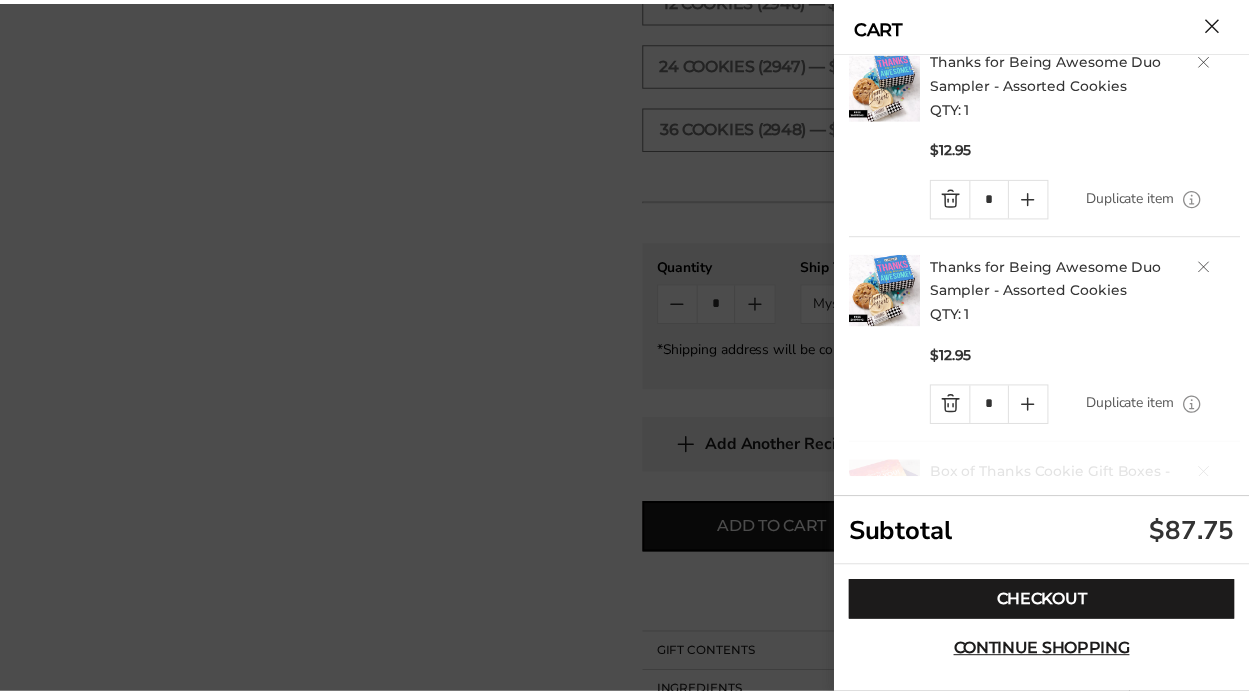scroll, scrollTop: 457, scrollLeft: 0, axis: vertical 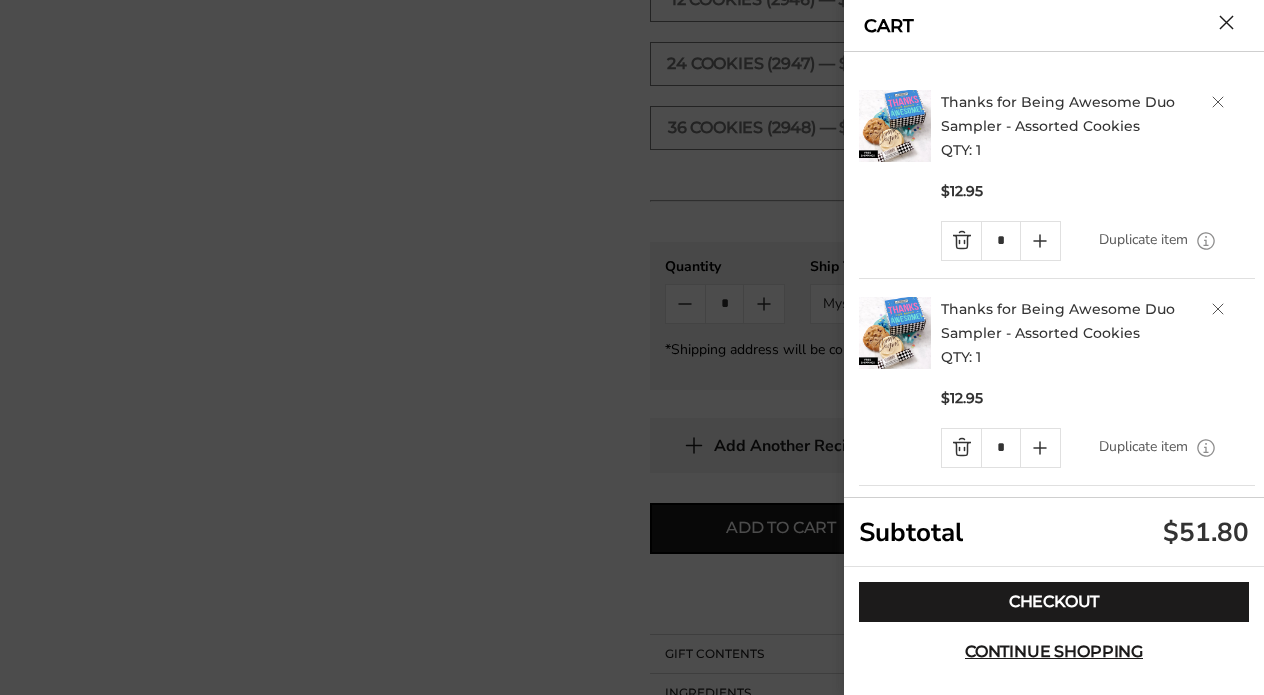 click at bounding box center (1218, 309) 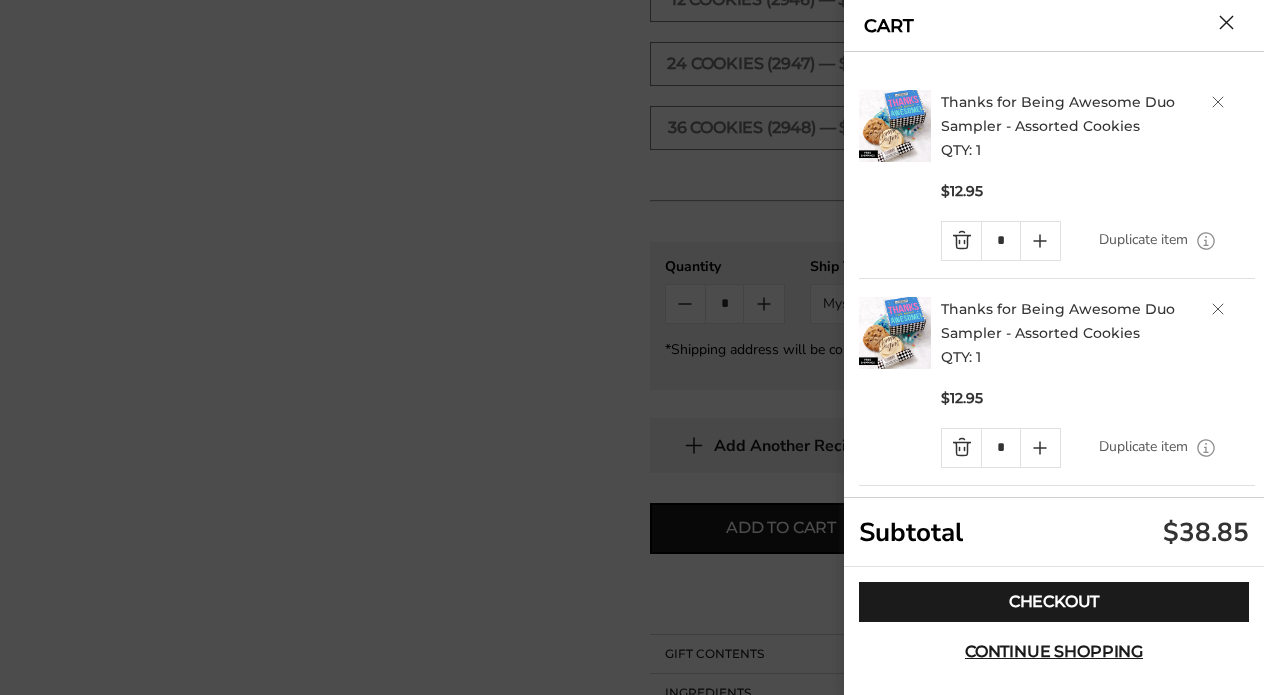 click at bounding box center (1218, 309) 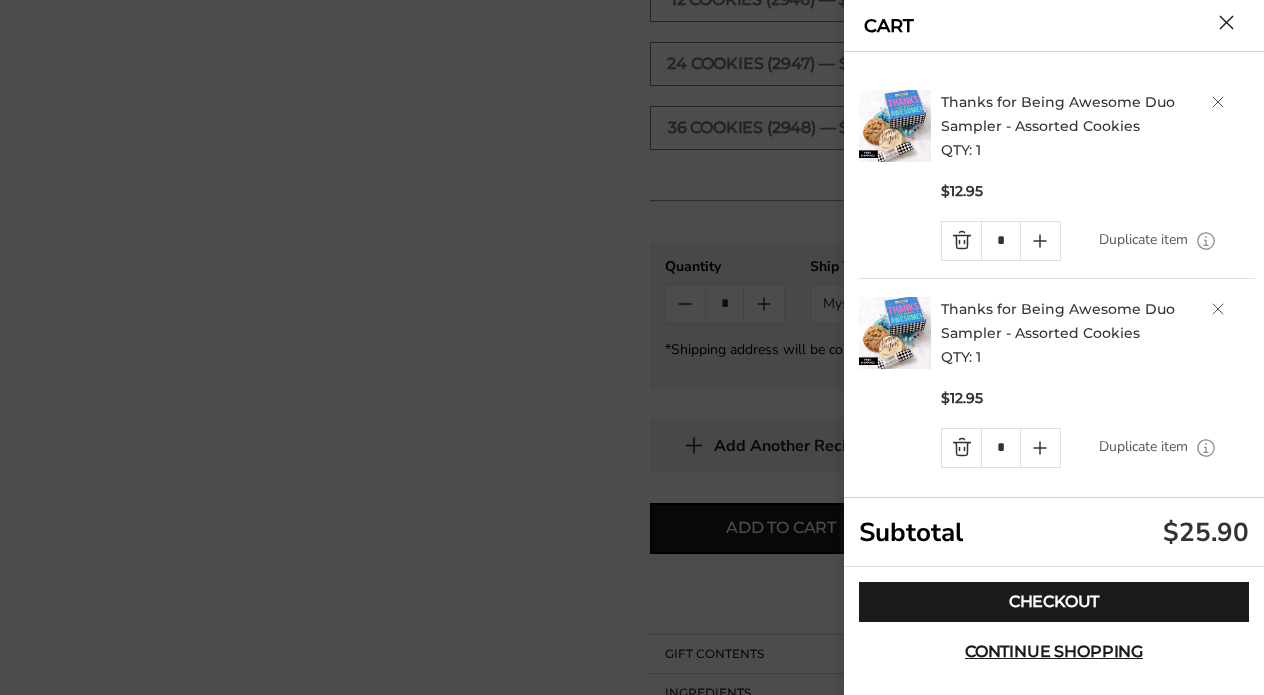 click at bounding box center [1218, 309] 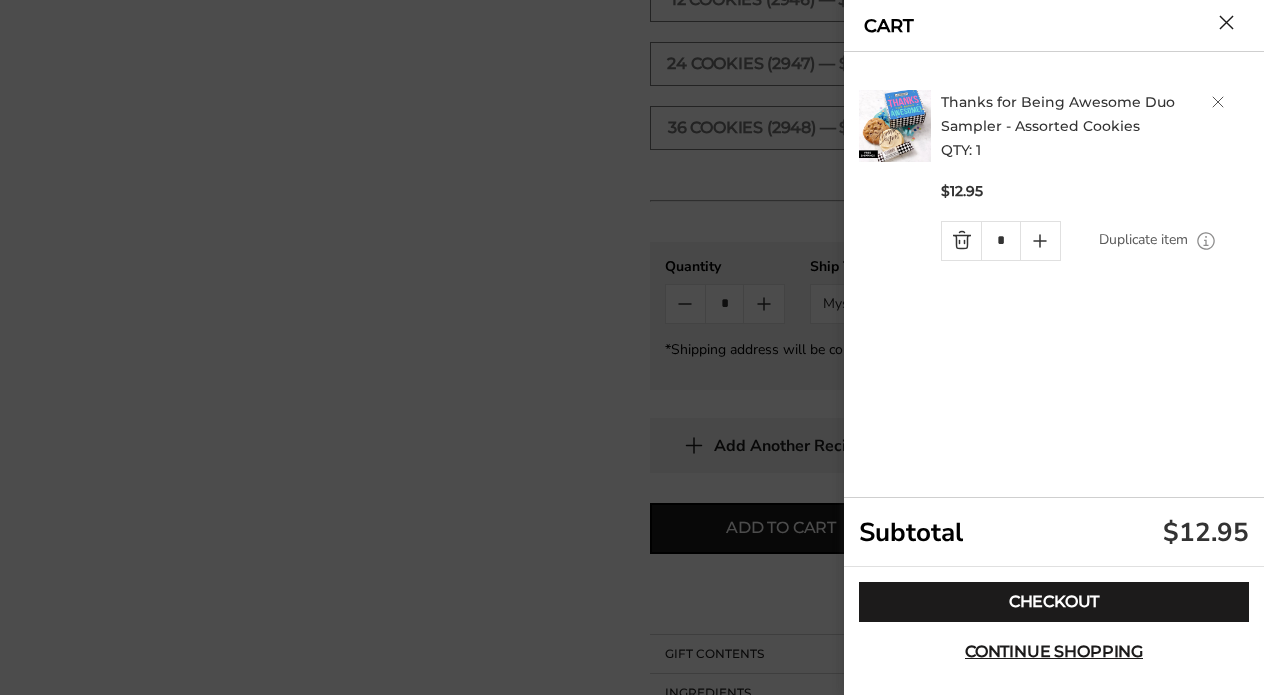 click on "Thanks for Being Awesome Duo Sampler - Assorted Cookies
QTY: 1" at bounding box center [1098, 126] 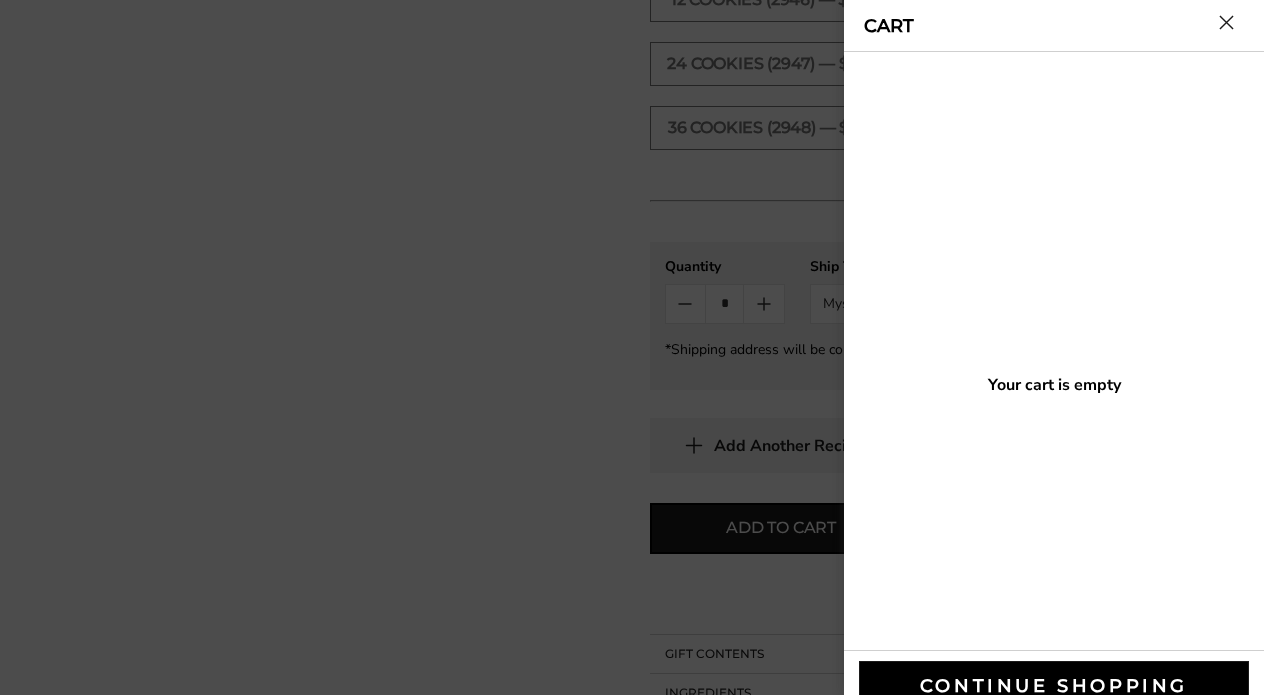 click at bounding box center (1226, 22) 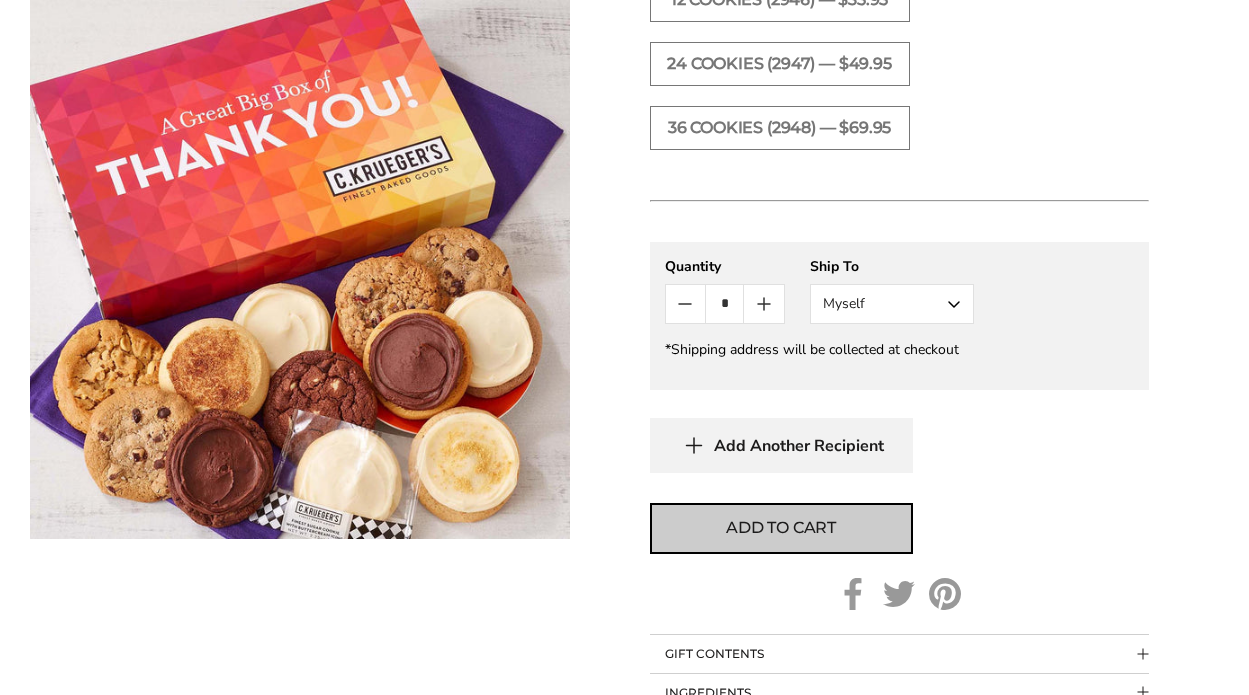 click on "Add to cart" at bounding box center (781, 528) 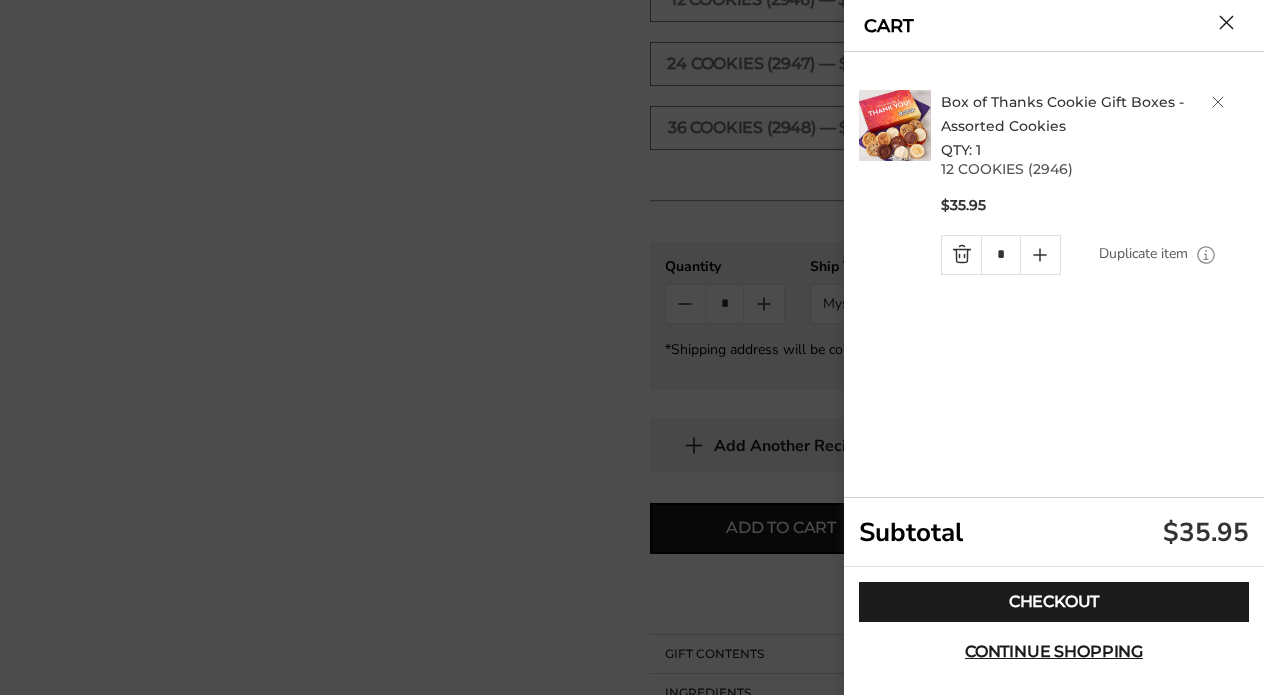 click at bounding box center (1226, 22) 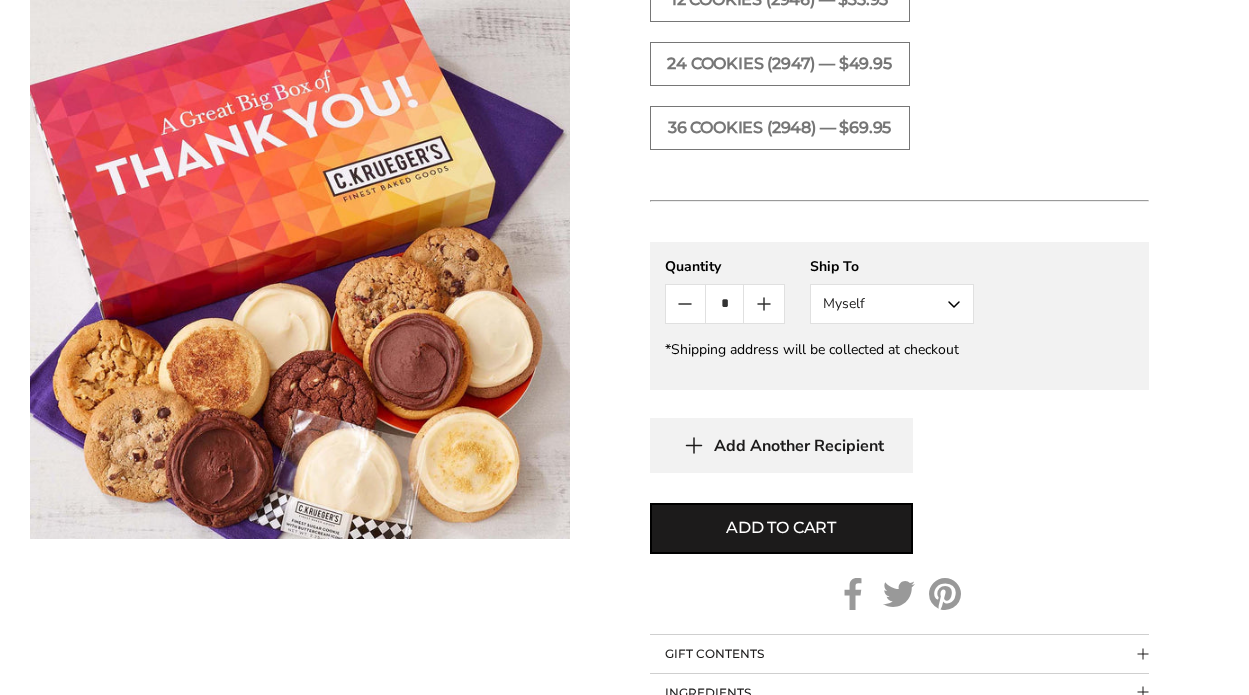click on "Myself" at bounding box center (892, 304) 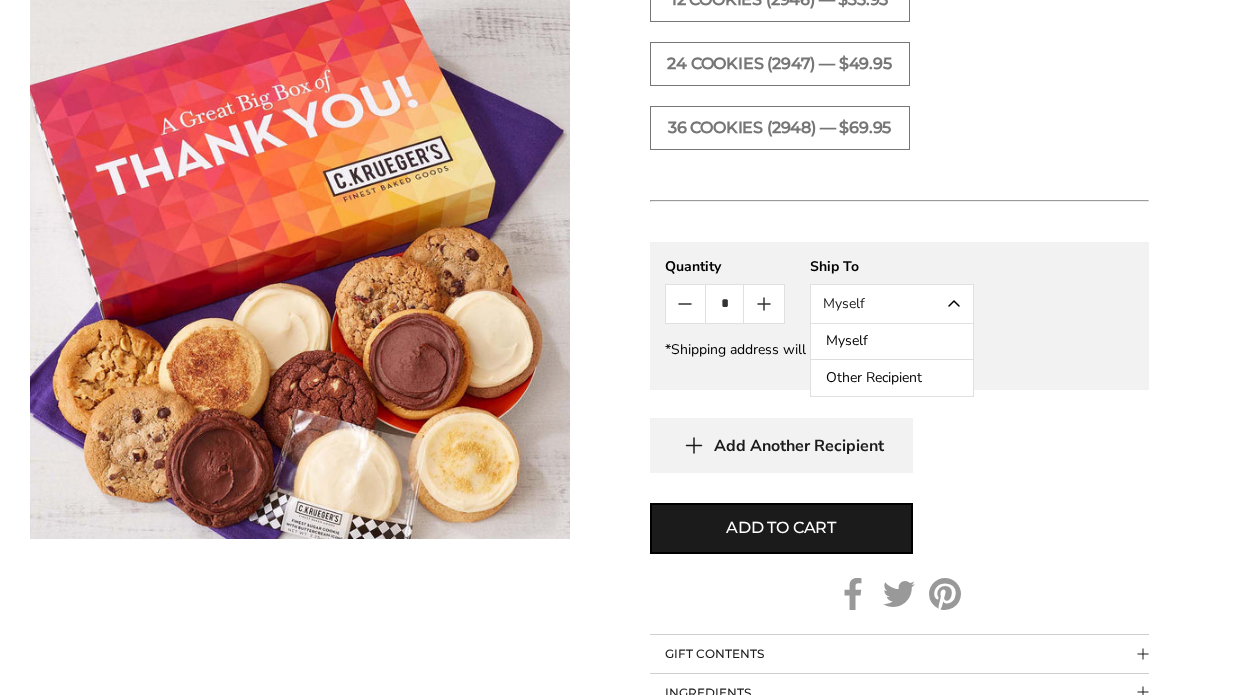 click on "Other Recipient" at bounding box center (892, 378) 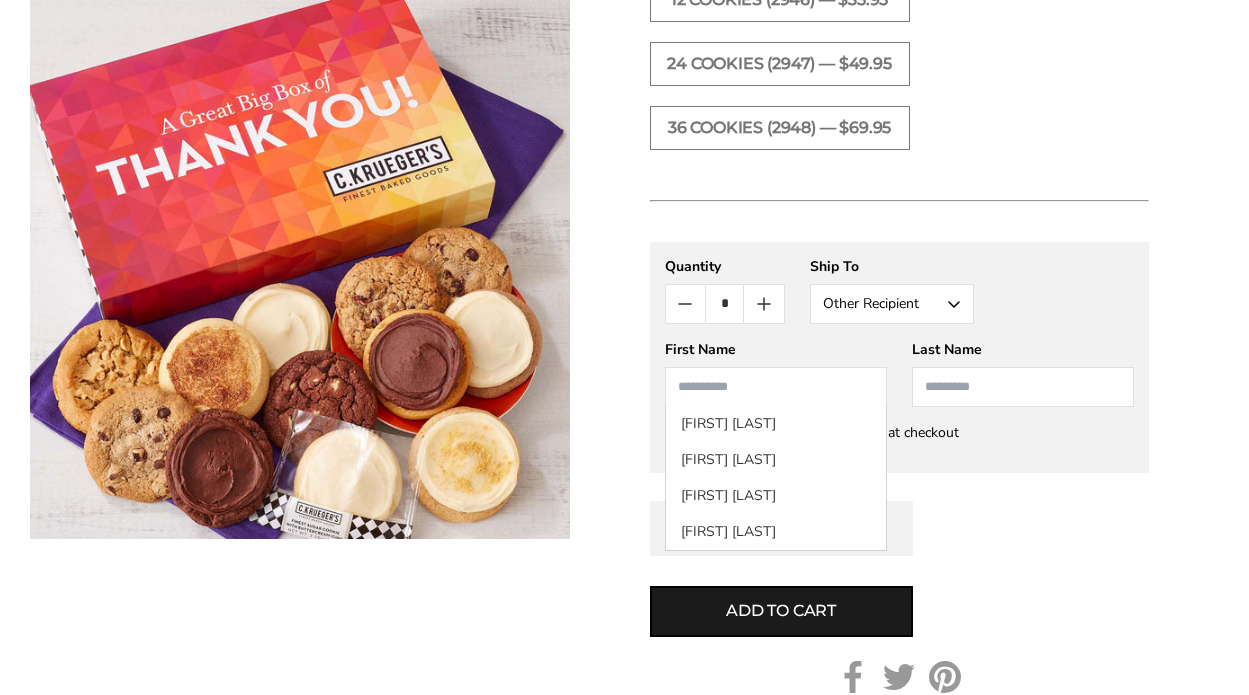 click at bounding box center (776, 387) 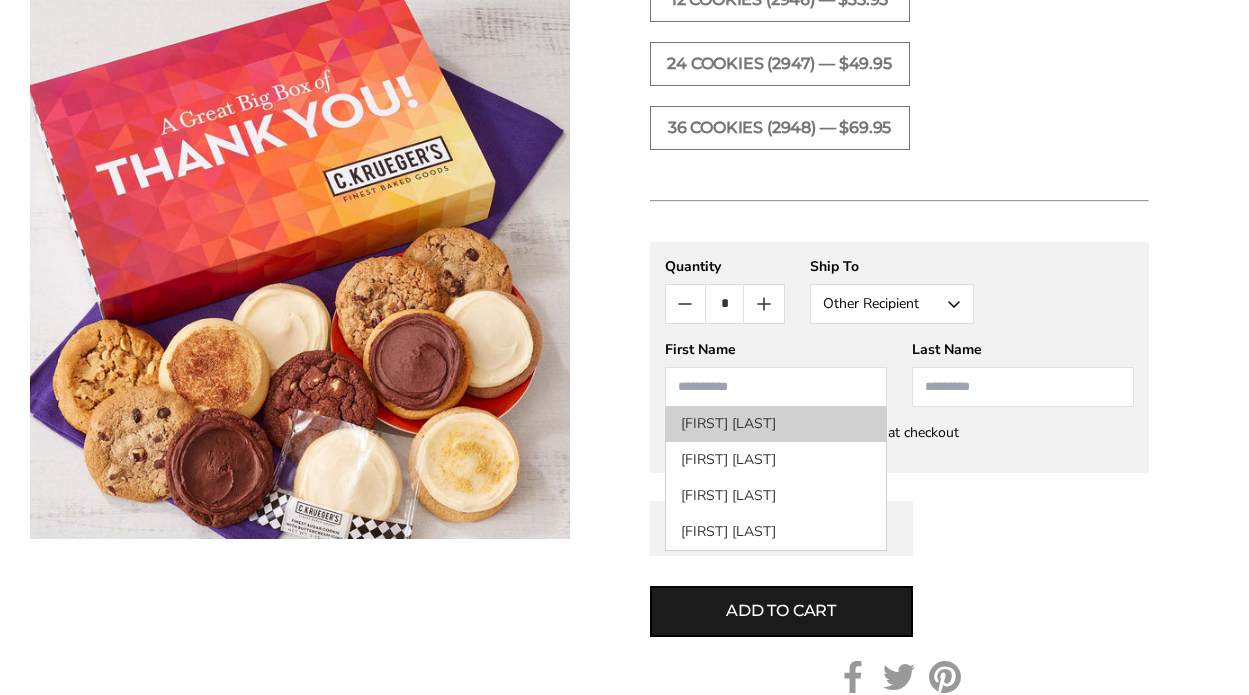 click on "[FIRST] [LAST]" at bounding box center [776, 424] 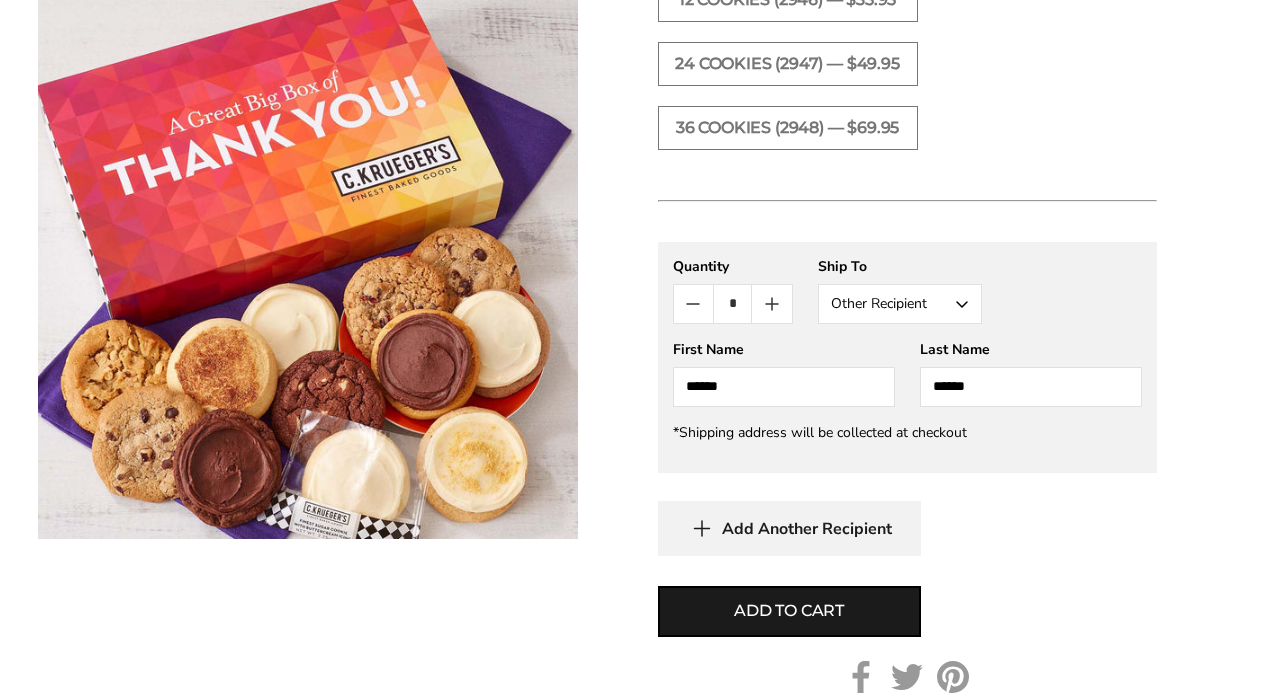 scroll, scrollTop: 1300, scrollLeft: 0, axis: vertical 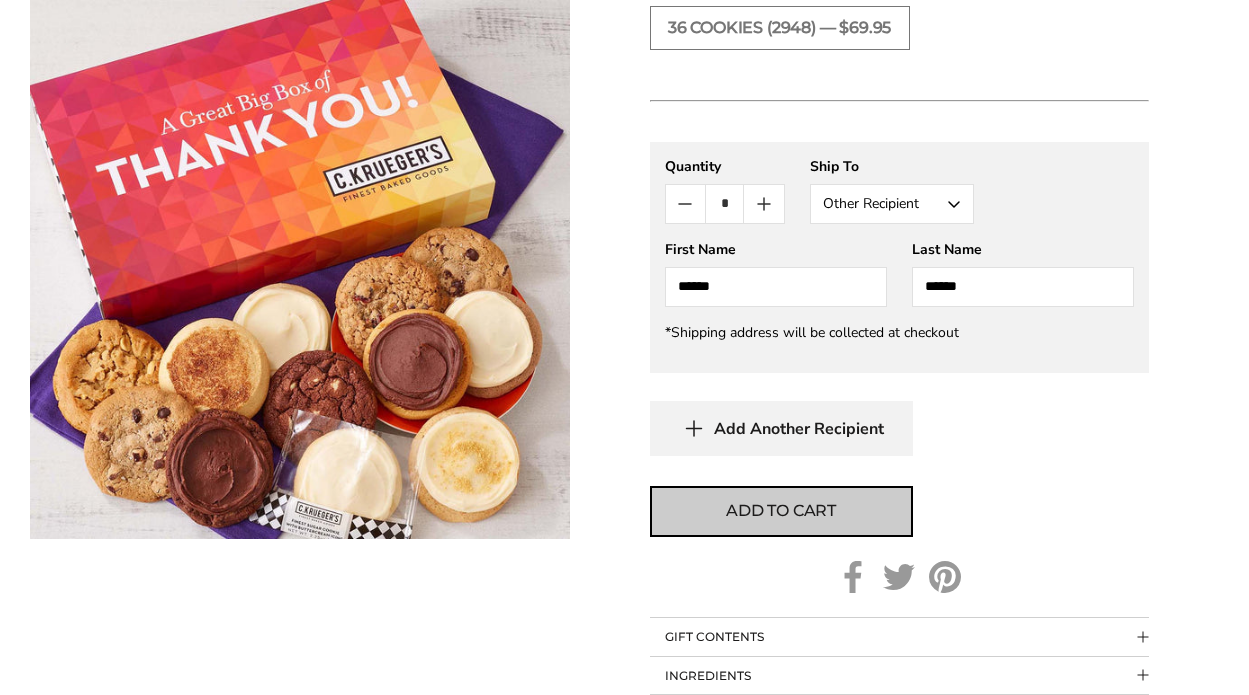 click on "Add to cart" at bounding box center [781, 511] 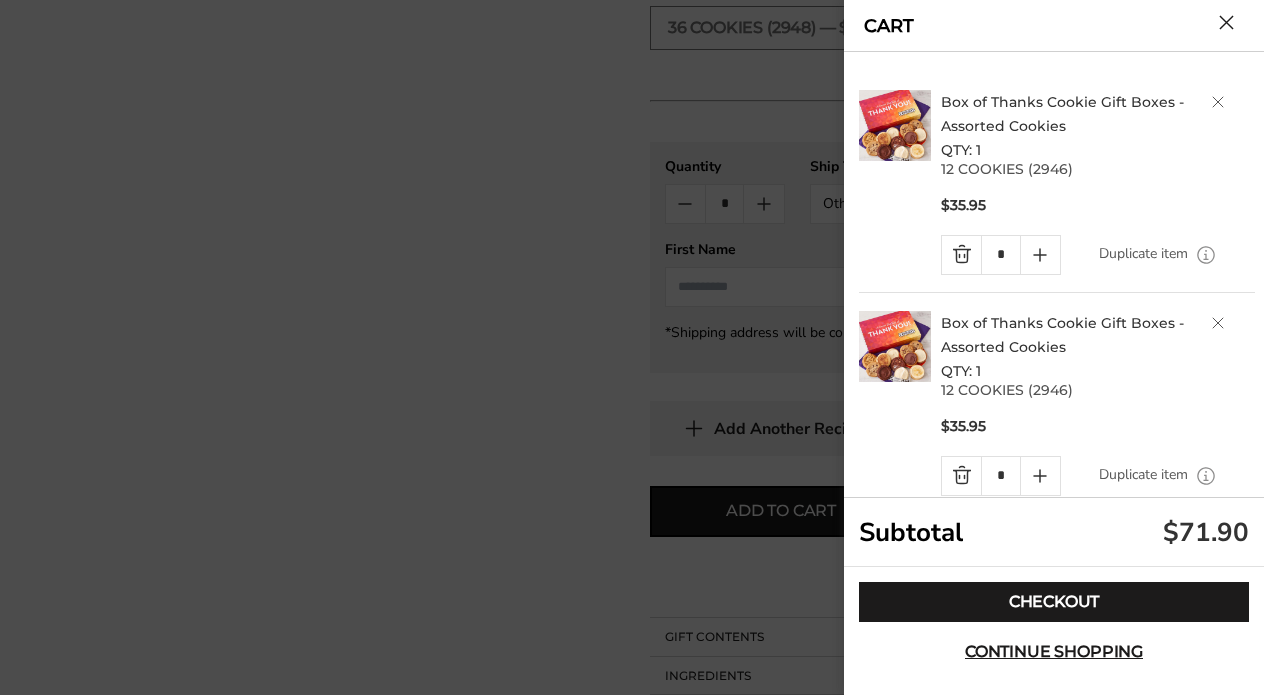 click at bounding box center (1218, 323) 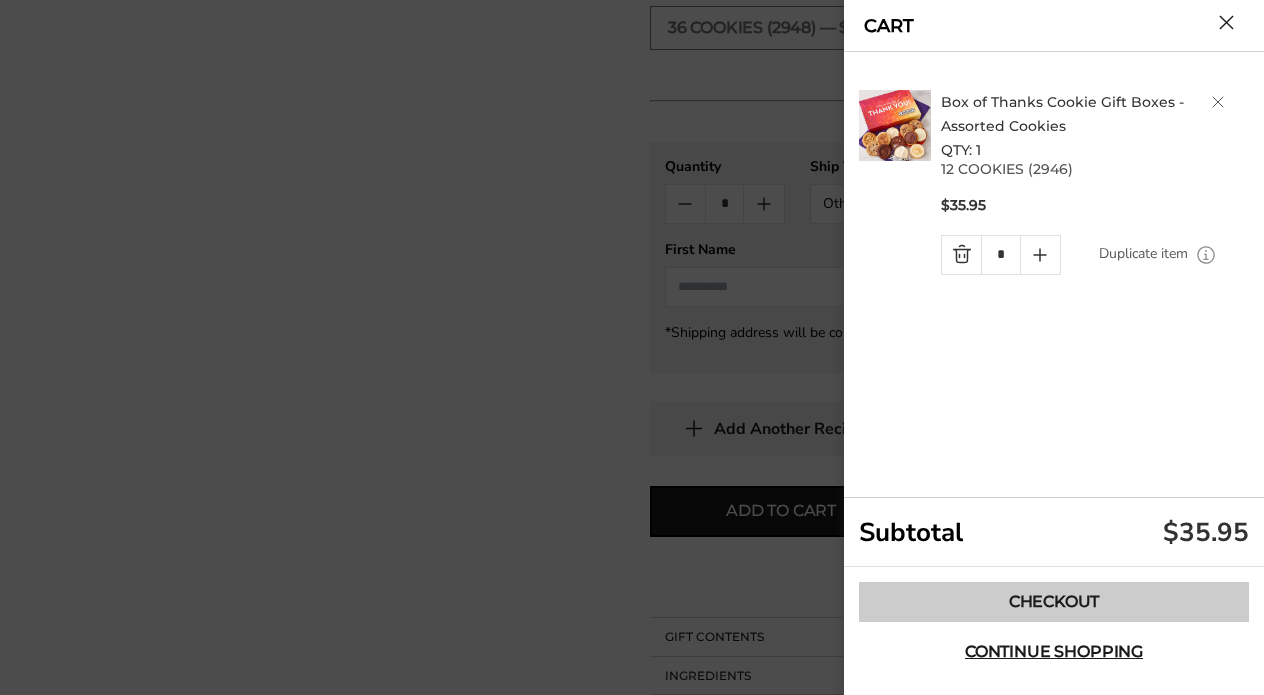 click on "Checkout" at bounding box center [1054, 602] 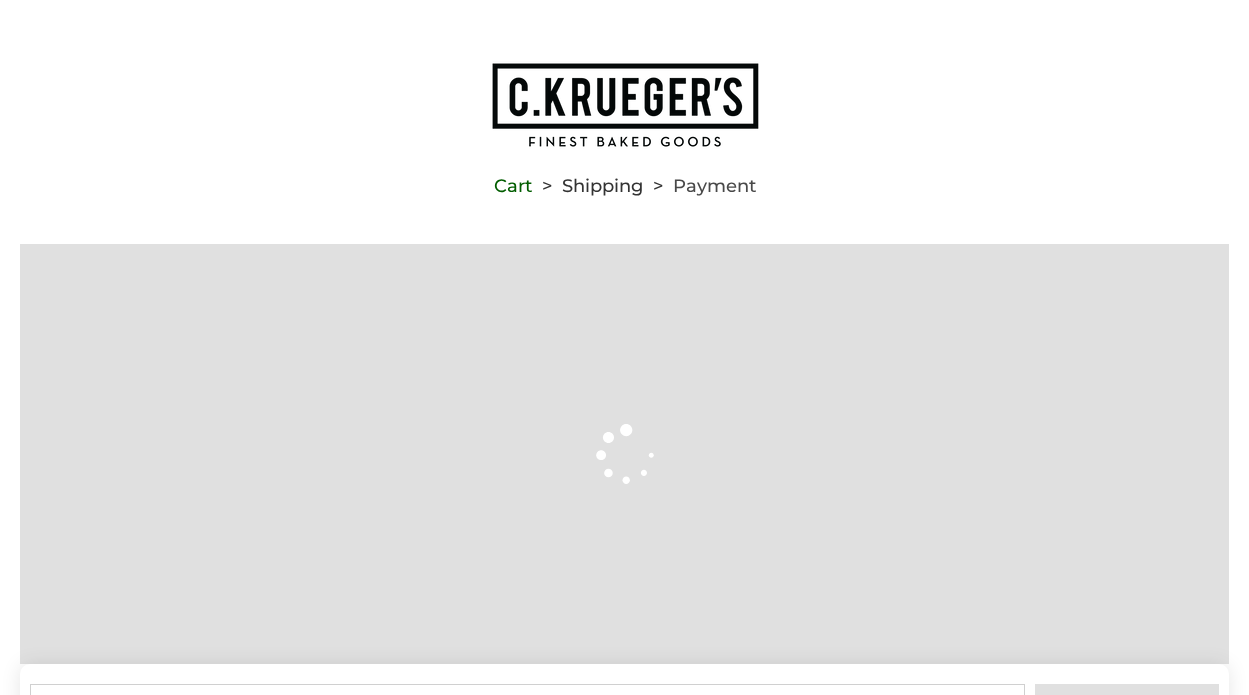 scroll, scrollTop: 0, scrollLeft: 0, axis: both 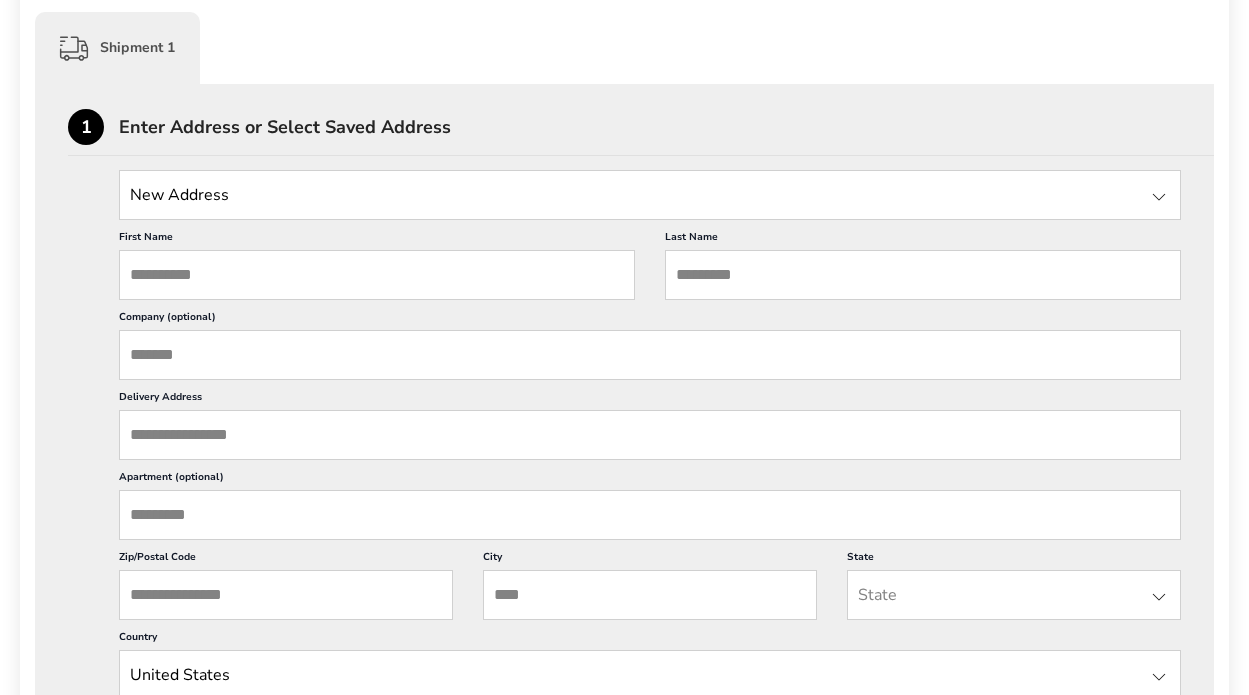 click on "First Name" at bounding box center (377, 275) 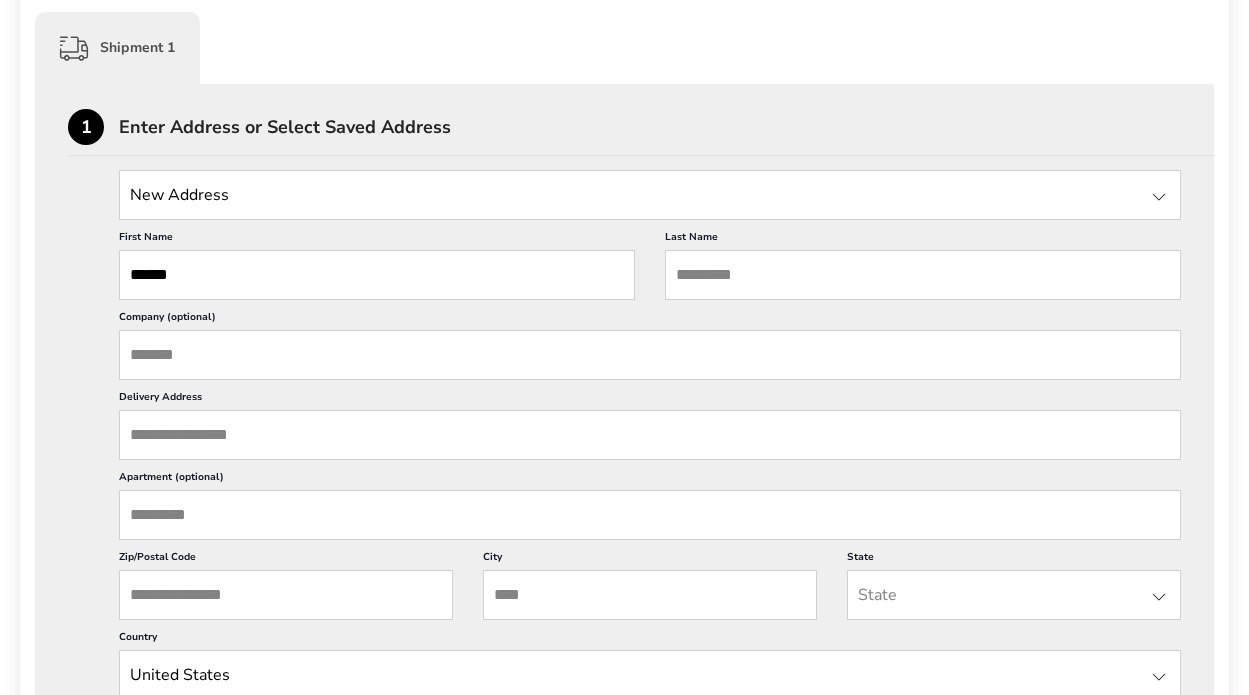 type on "******" 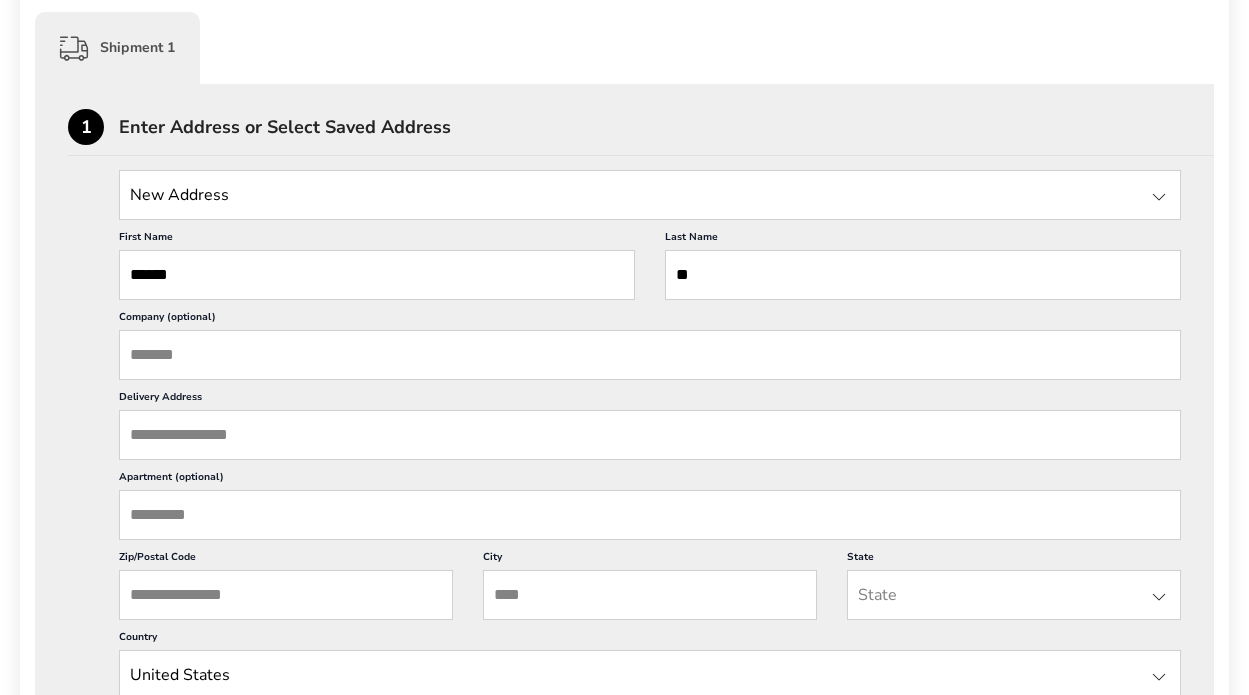 type on "*" 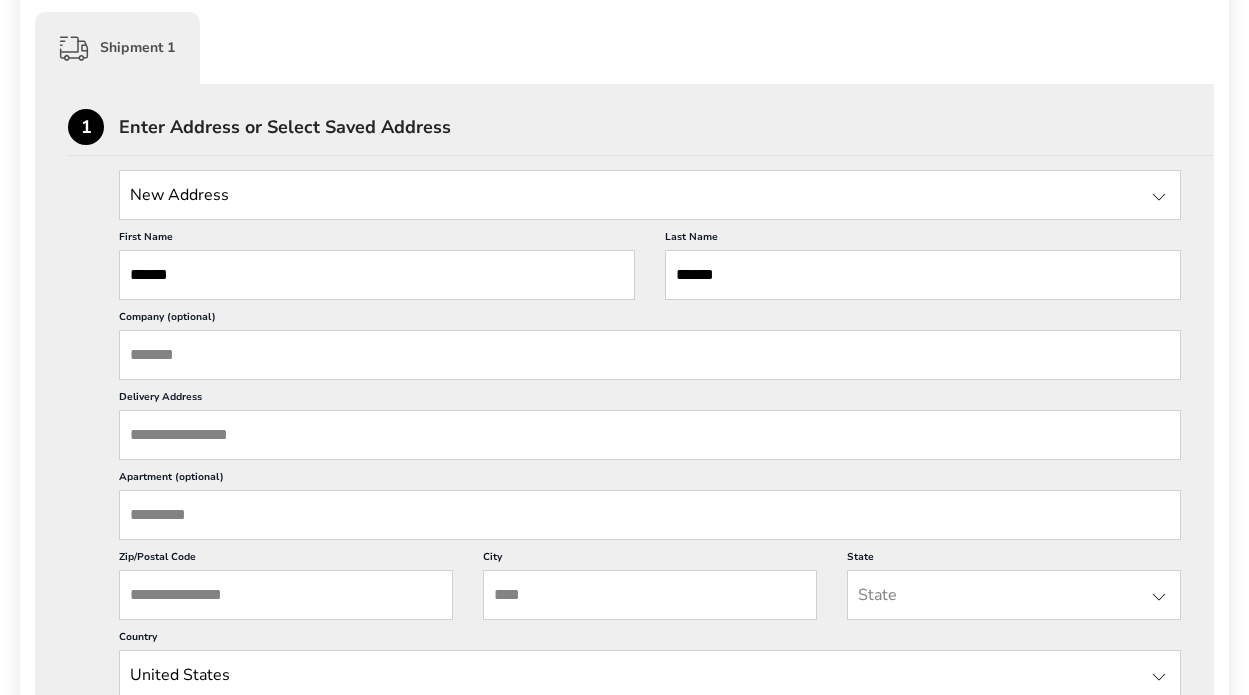 type on "******" 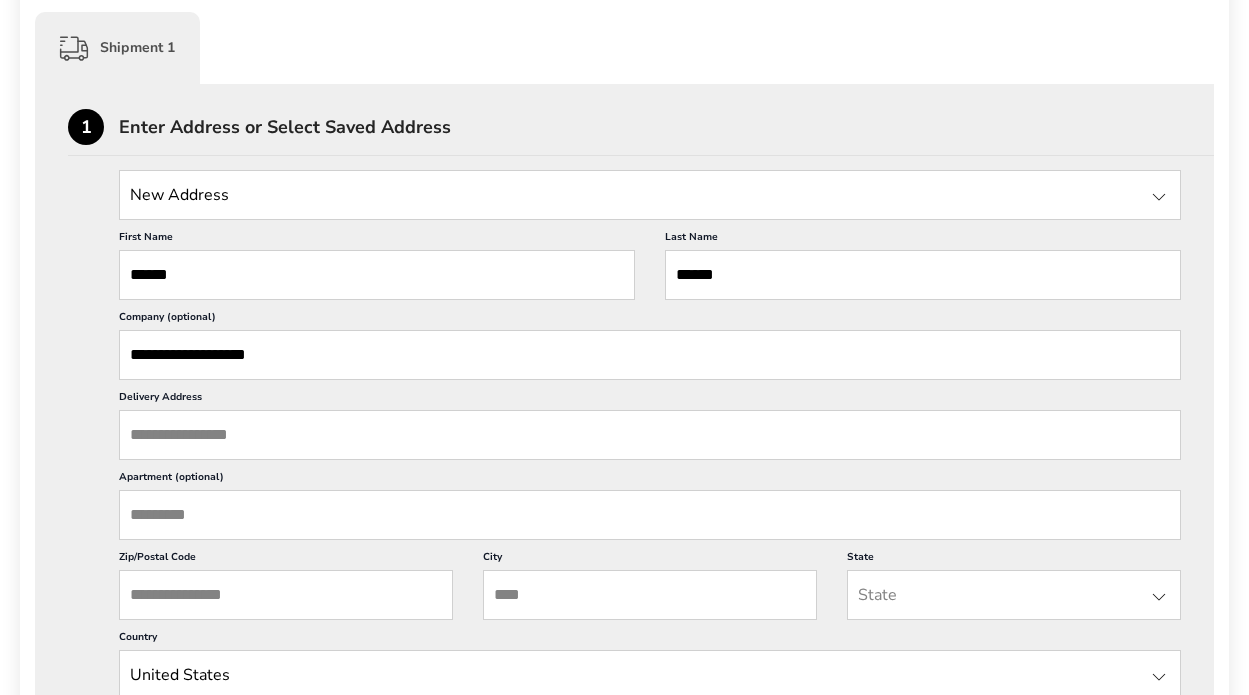 type on "**********" 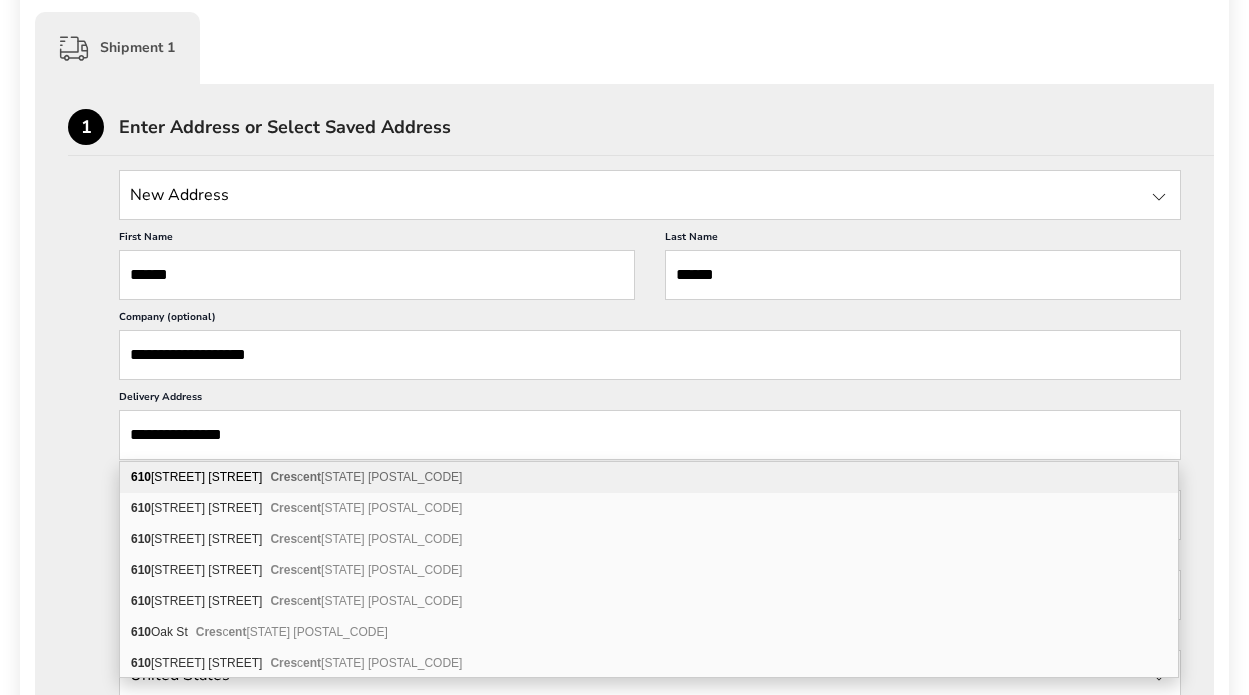 click on "**********" at bounding box center [650, 435] 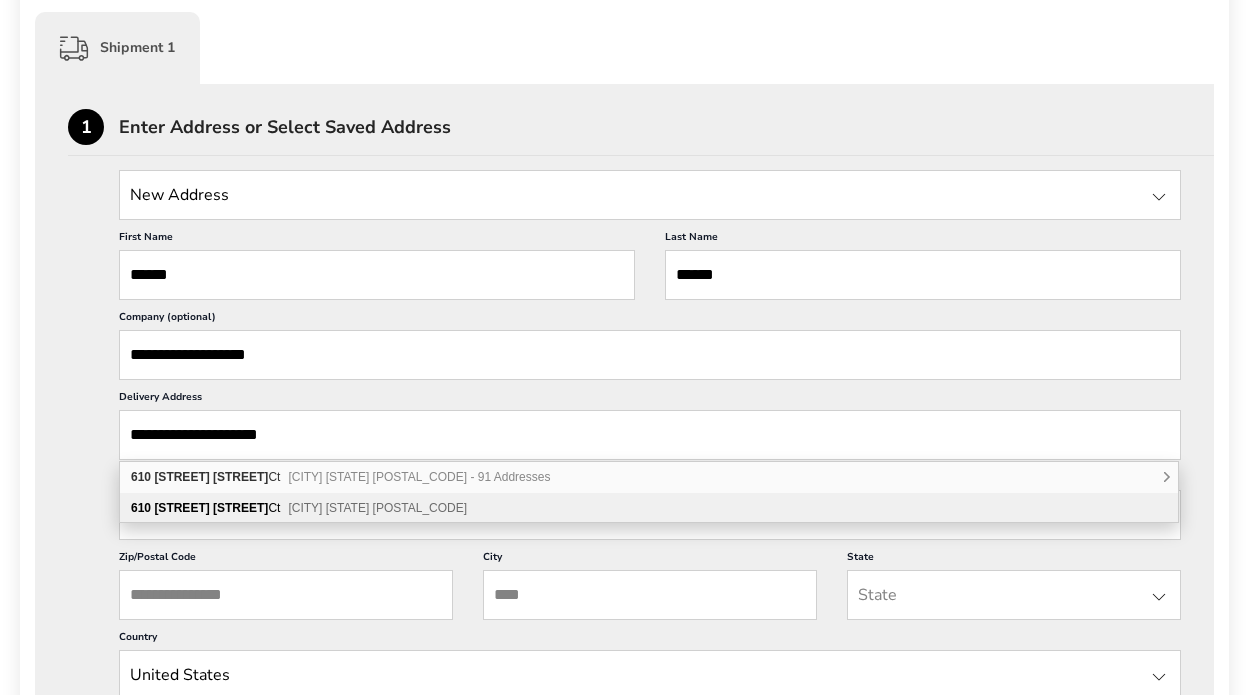 click on "[STREET] [STREET]" at bounding box center (211, 508) 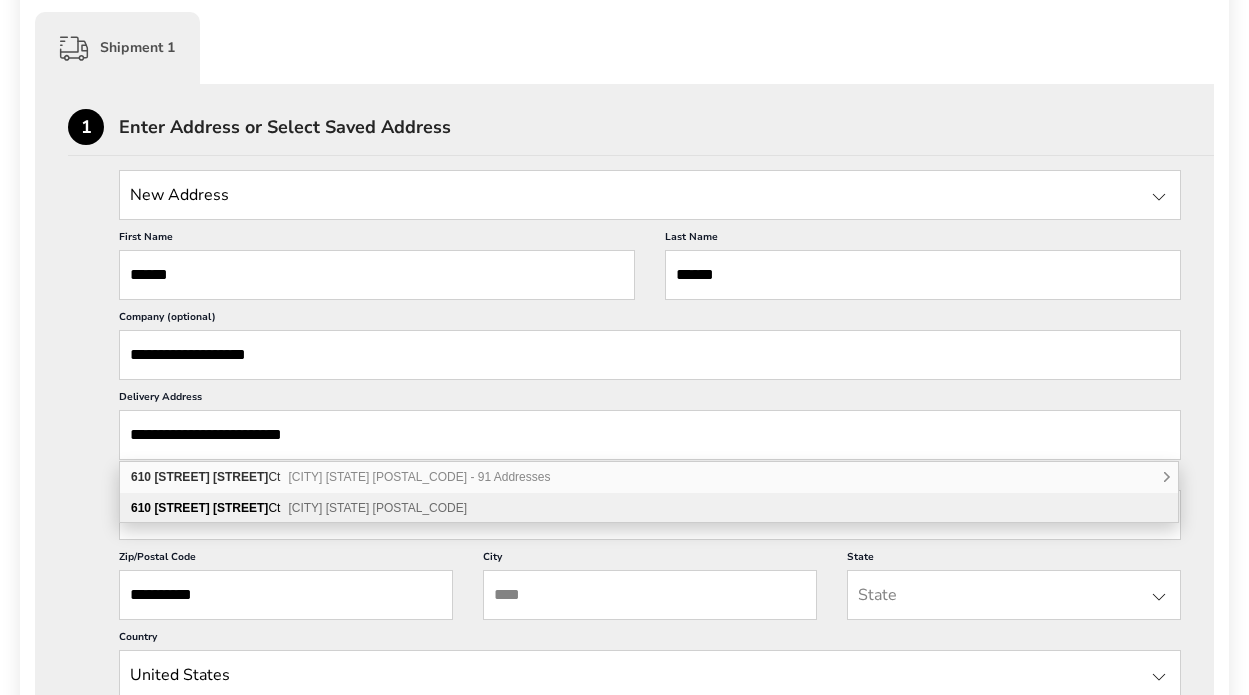 type on "*********" 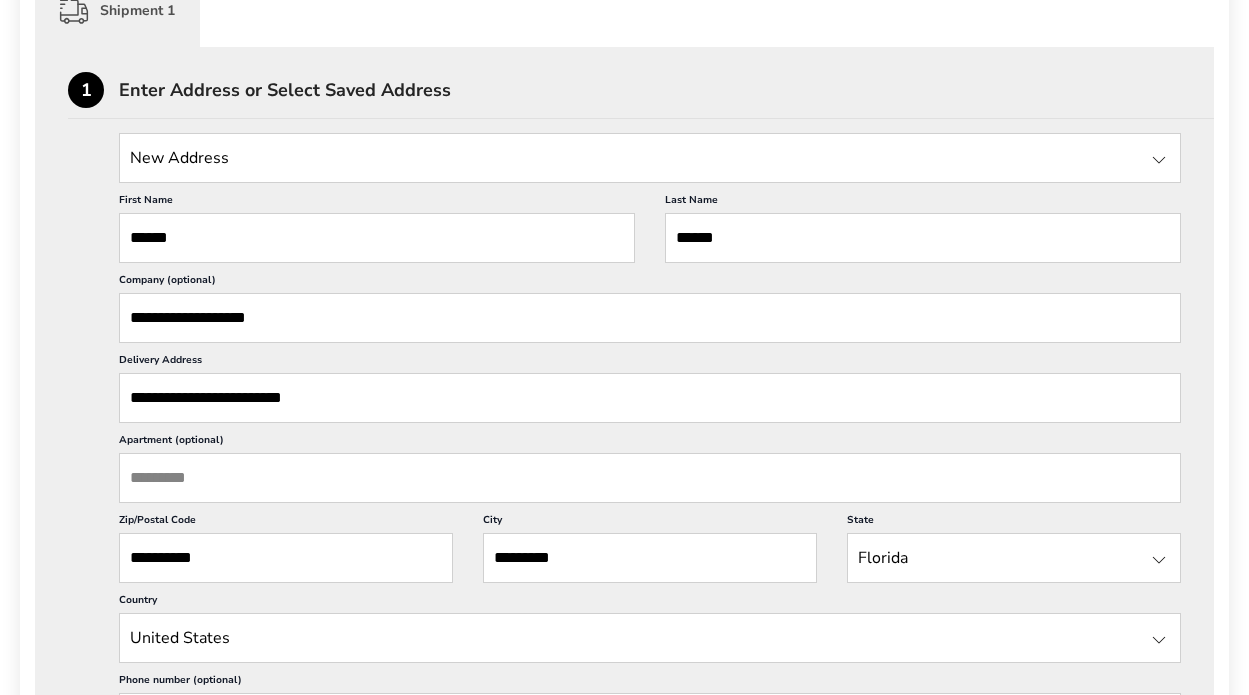 scroll, scrollTop: 600, scrollLeft: 0, axis: vertical 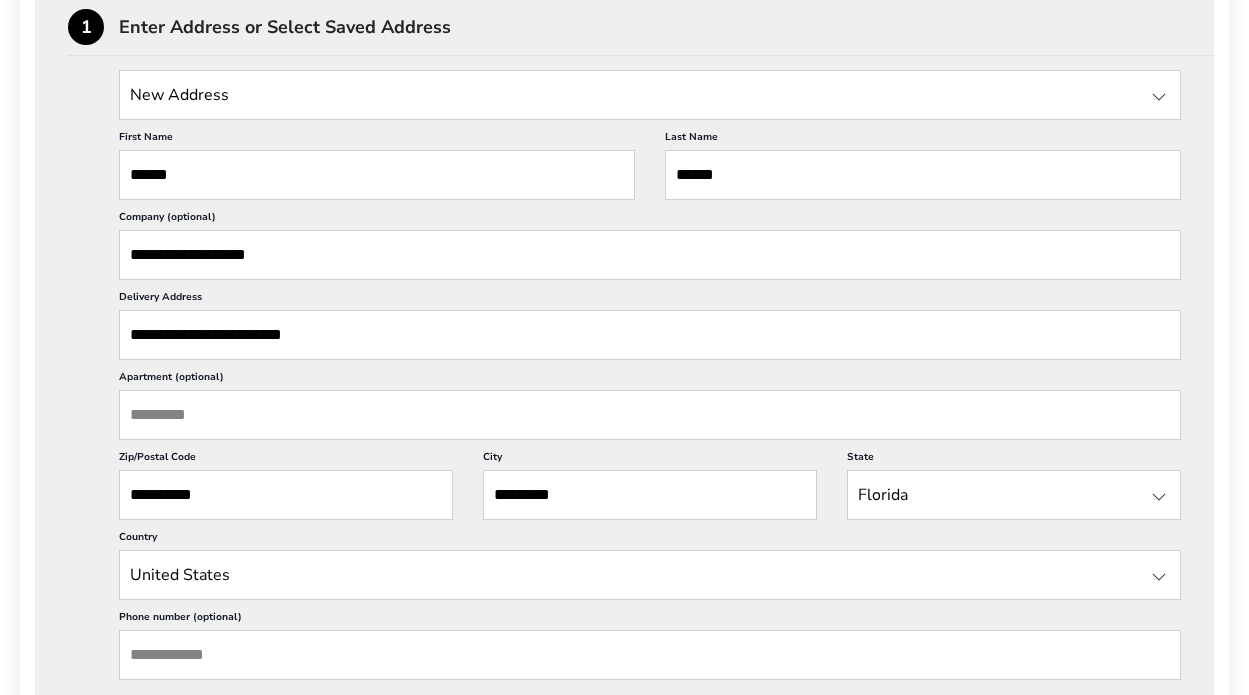 click on "Apartment (optional)" at bounding box center (650, 415) 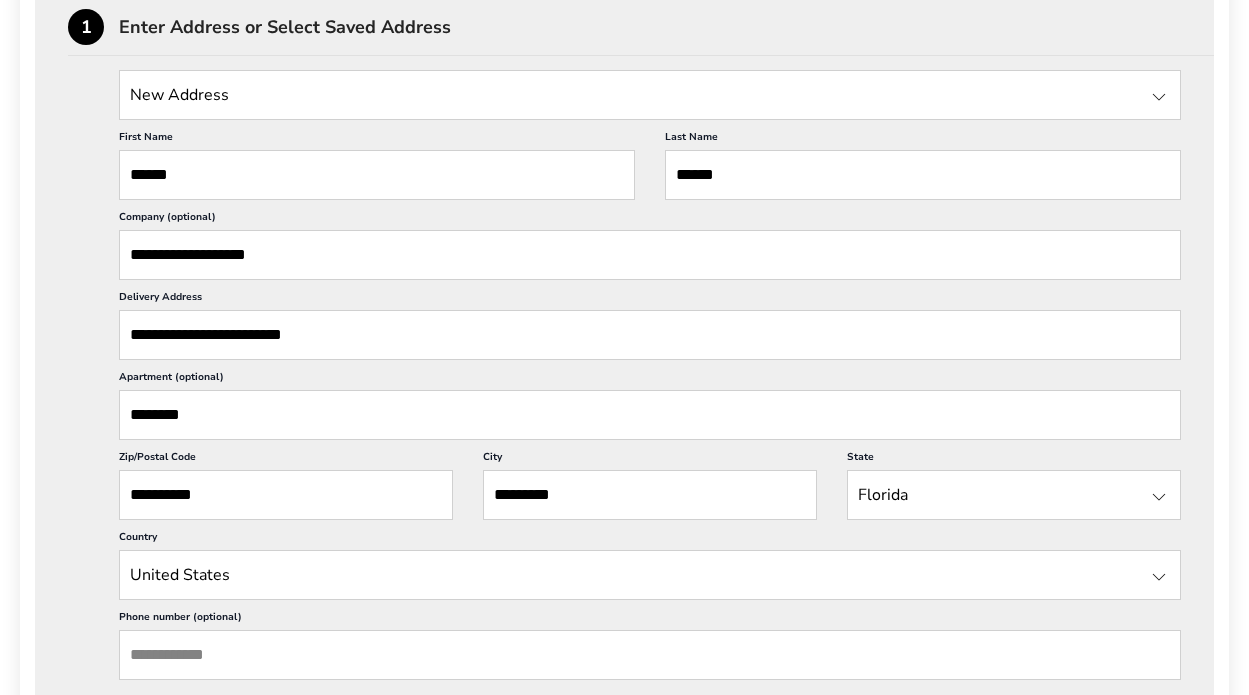 scroll, scrollTop: 2, scrollLeft: 0, axis: vertical 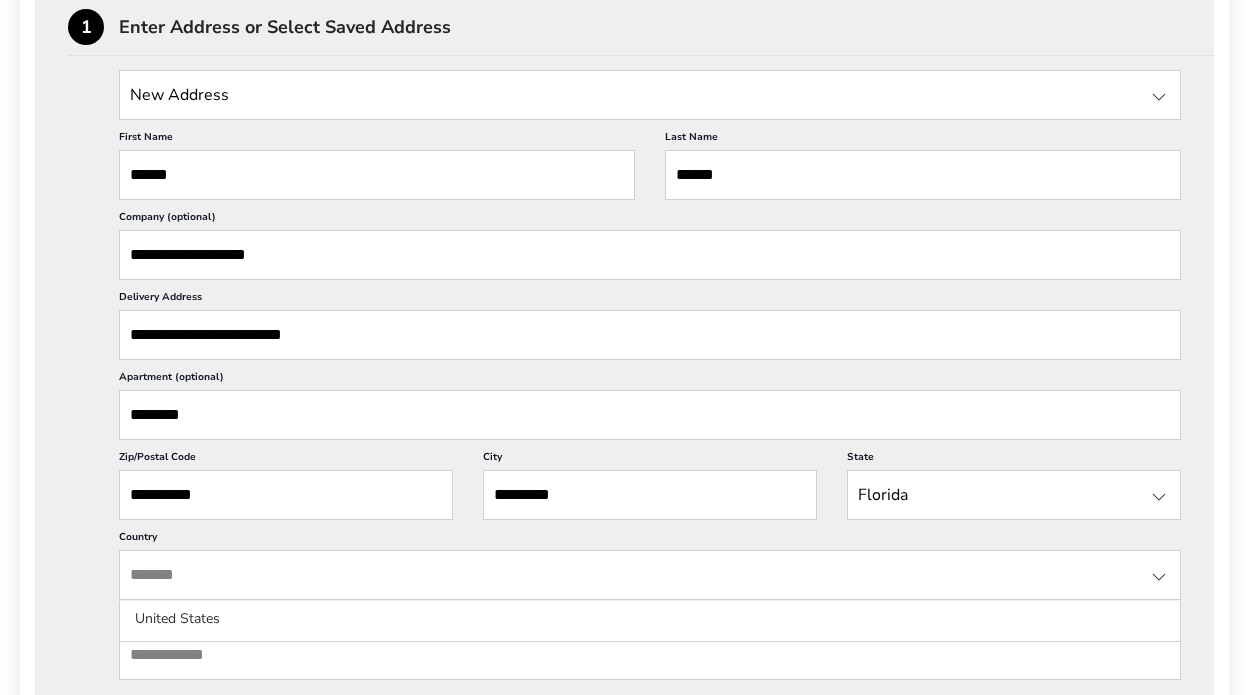 click at bounding box center [650, 575] 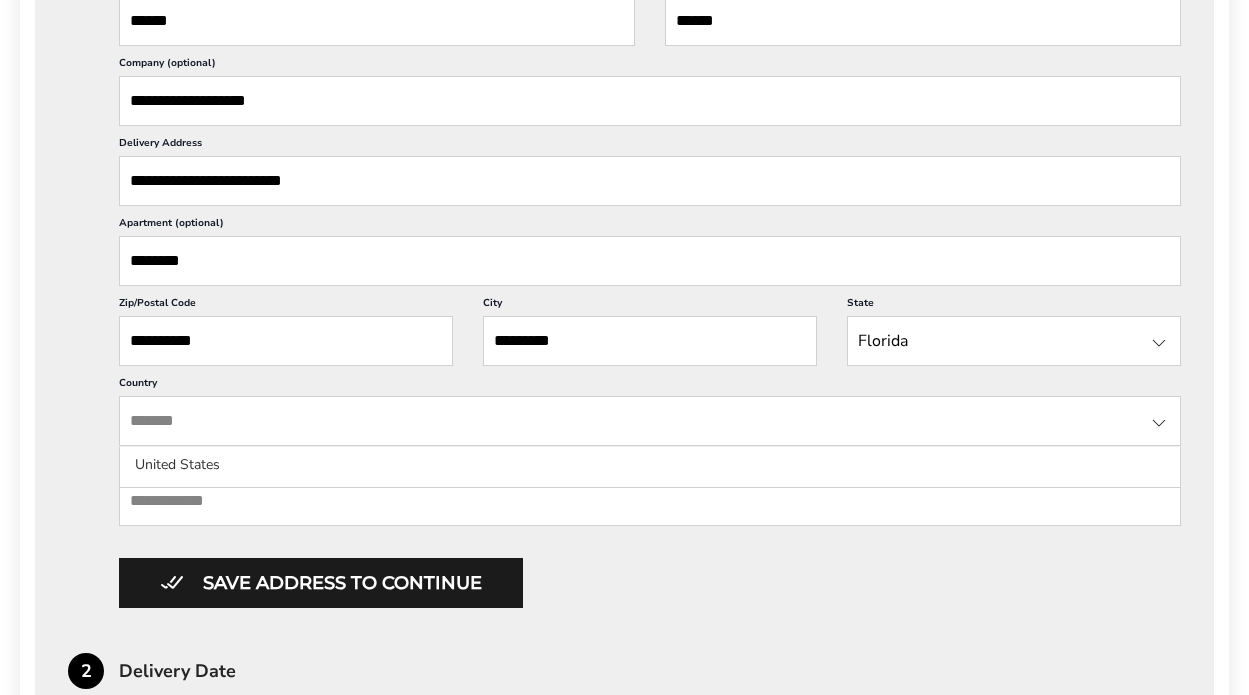 scroll, scrollTop: 800, scrollLeft: 0, axis: vertical 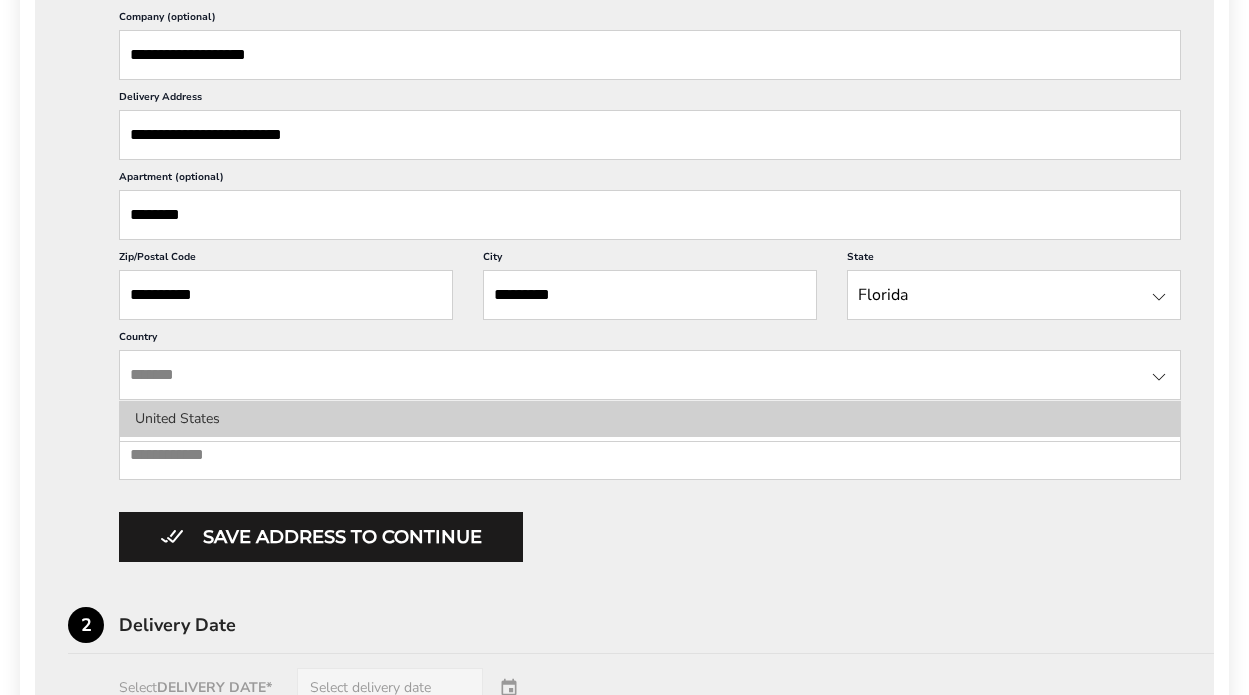 click on "United States" 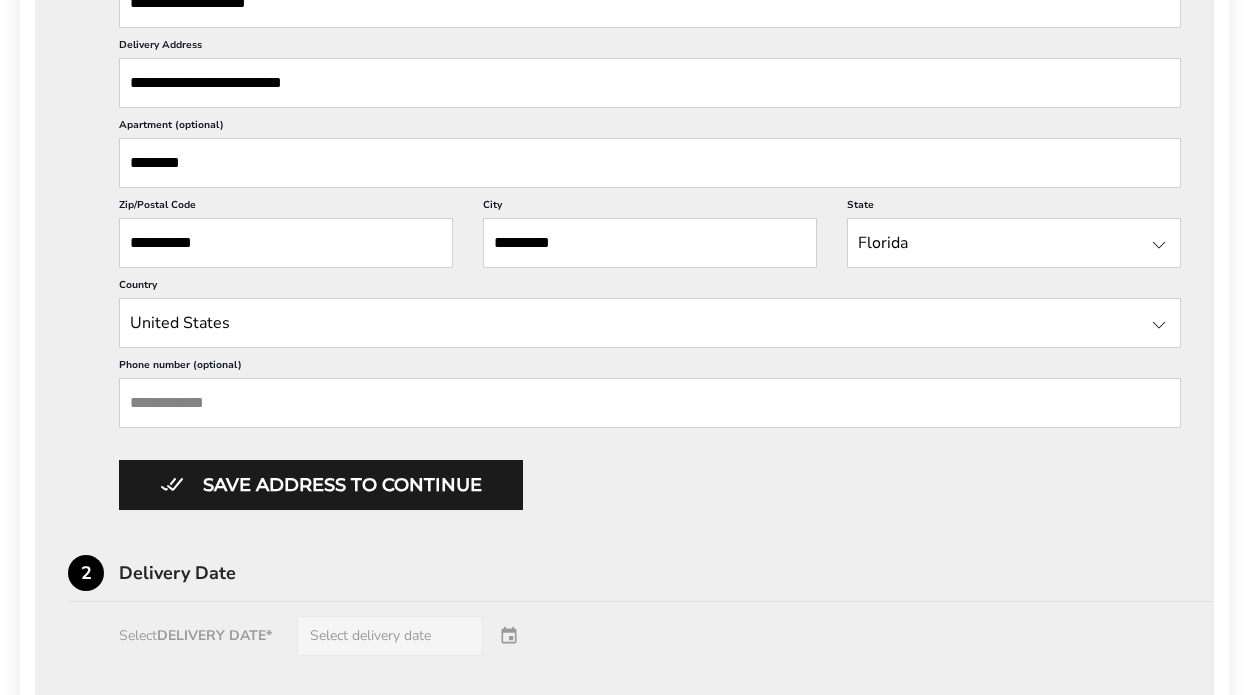 scroll, scrollTop: 900, scrollLeft: 0, axis: vertical 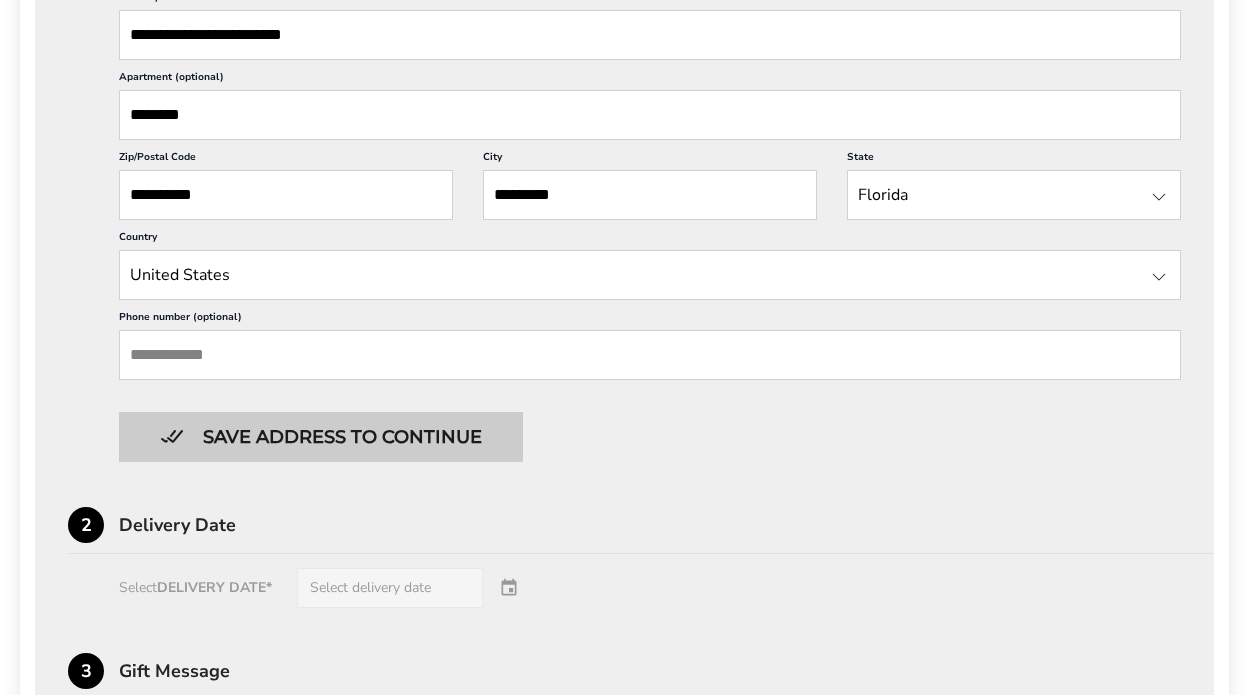 click on "Save address to continue" at bounding box center (321, 437) 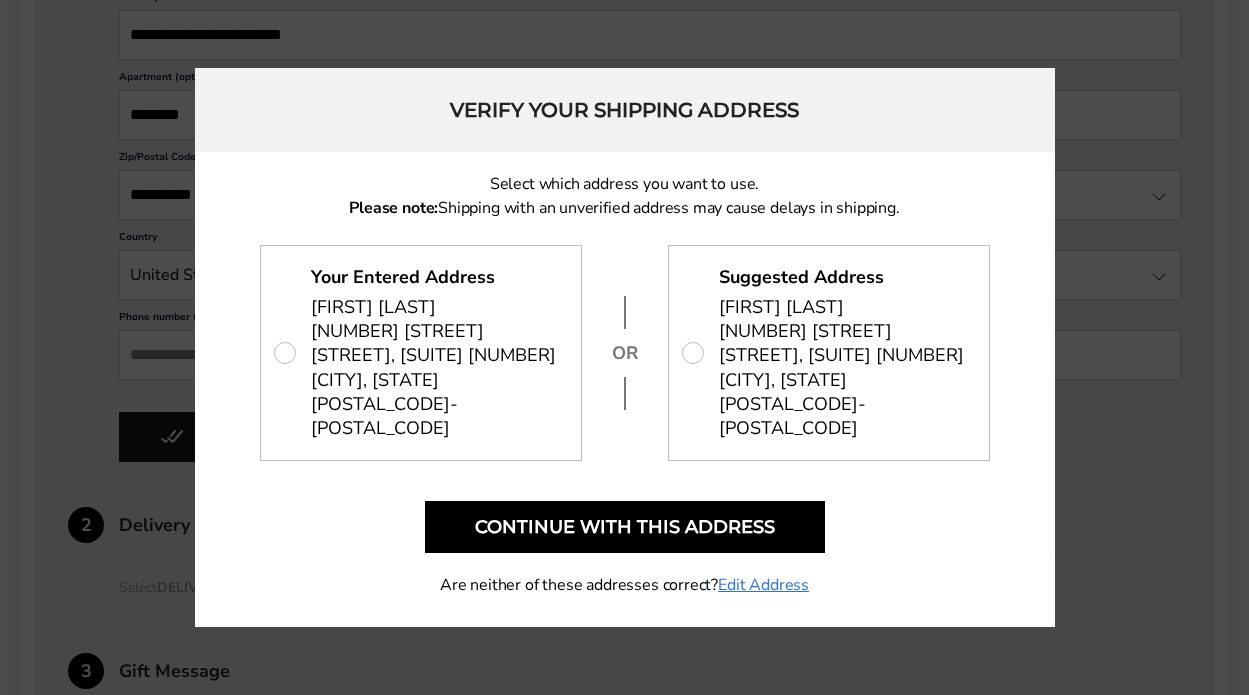click on "Suggested Address [FIRST] [LAST] [NUMBER] [STREET] [STREET], [SUITE] [NUMBER] [CITY], [STATE] [POSTAL_CODE]-[POSTAL_CODE]" at bounding box center (829, 352) 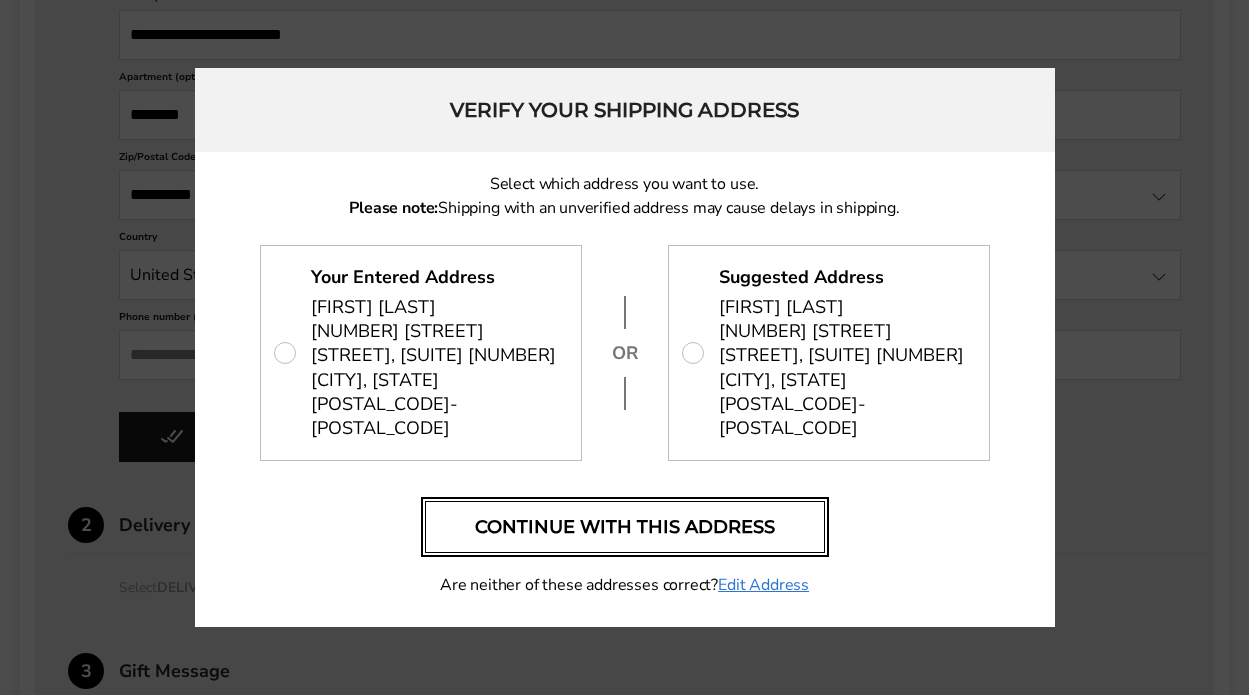 click on "Continue with this address" at bounding box center [625, 527] 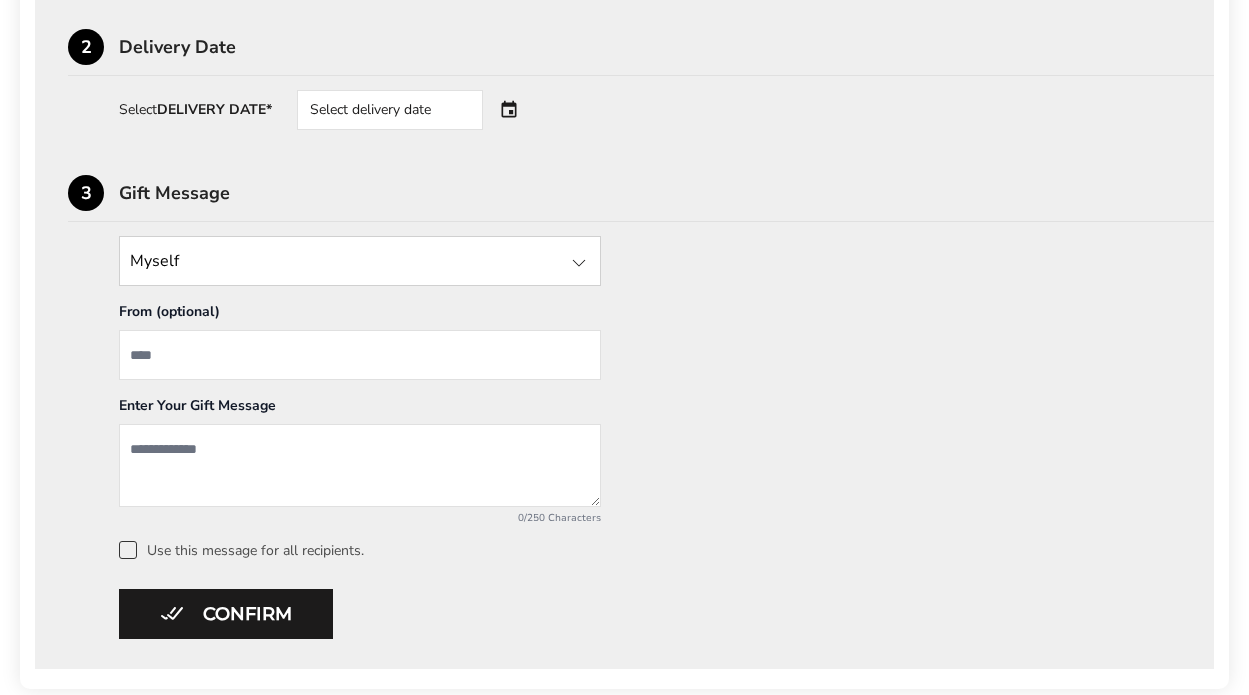 scroll, scrollTop: 743, scrollLeft: 0, axis: vertical 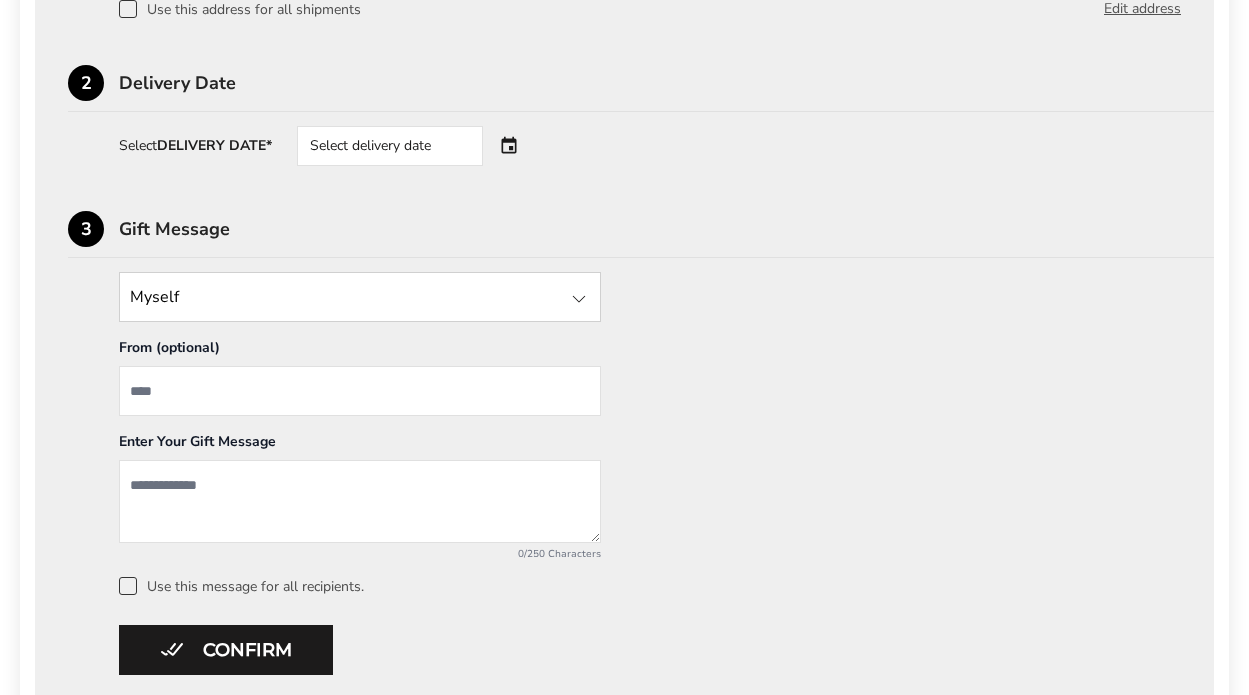 click at bounding box center (579, 299) 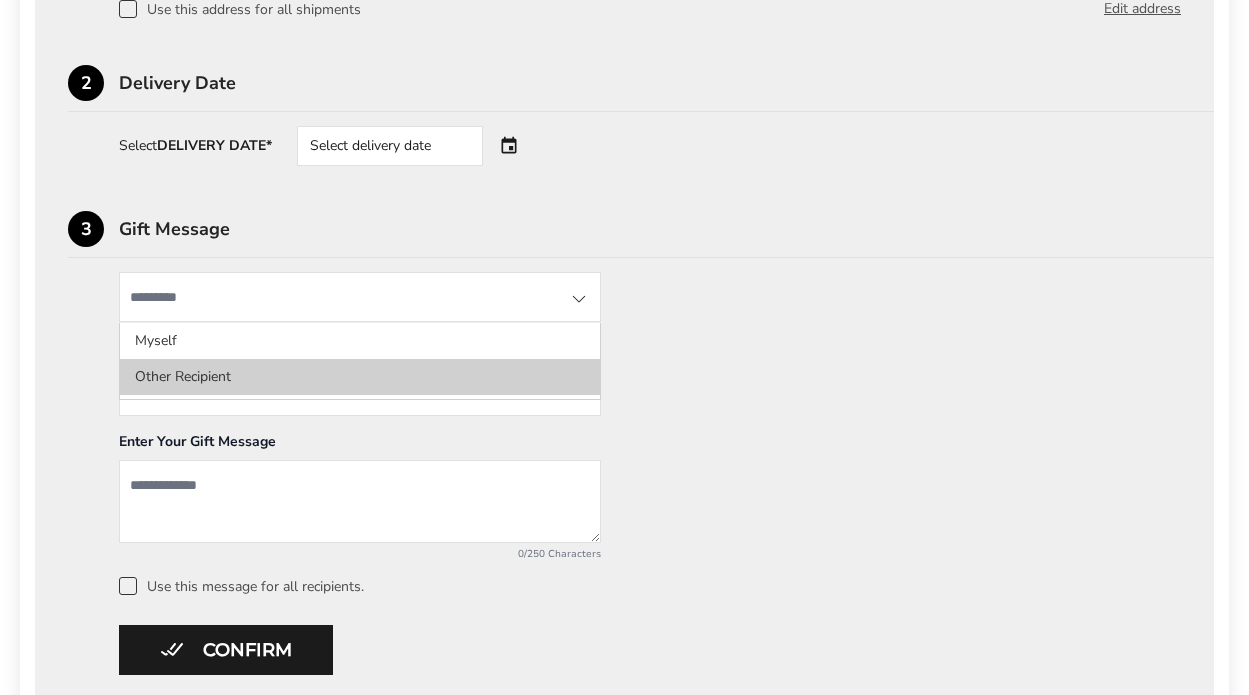 click on "Other Recipient" 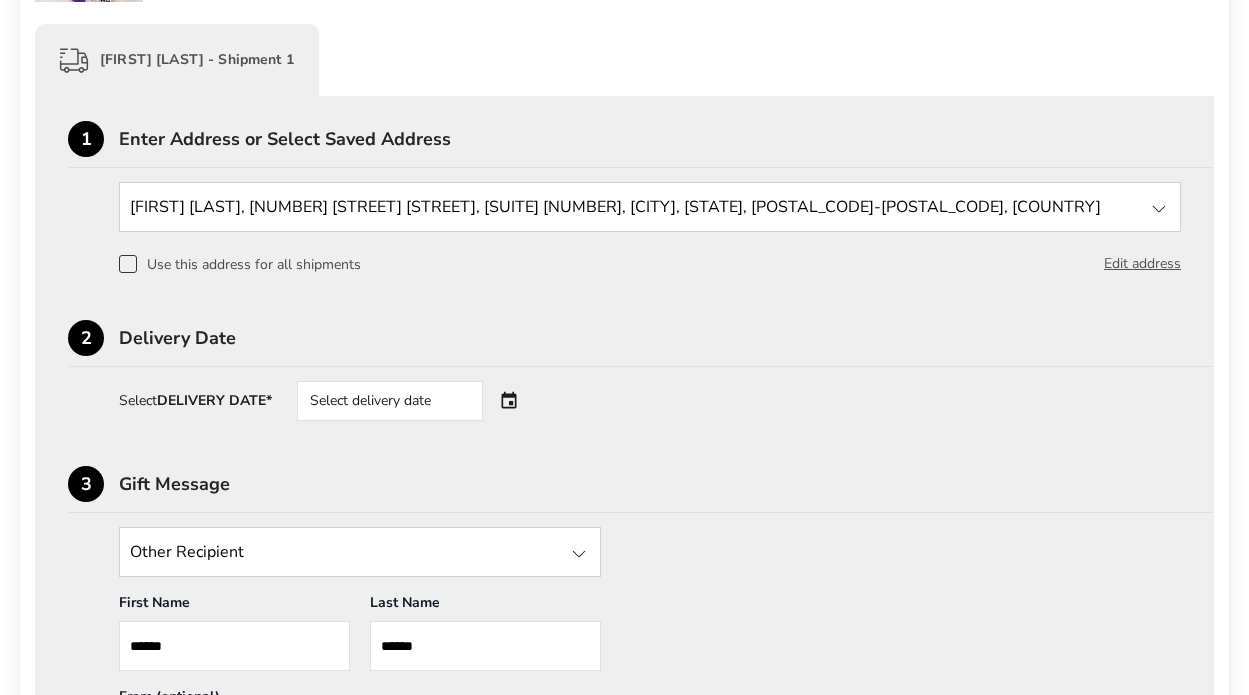 scroll, scrollTop: 443, scrollLeft: 0, axis: vertical 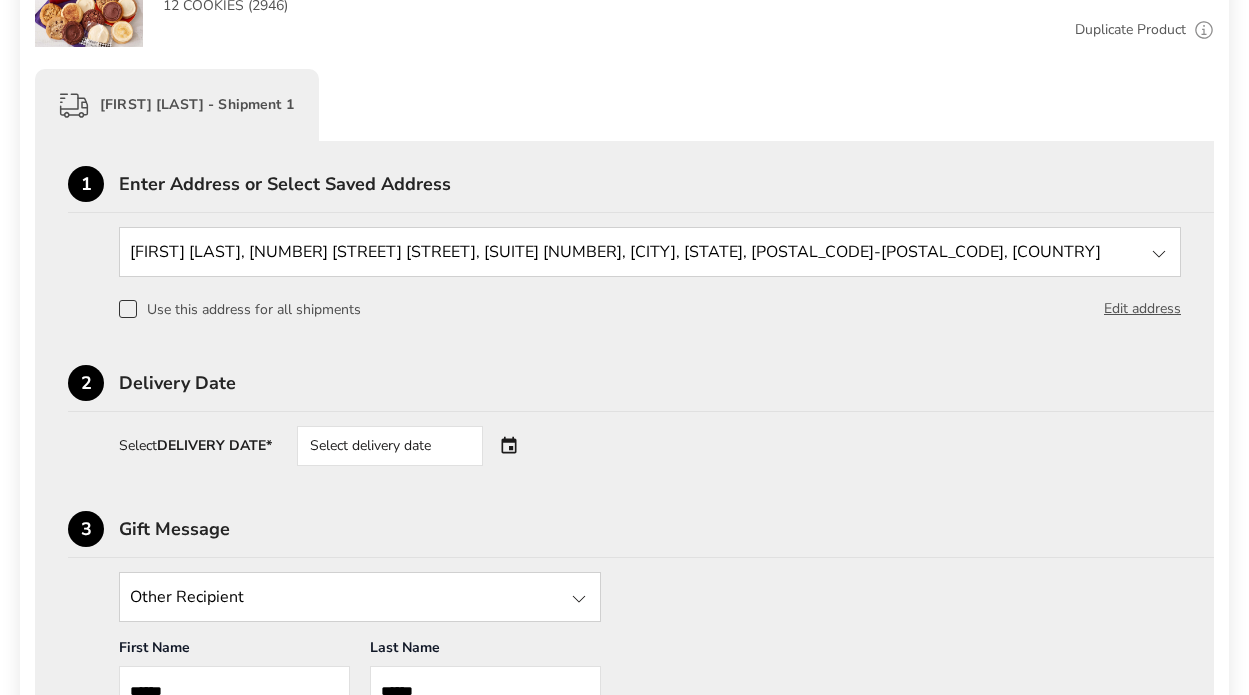 click on "Select delivery date" at bounding box center [418, 446] 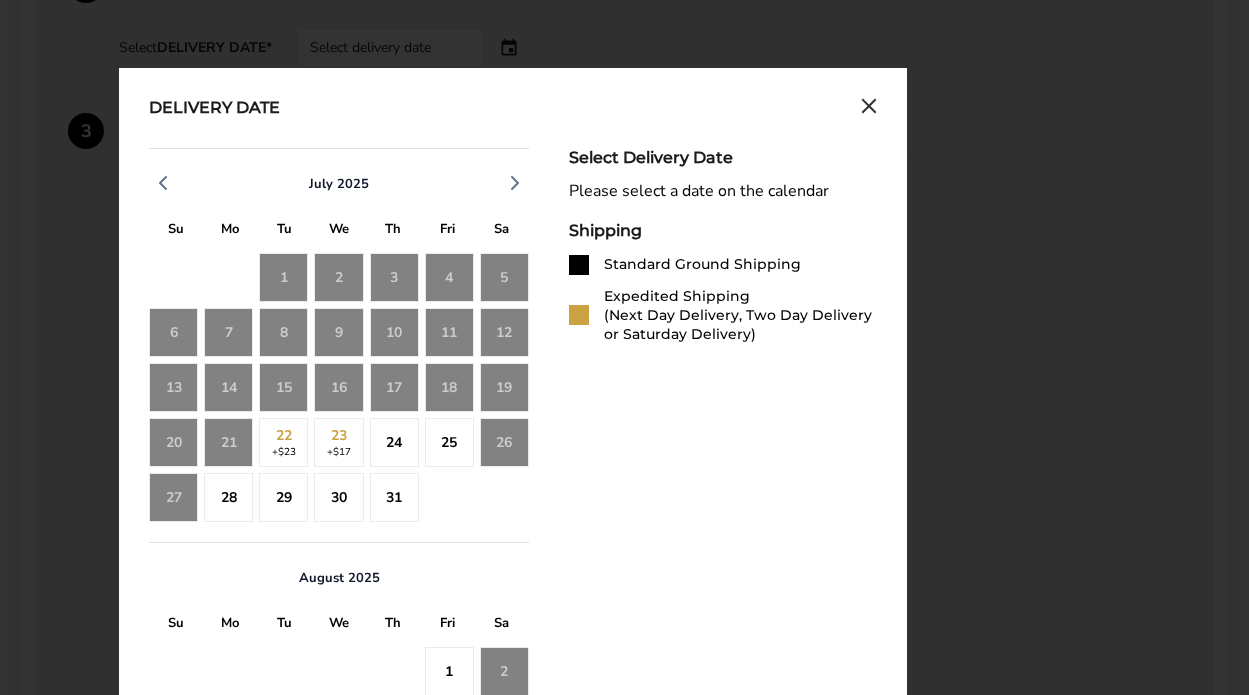 scroll, scrollTop: 843, scrollLeft: 0, axis: vertical 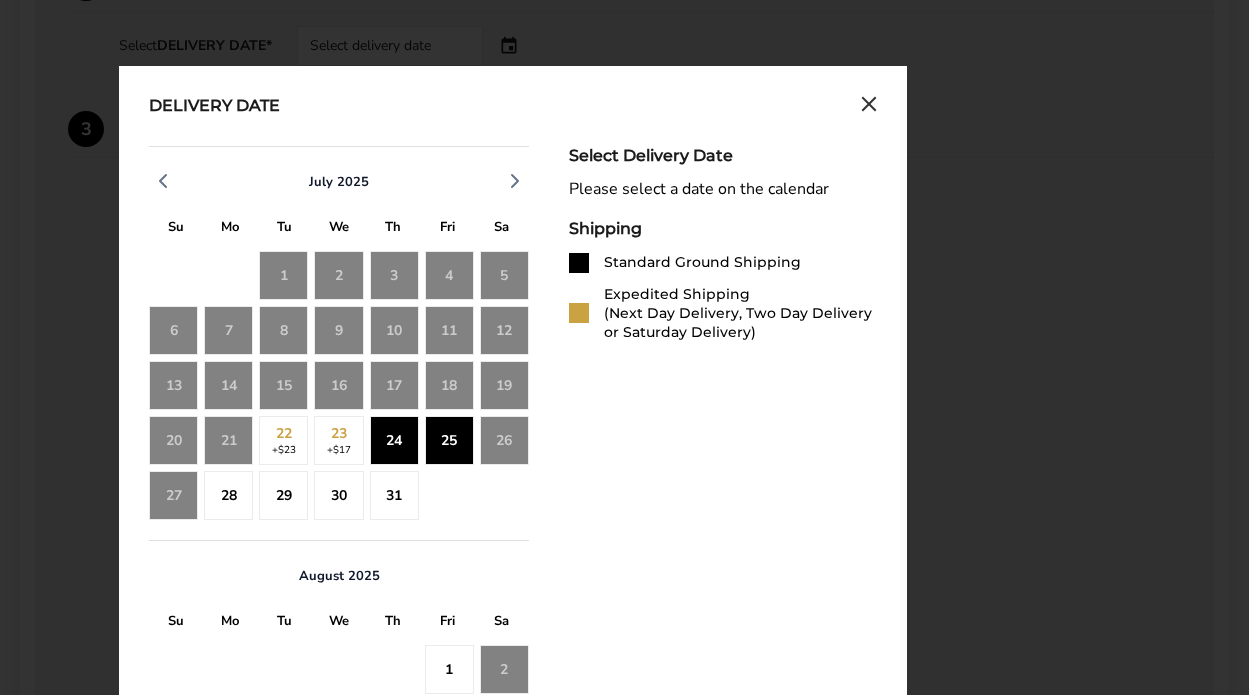 click on "25" 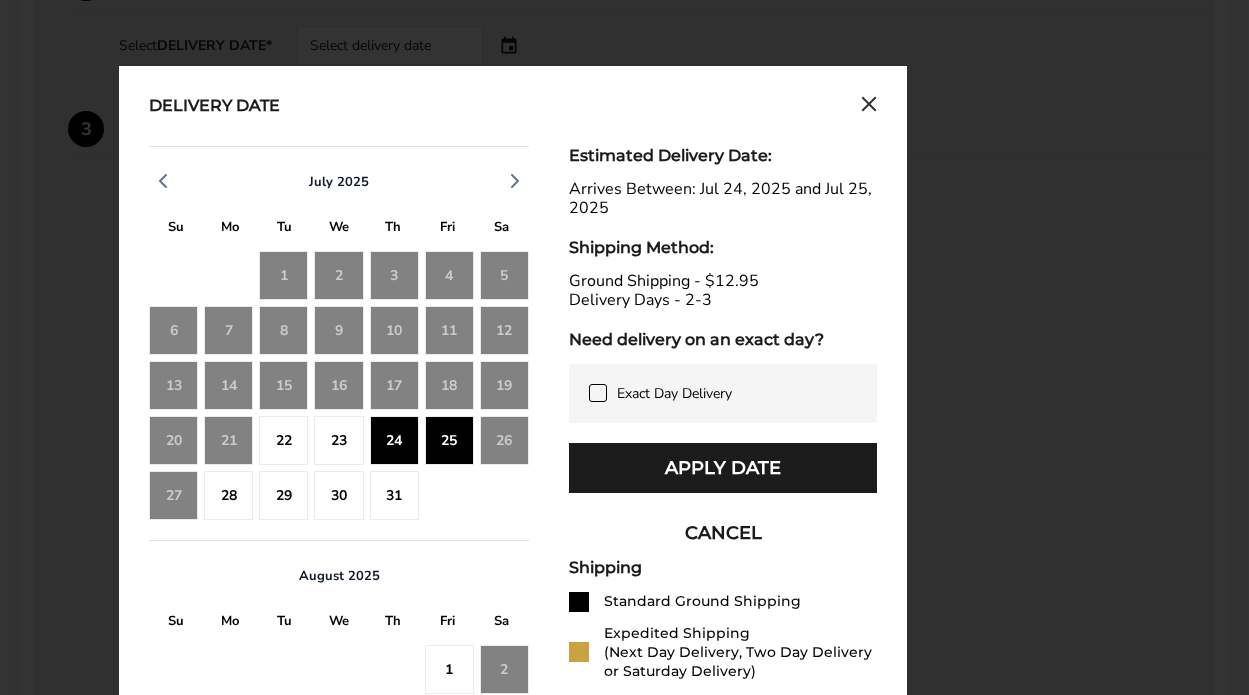 click on "Apply Date" at bounding box center (723, 468) 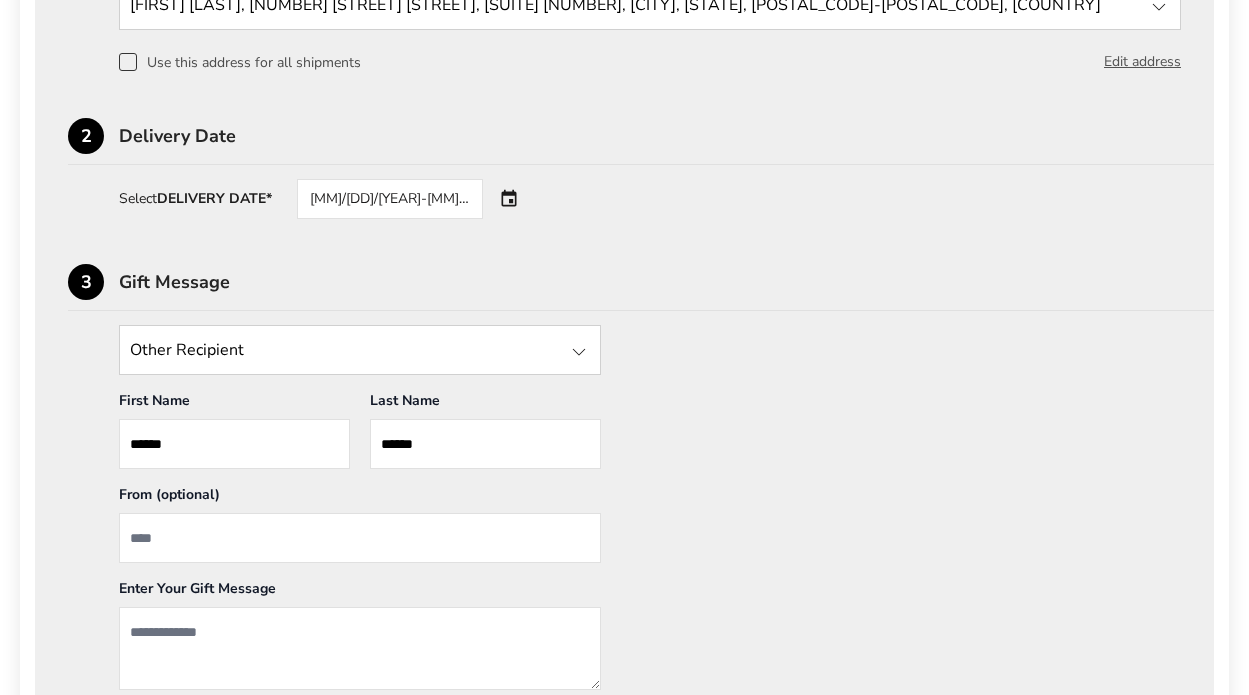 scroll, scrollTop: 643, scrollLeft: 0, axis: vertical 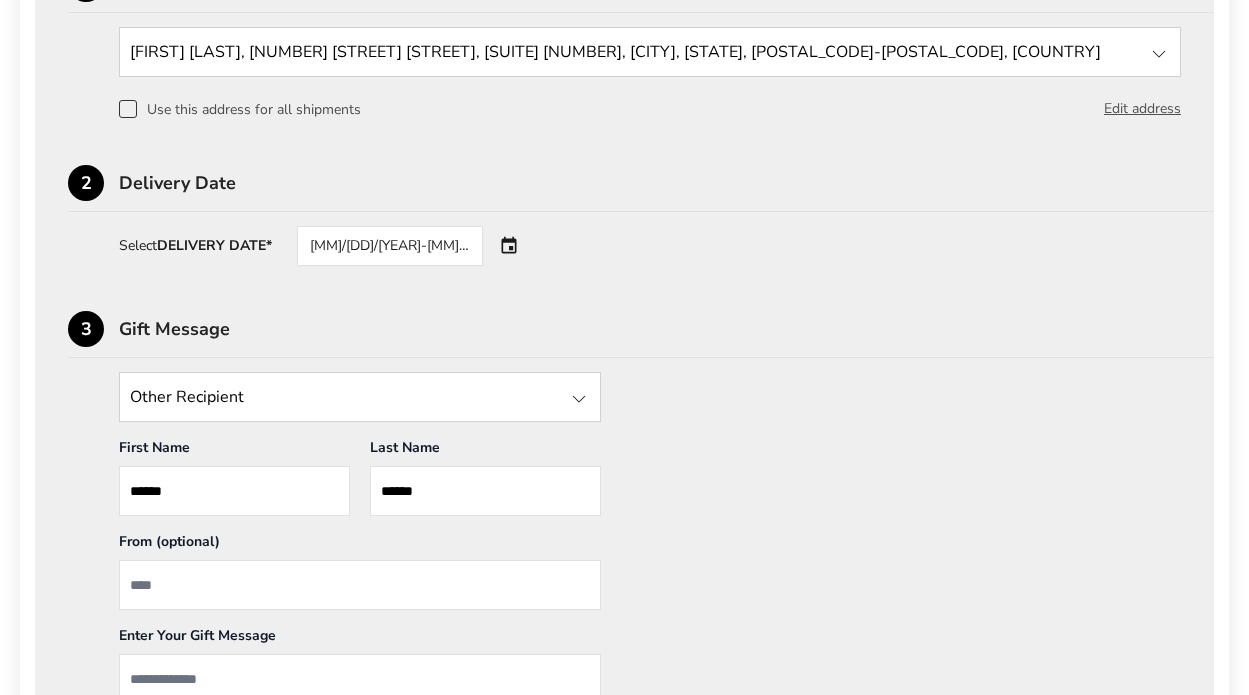 click on "[MM]/[DD]/[YEAR]-[MM]/[DD]/[YEAR]" at bounding box center [418, 246] 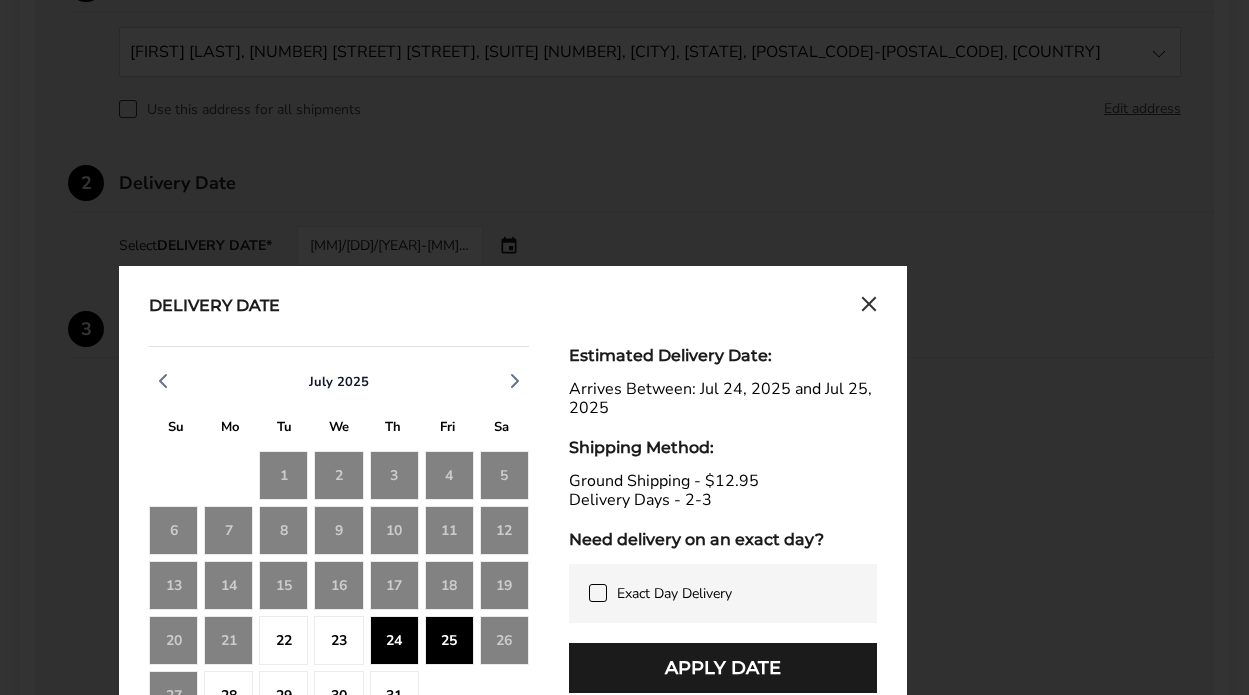 click 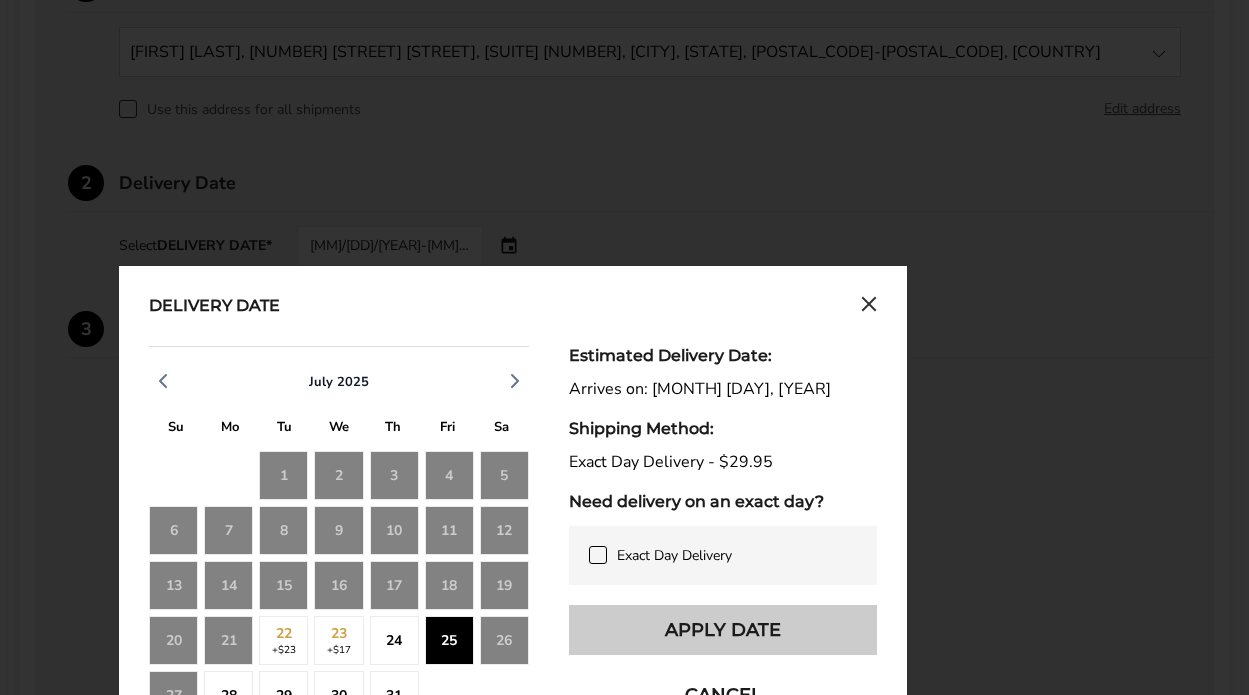 click on "Apply Date" at bounding box center [723, 630] 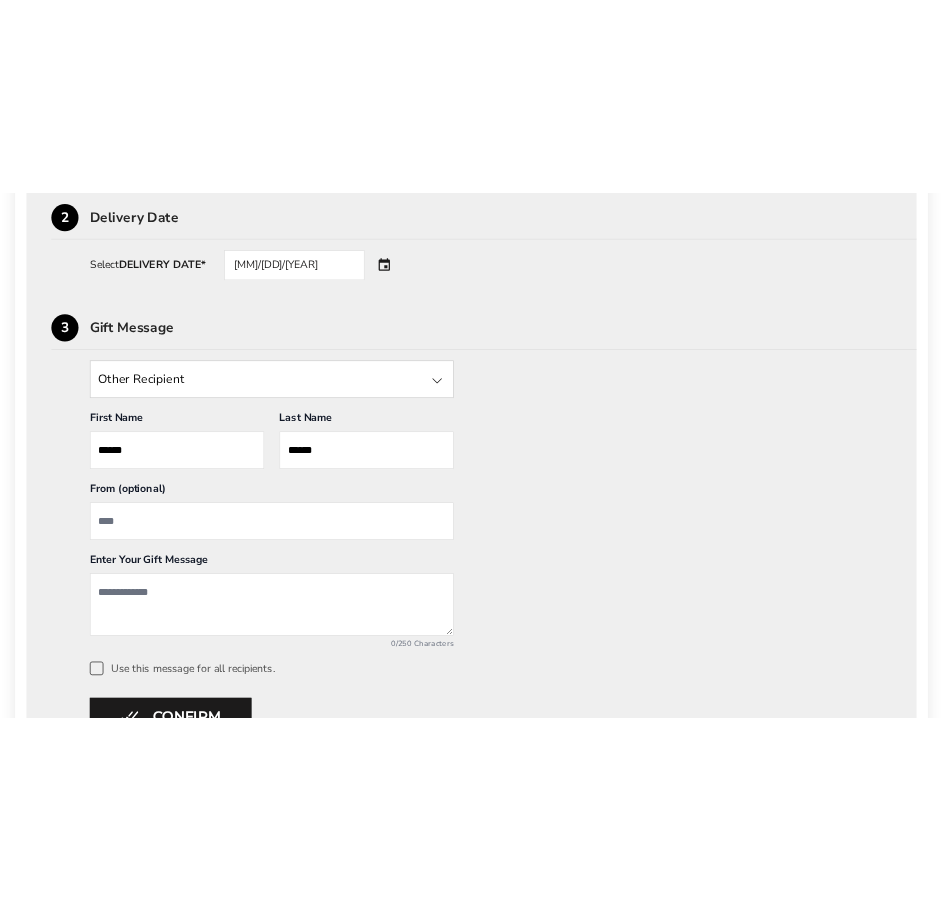 scroll, scrollTop: 943, scrollLeft: 0, axis: vertical 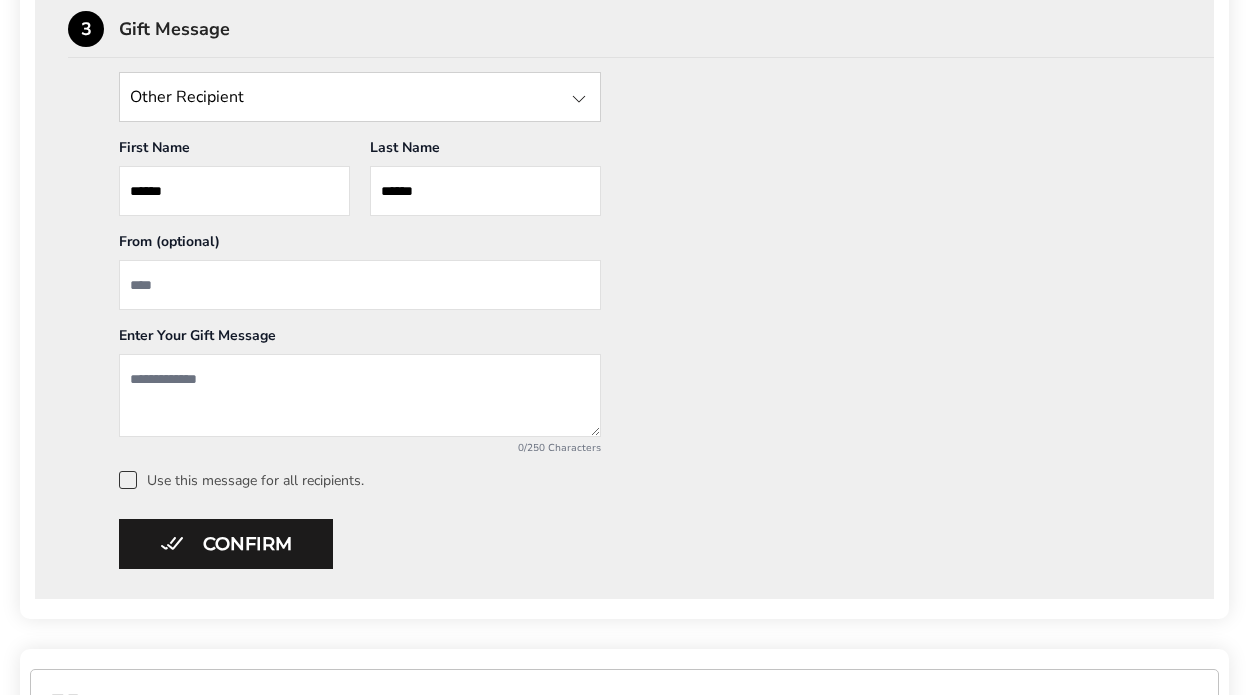 click at bounding box center [360, 285] 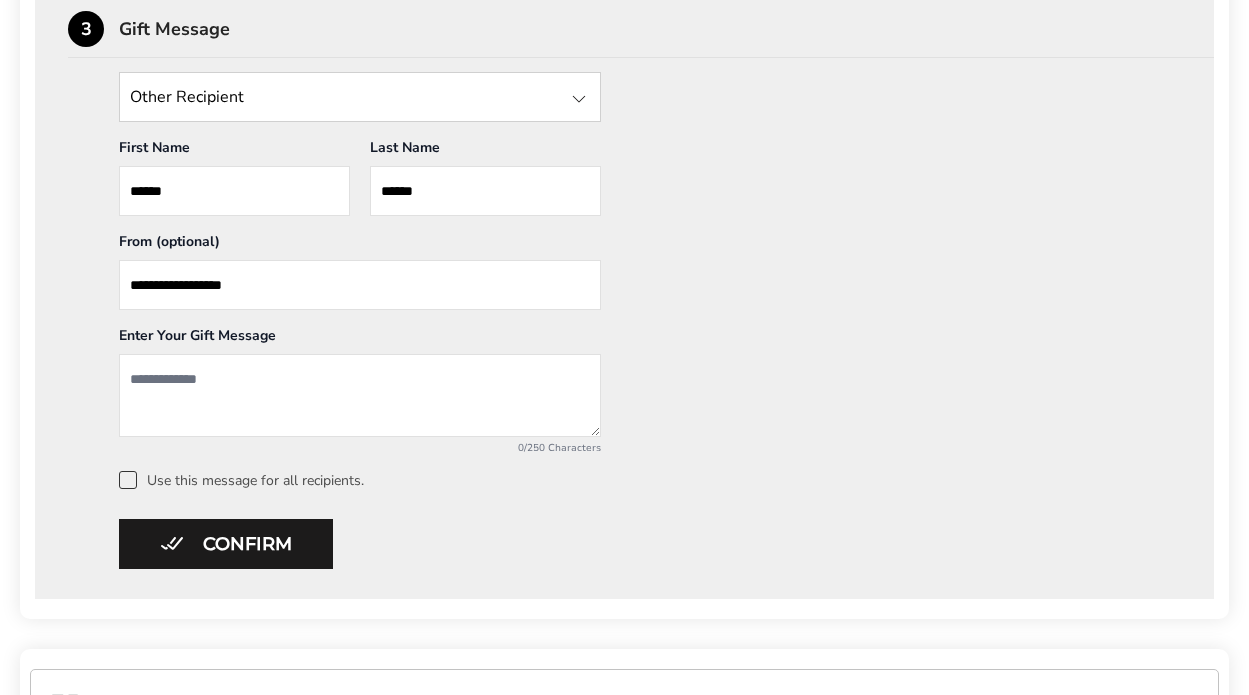 type on "**********" 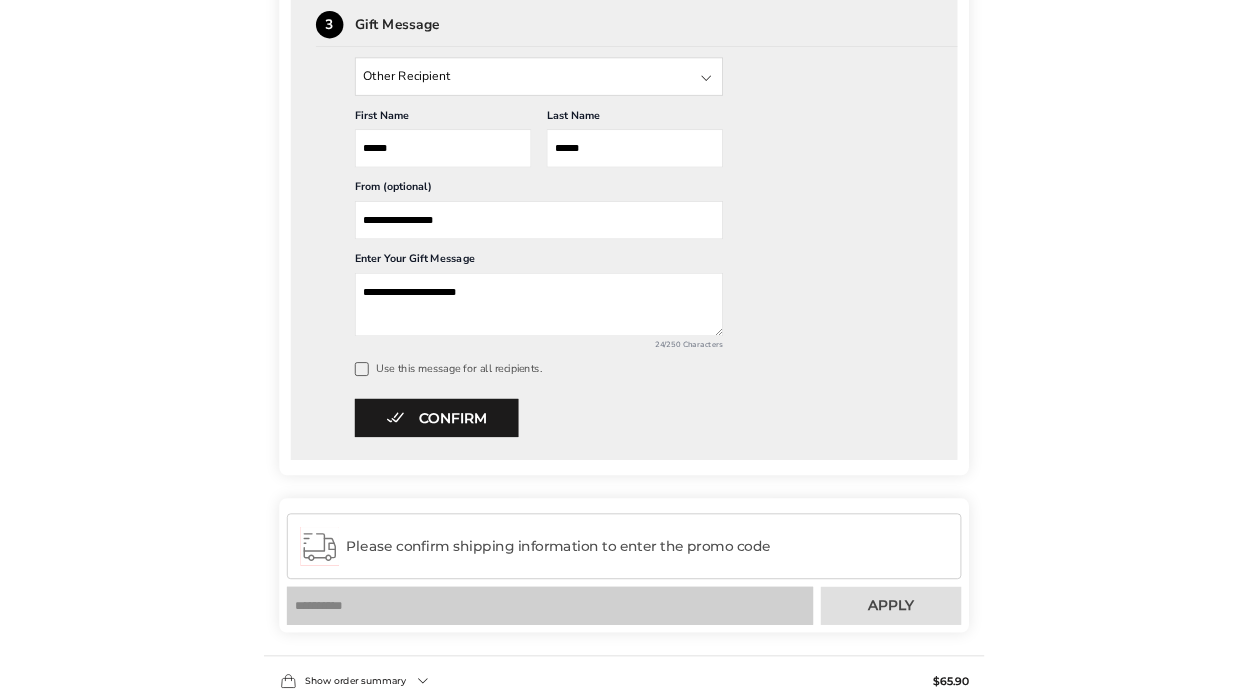 scroll, scrollTop: 942, scrollLeft: 0, axis: vertical 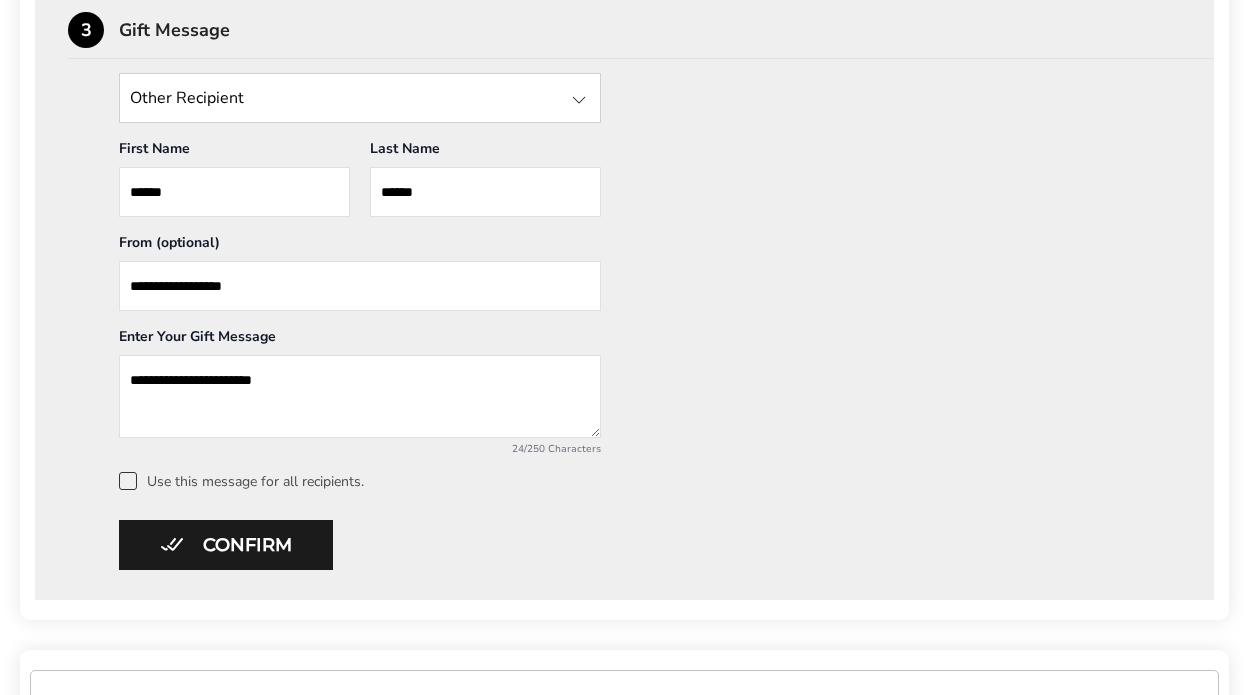 click on "**********" at bounding box center (360, 396) 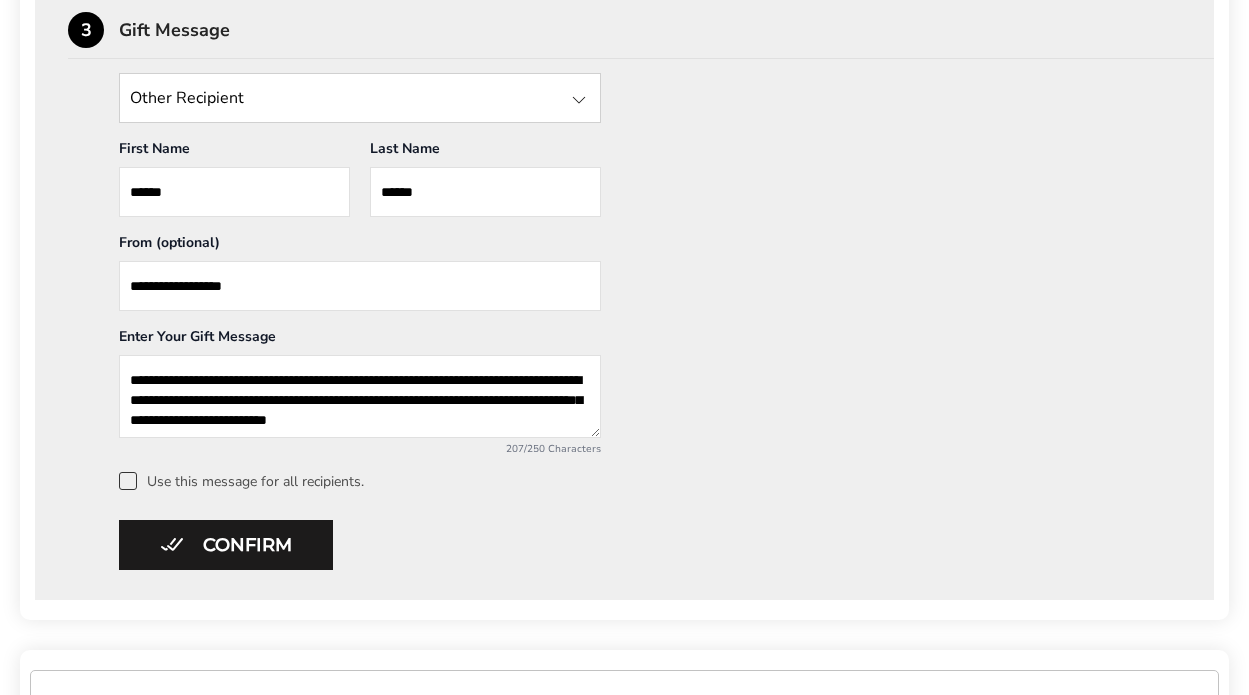 scroll, scrollTop: 13, scrollLeft: 0, axis: vertical 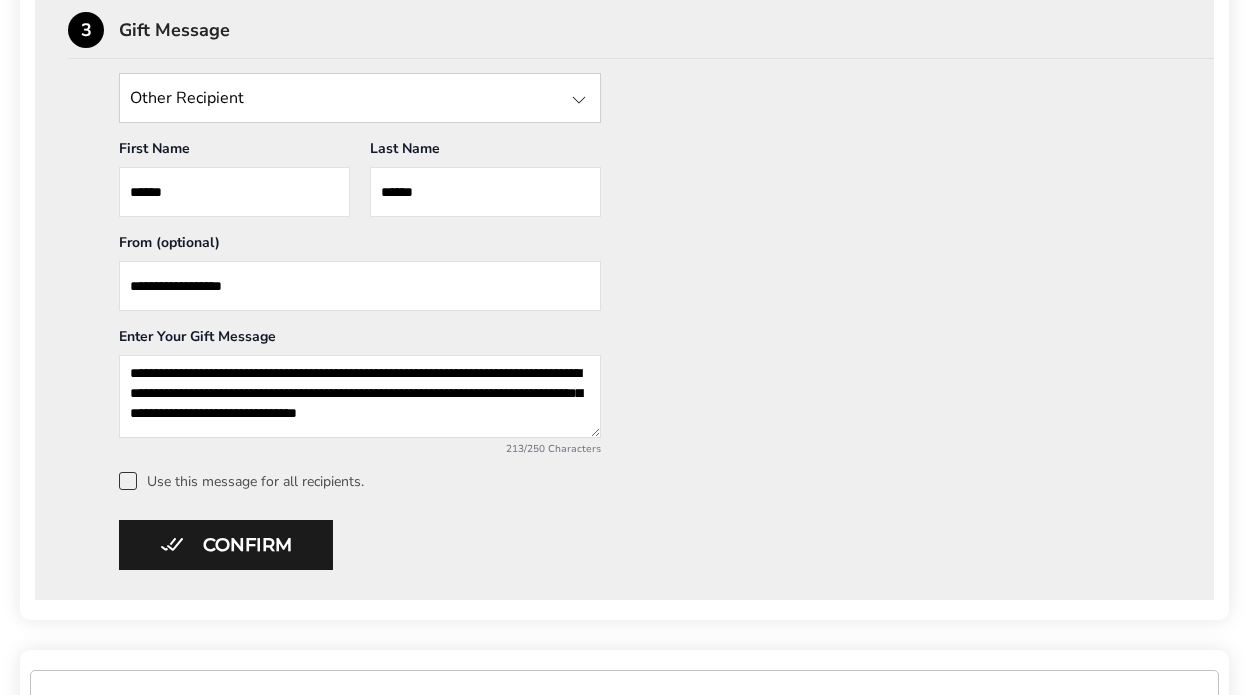 click on "**********" at bounding box center (360, 396) 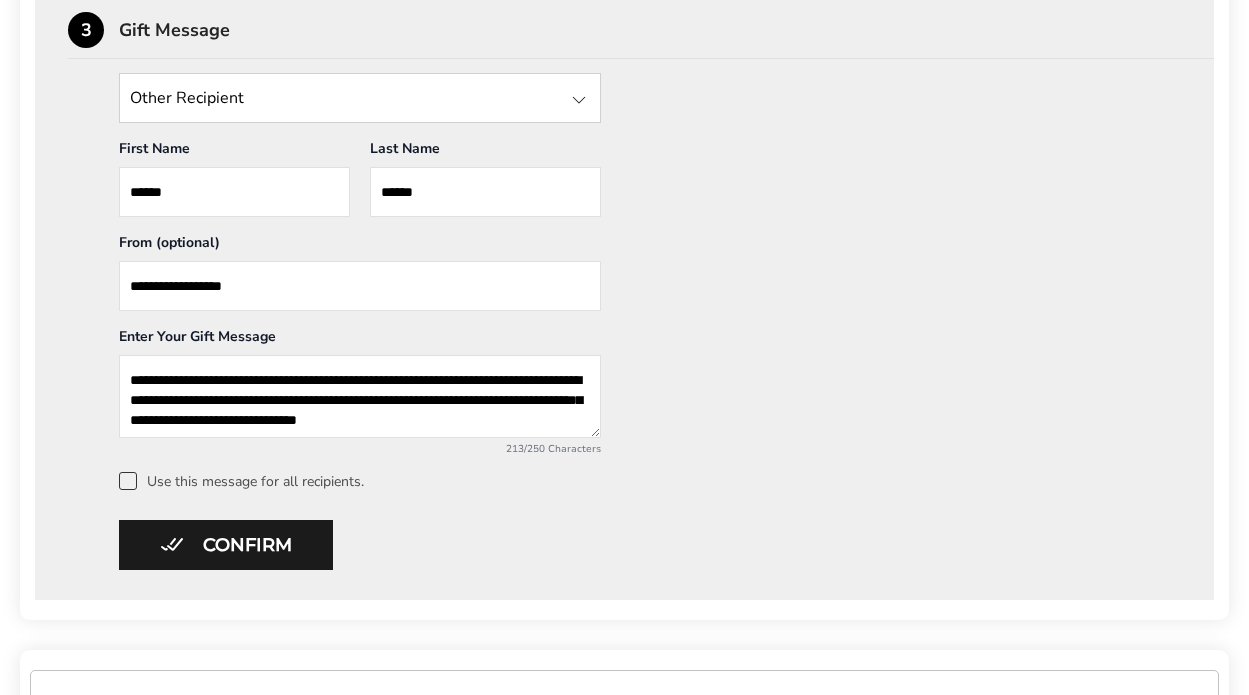 click on "**********" at bounding box center (360, 396) 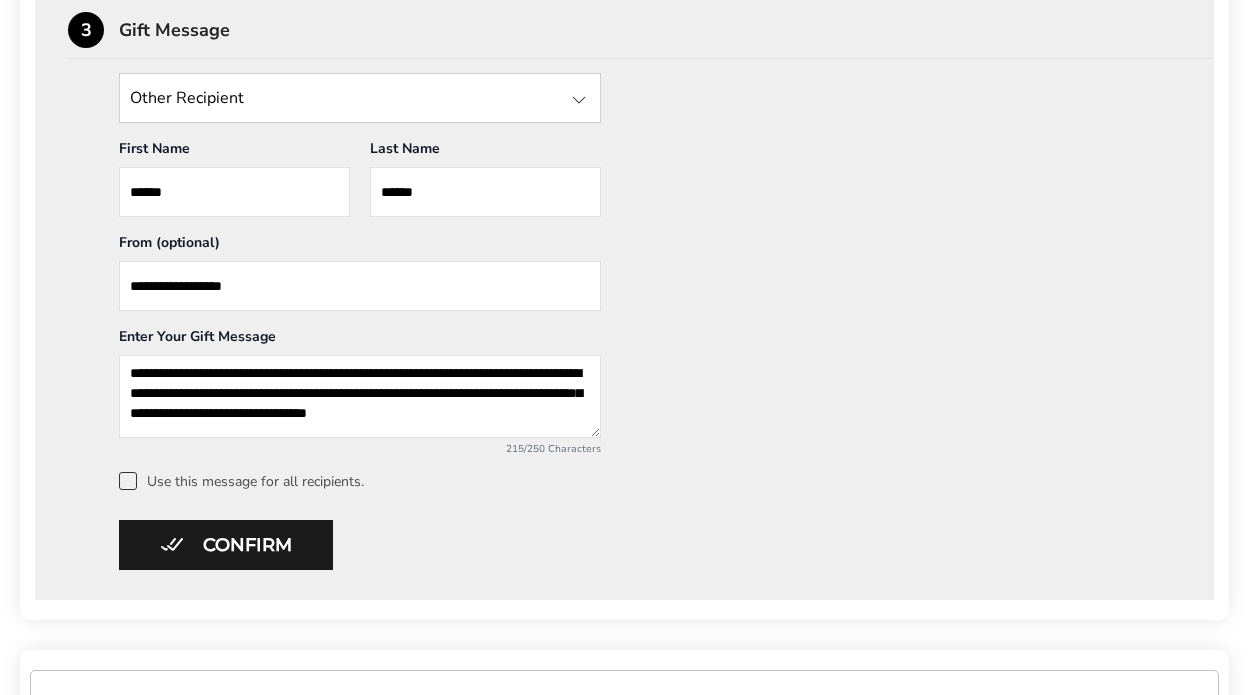 scroll, scrollTop: 27, scrollLeft: 0, axis: vertical 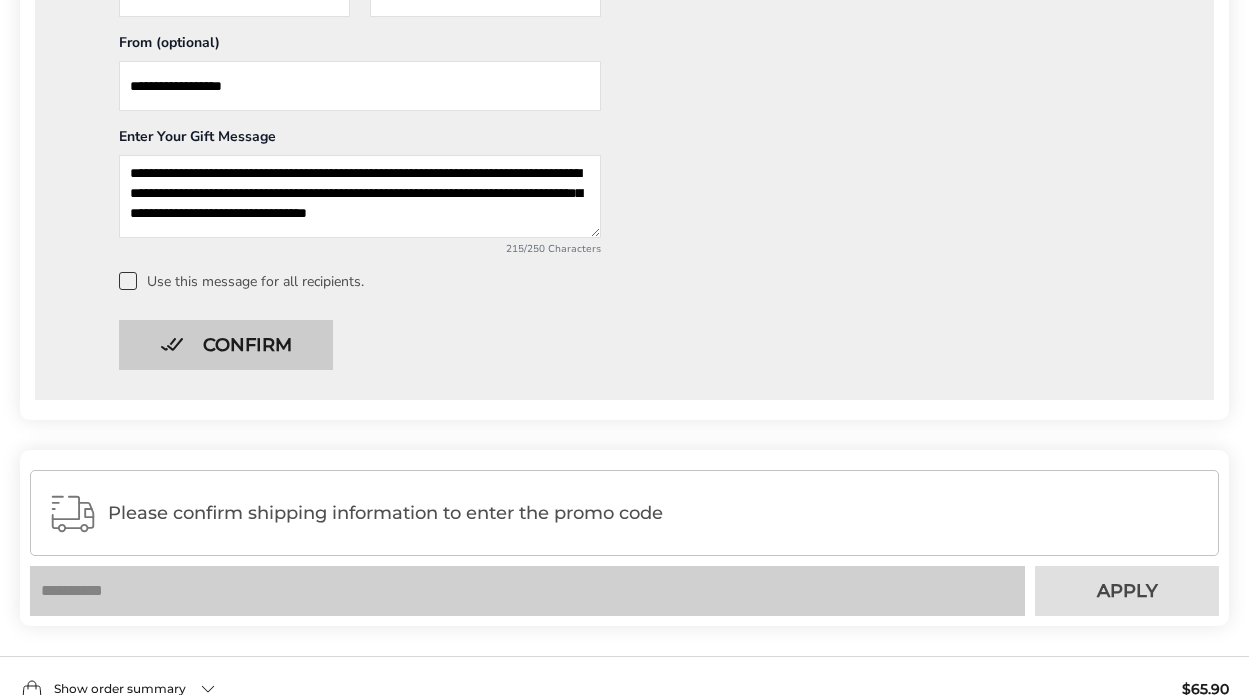 type on "**********" 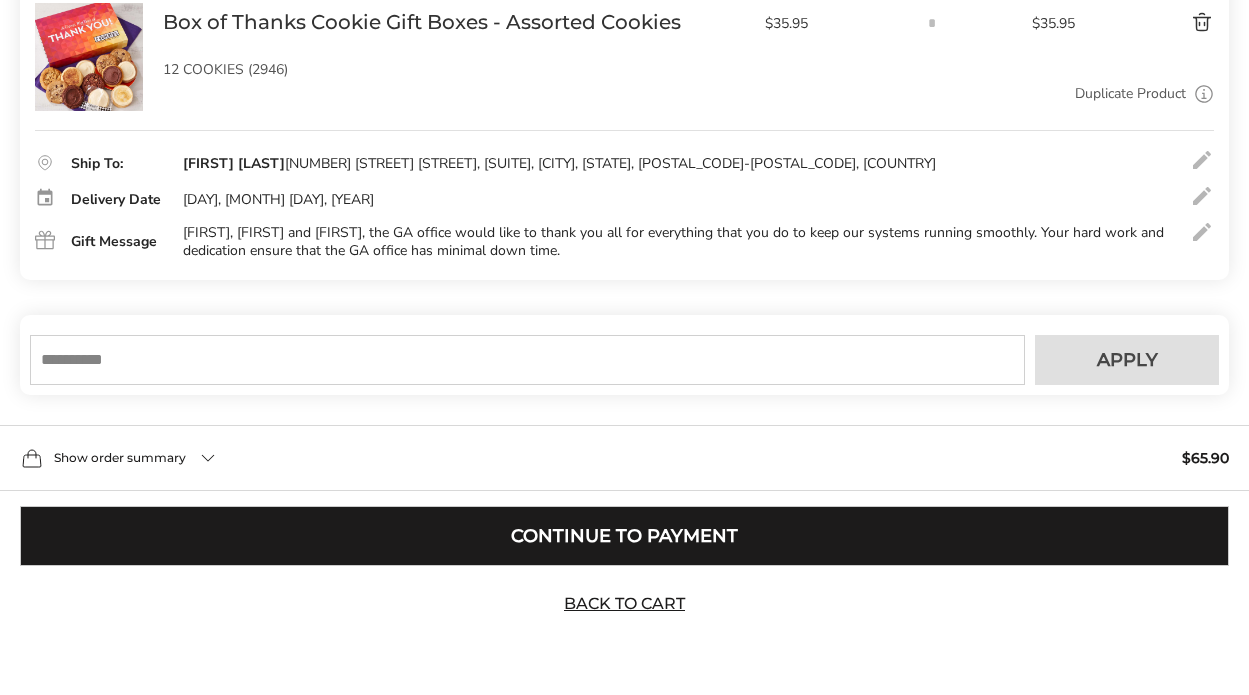 click on "Continue to Payment" at bounding box center (624, 536) 